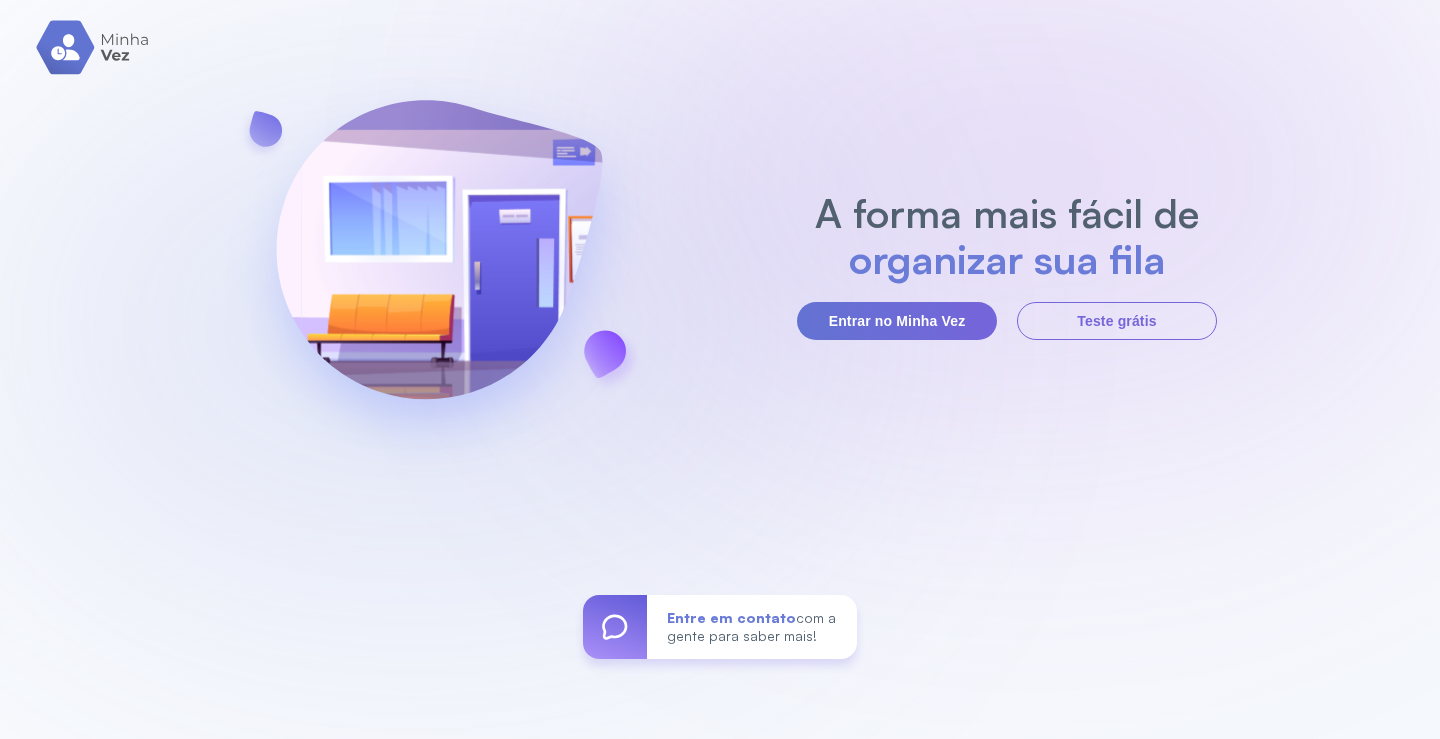 scroll, scrollTop: 0, scrollLeft: 0, axis: both 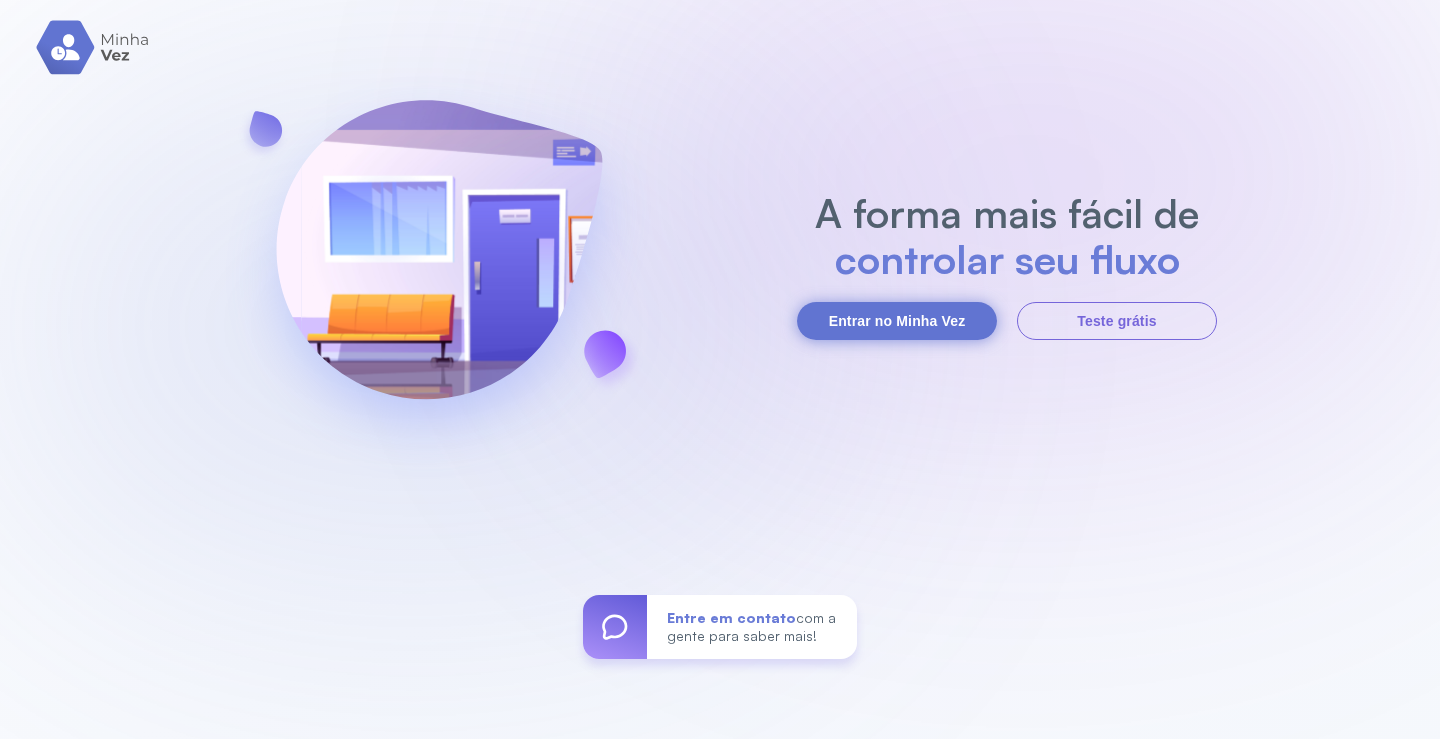click on "Entrar no Minha Vez" at bounding box center [897, 321] 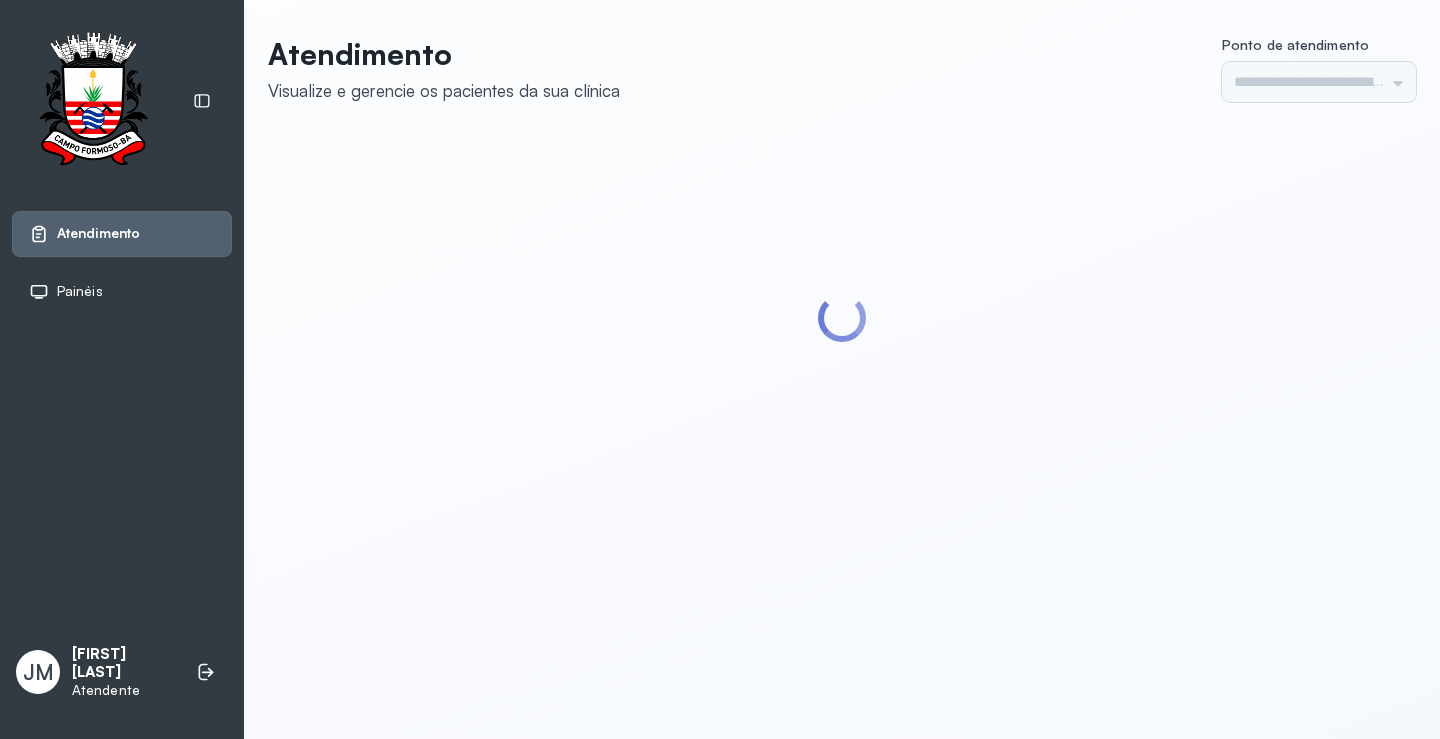 scroll, scrollTop: 0, scrollLeft: 0, axis: both 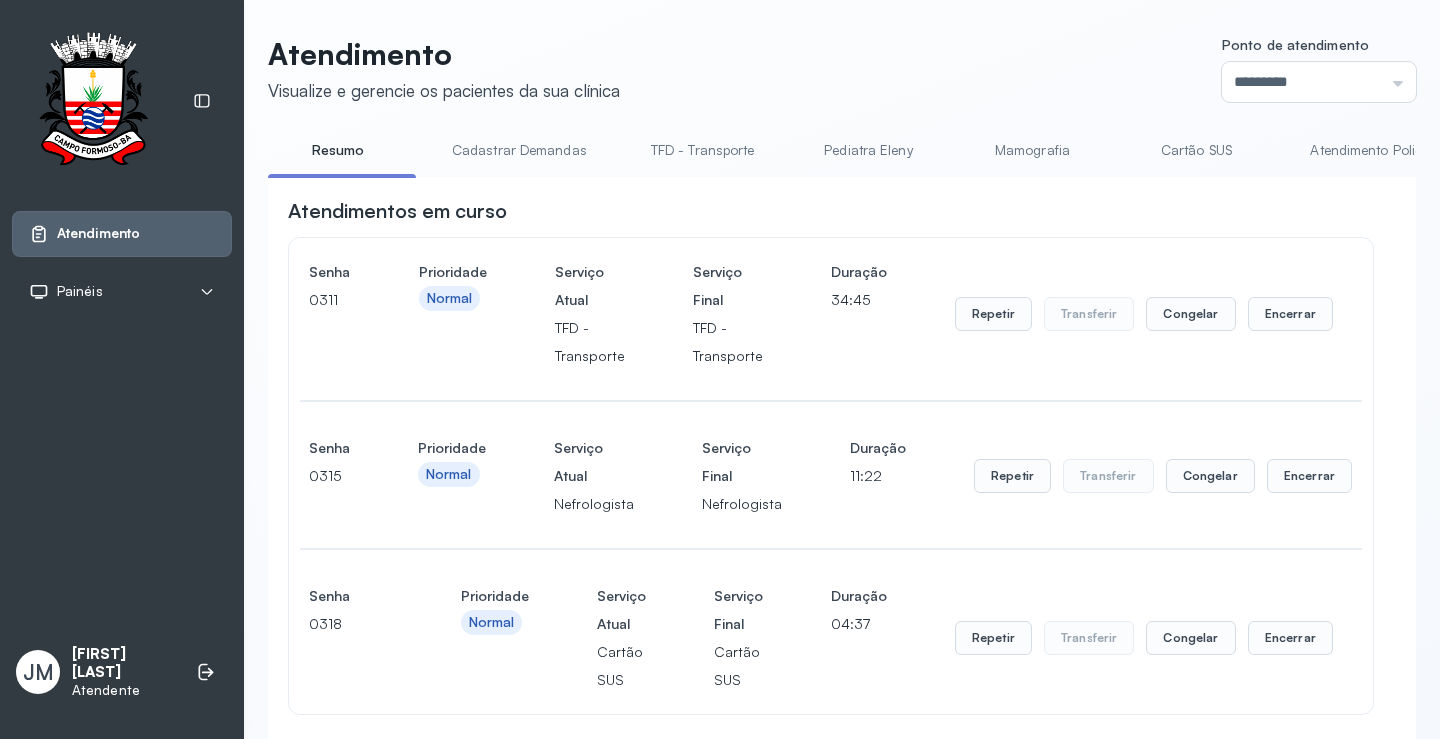 click on "Cartão SUS" at bounding box center [1196, 150] 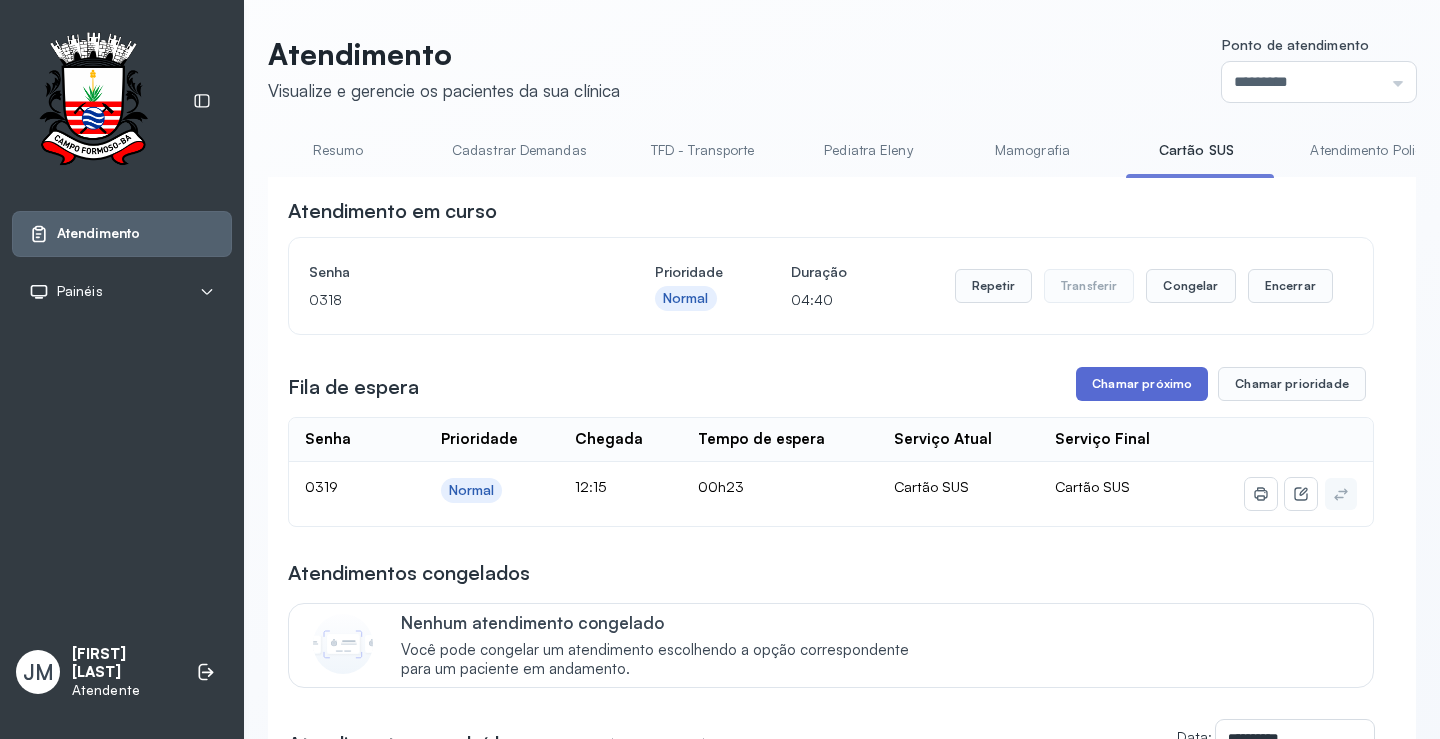 click on "Chamar próximo" at bounding box center [1142, 384] 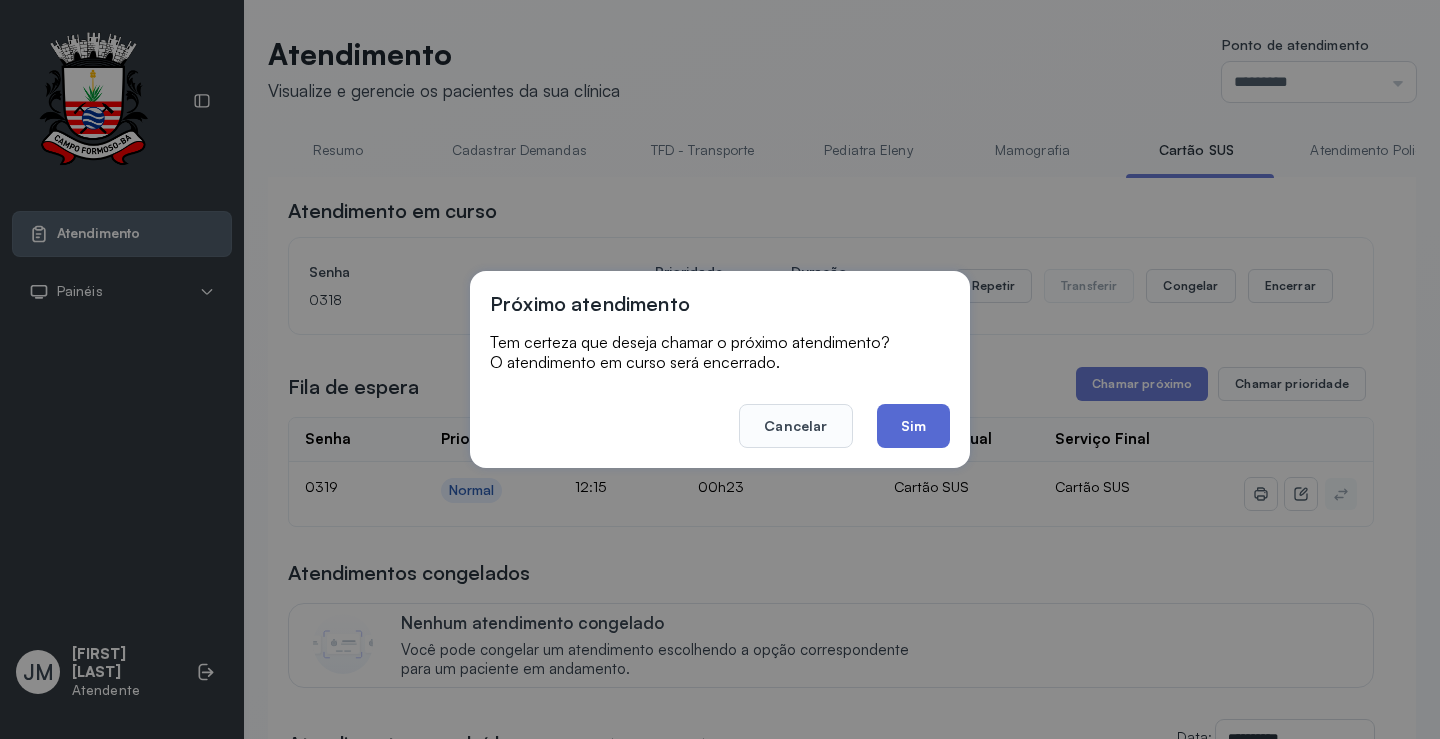 click on "Sim" 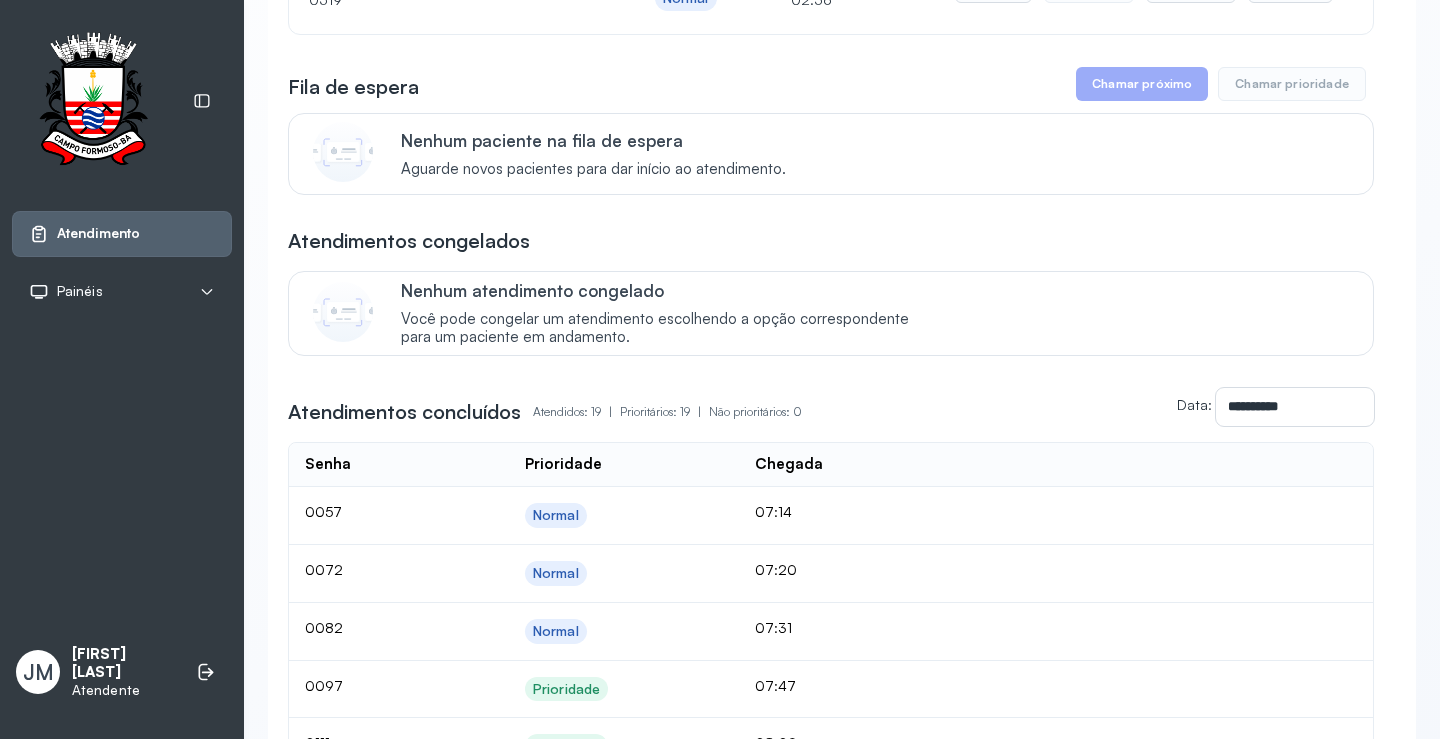 scroll, scrollTop: 0, scrollLeft: 0, axis: both 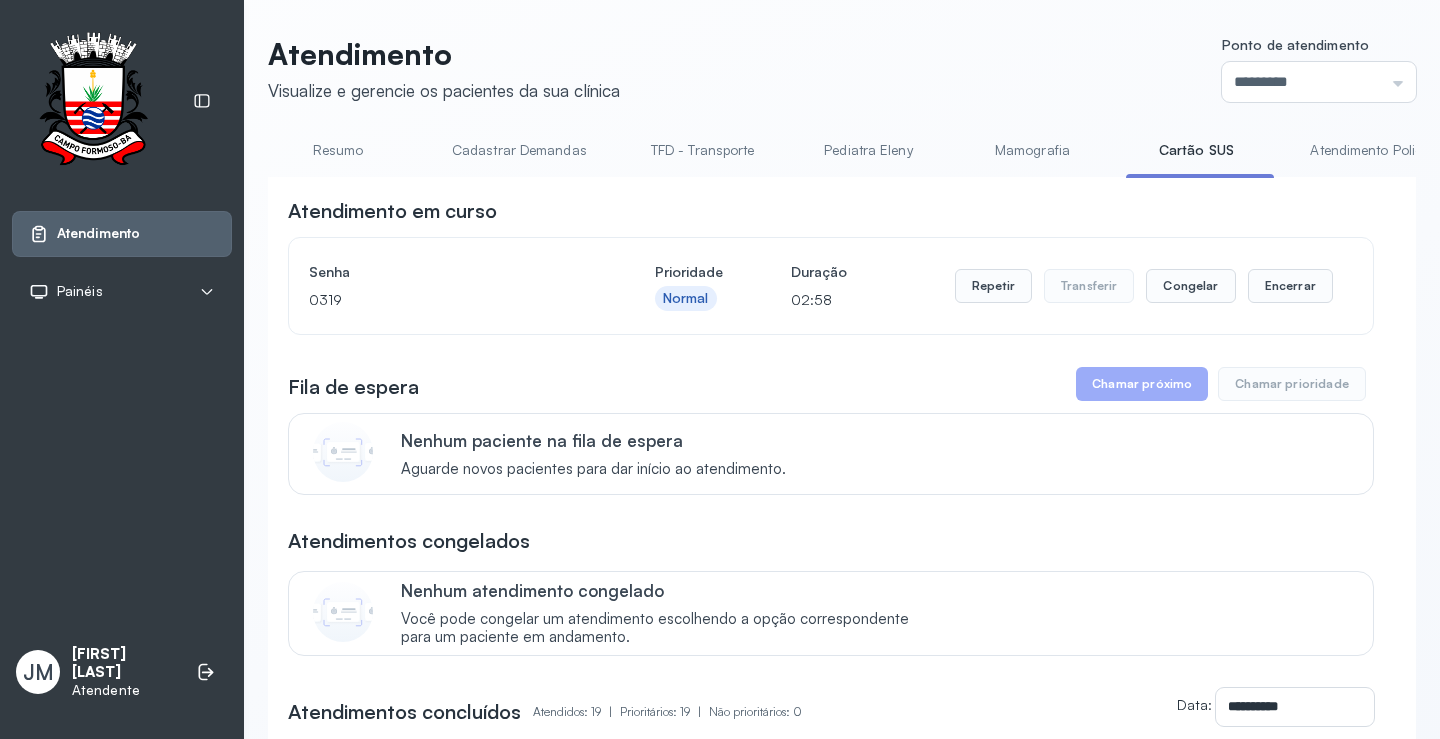 click on "Resumo" at bounding box center [338, 150] 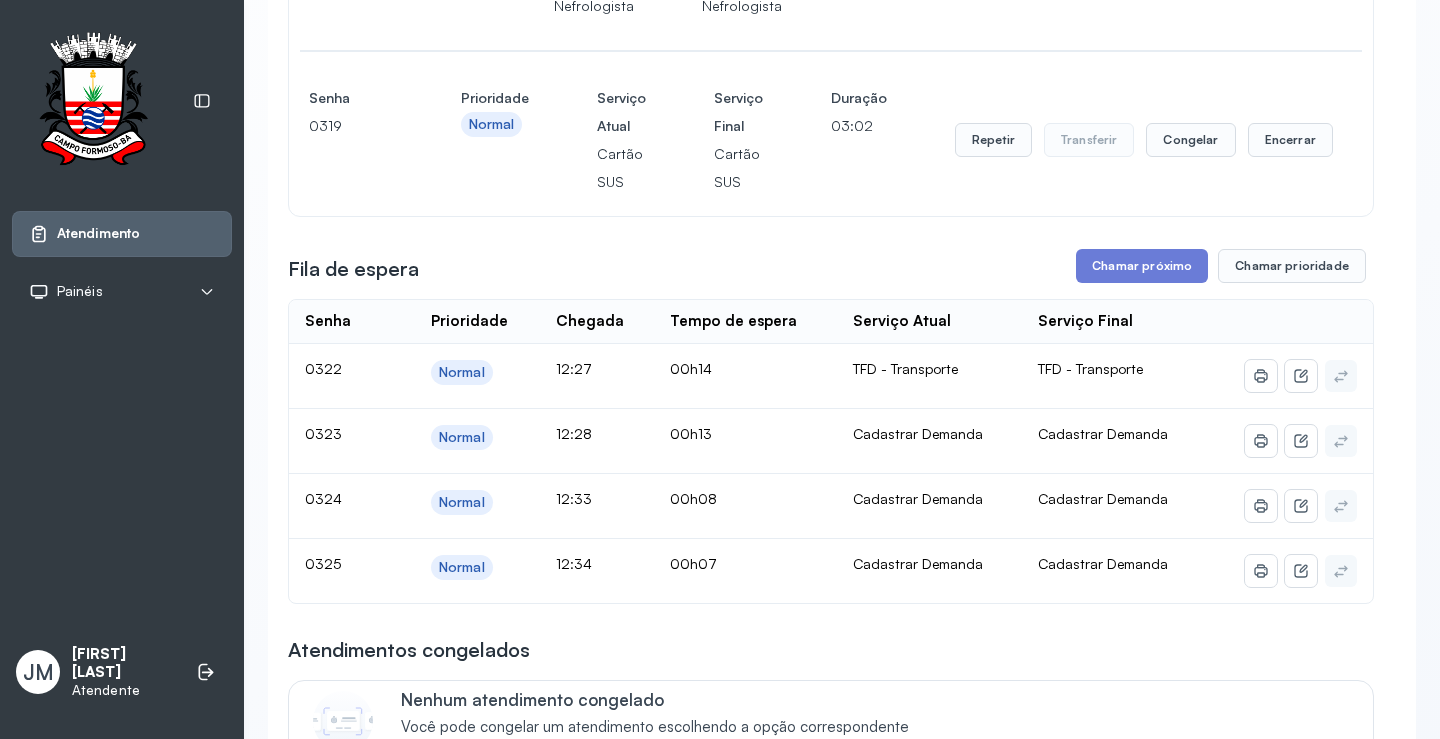 scroll, scrollTop: 500, scrollLeft: 0, axis: vertical 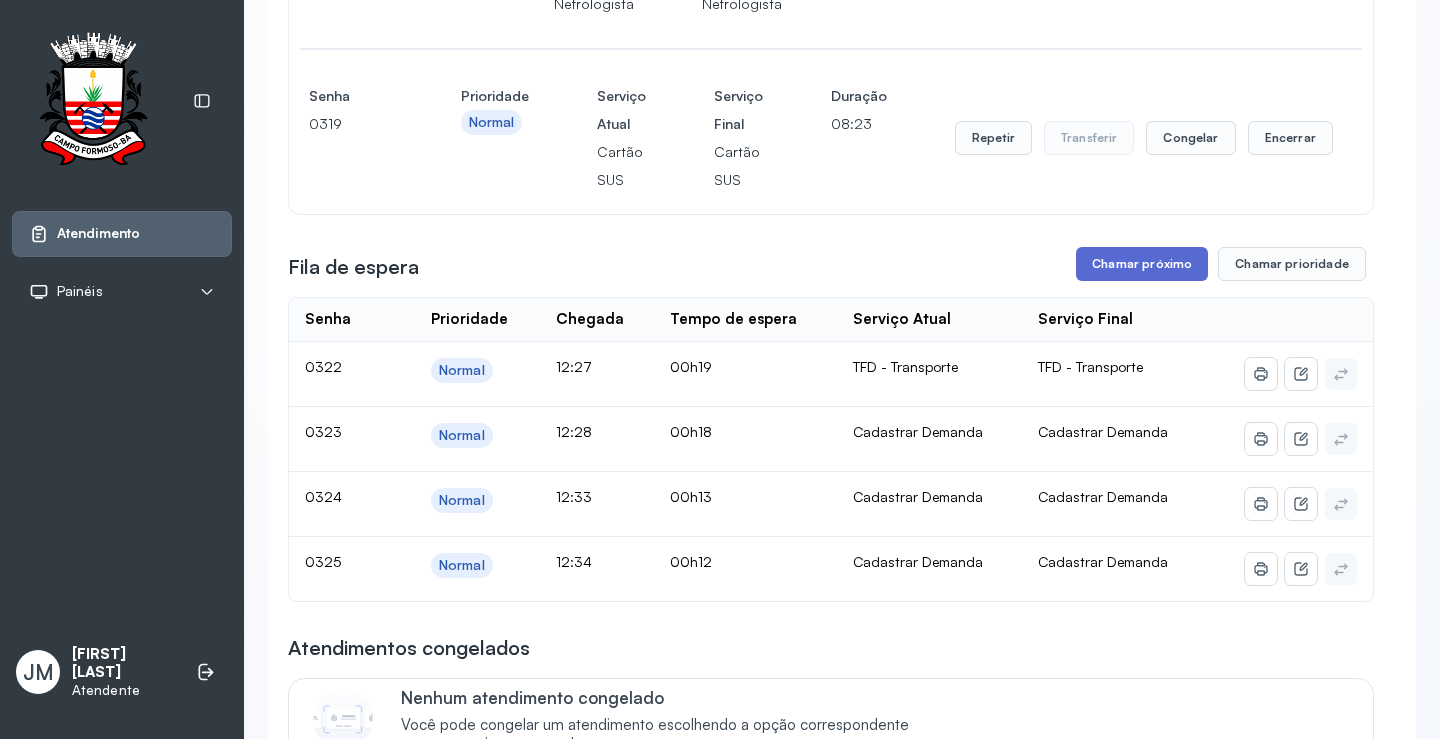 click on "Chamar próximo" at bounding box center [1142, 264] 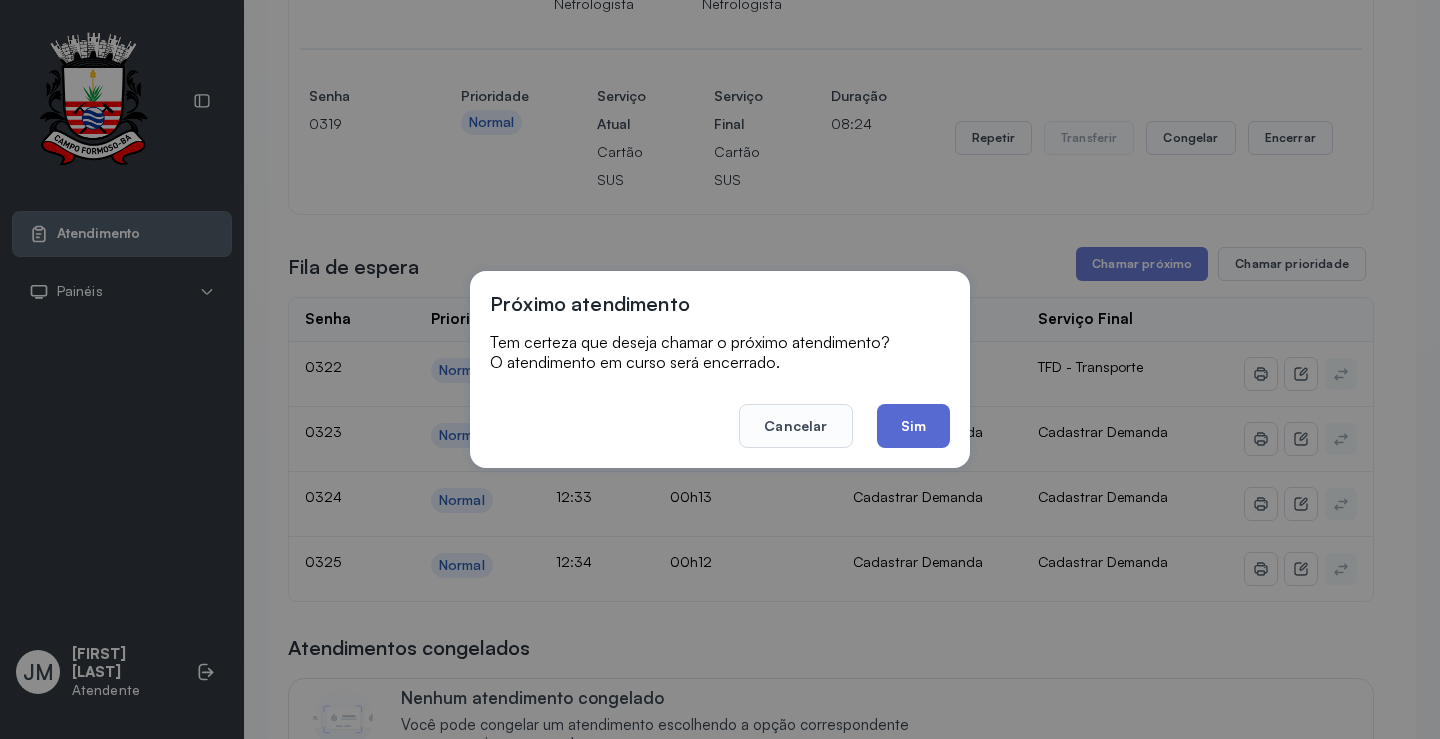click on "Sim" 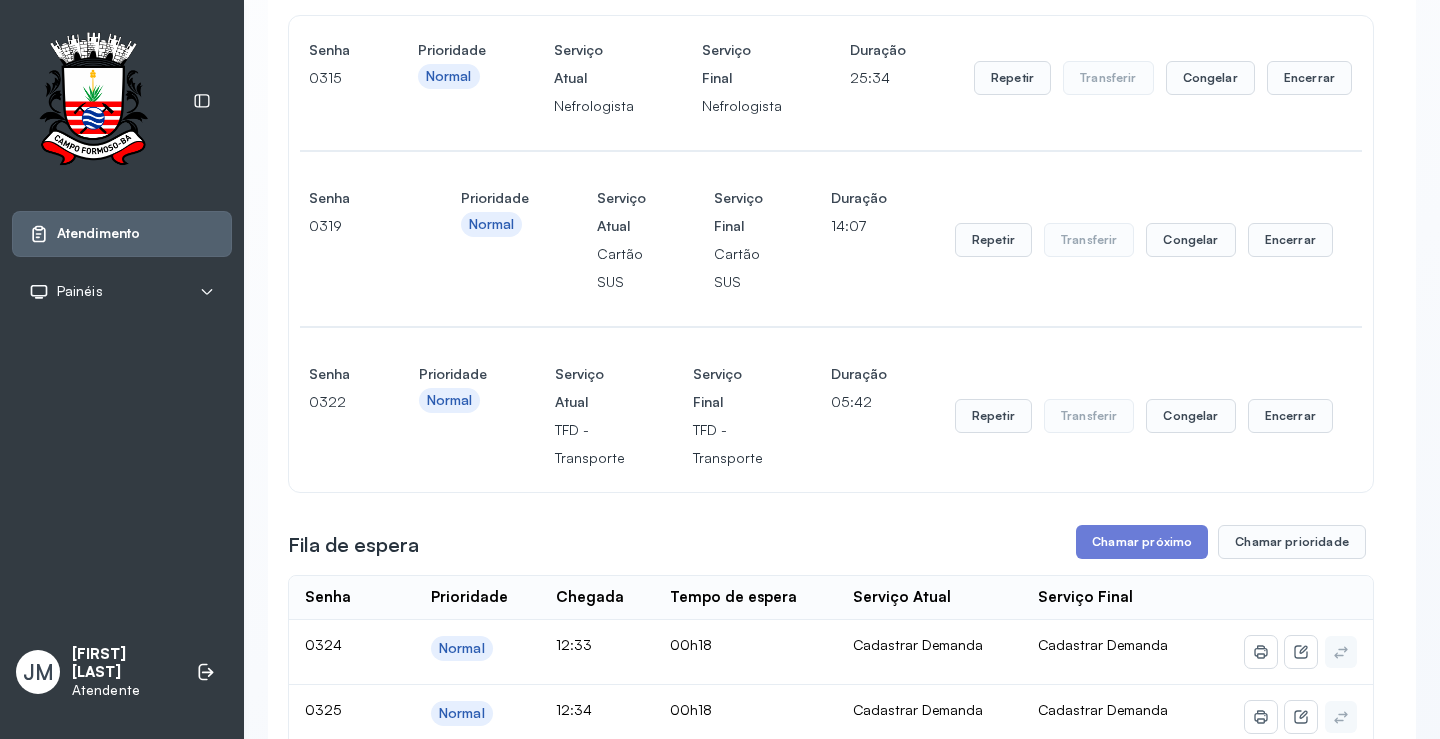 scroll, scrollTop: 100, scrollLeft: 0, axis: vertical 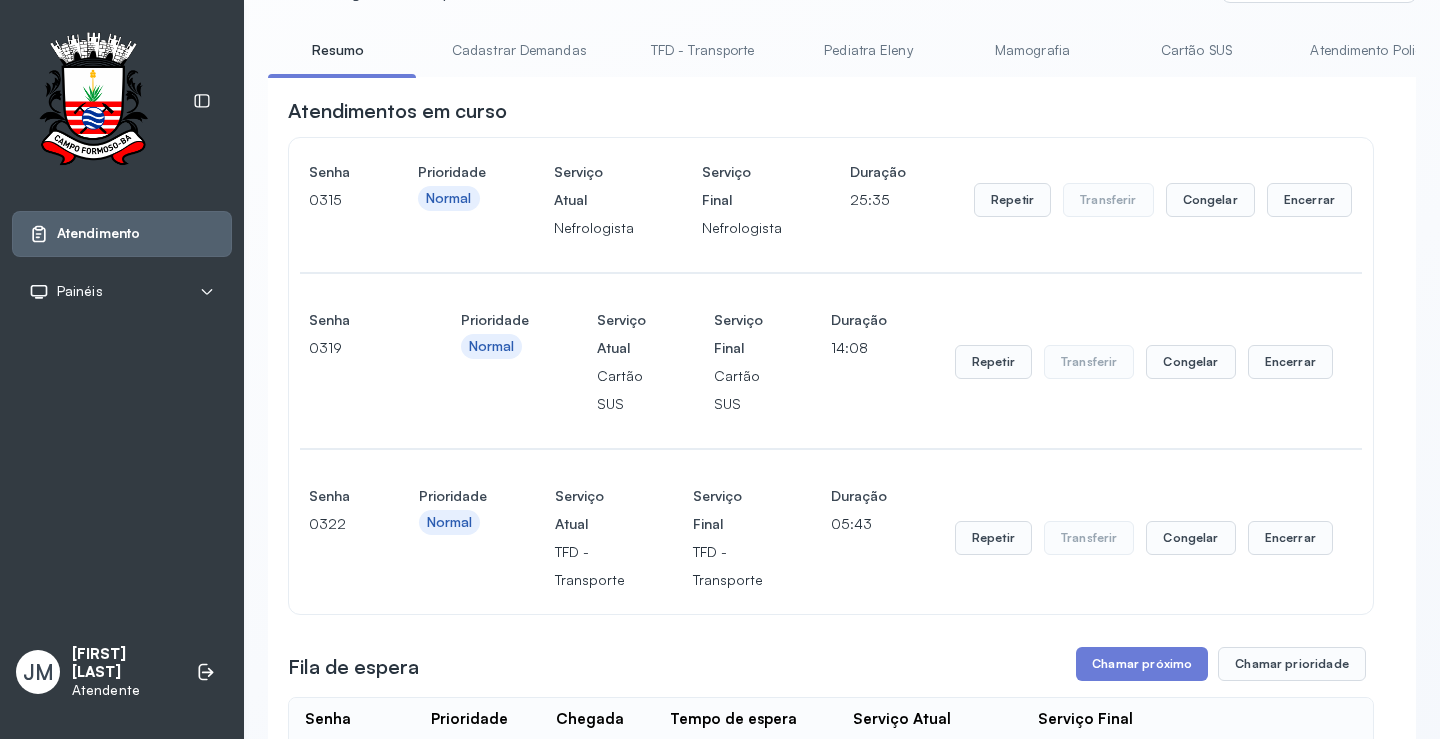 click on "TFD - Transporte" at bounding box center [703, 50] 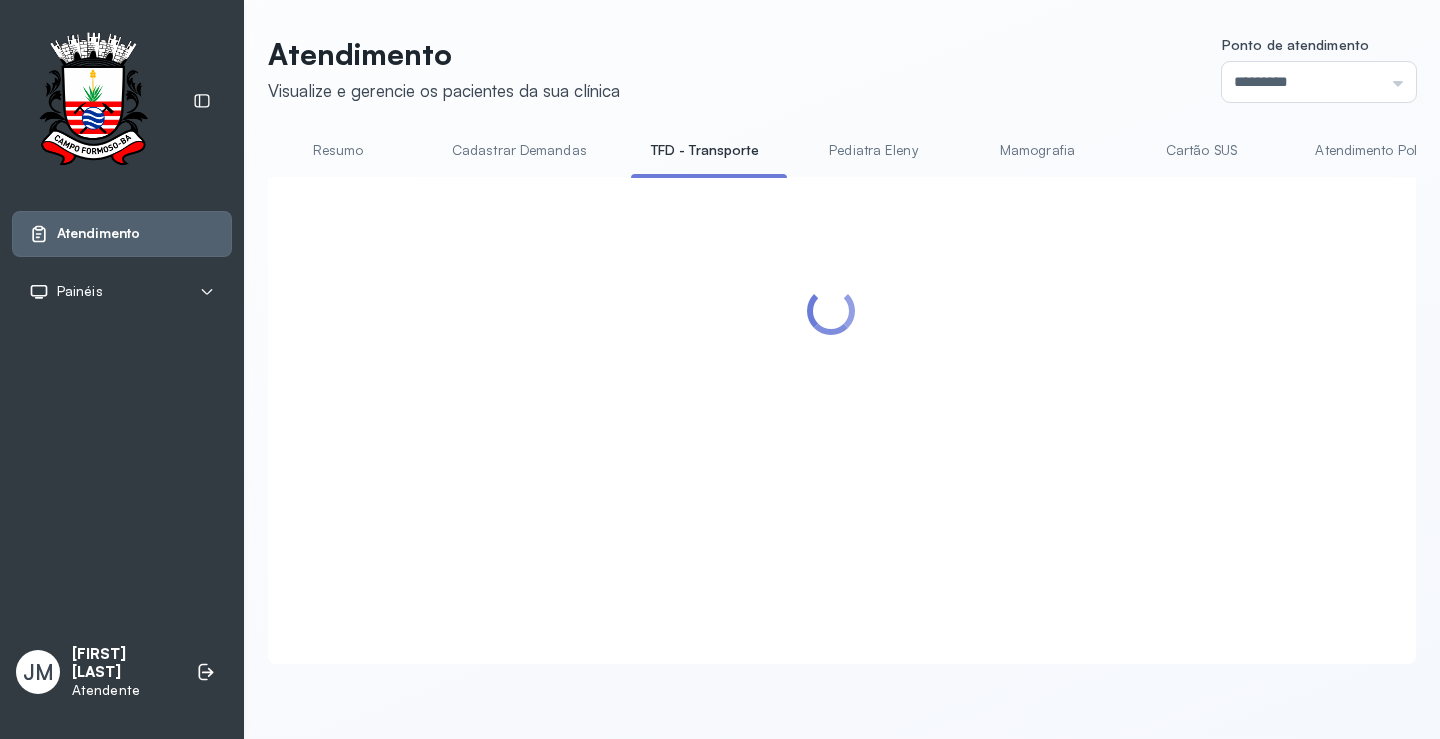 scroll, scrollTop: 100, scrollLeft: 0, axis: vertical 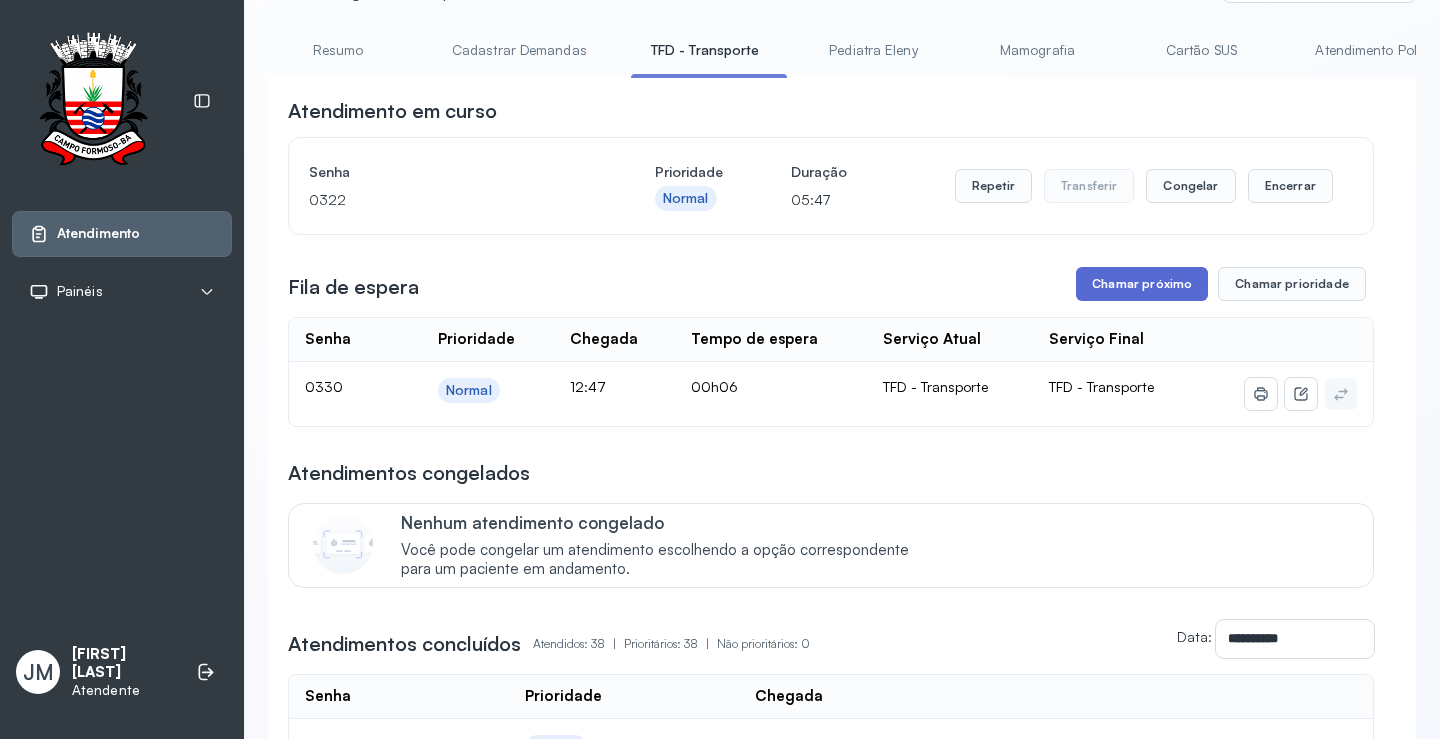 click on "Chamar próximo" at bounding box center [1142, 284] 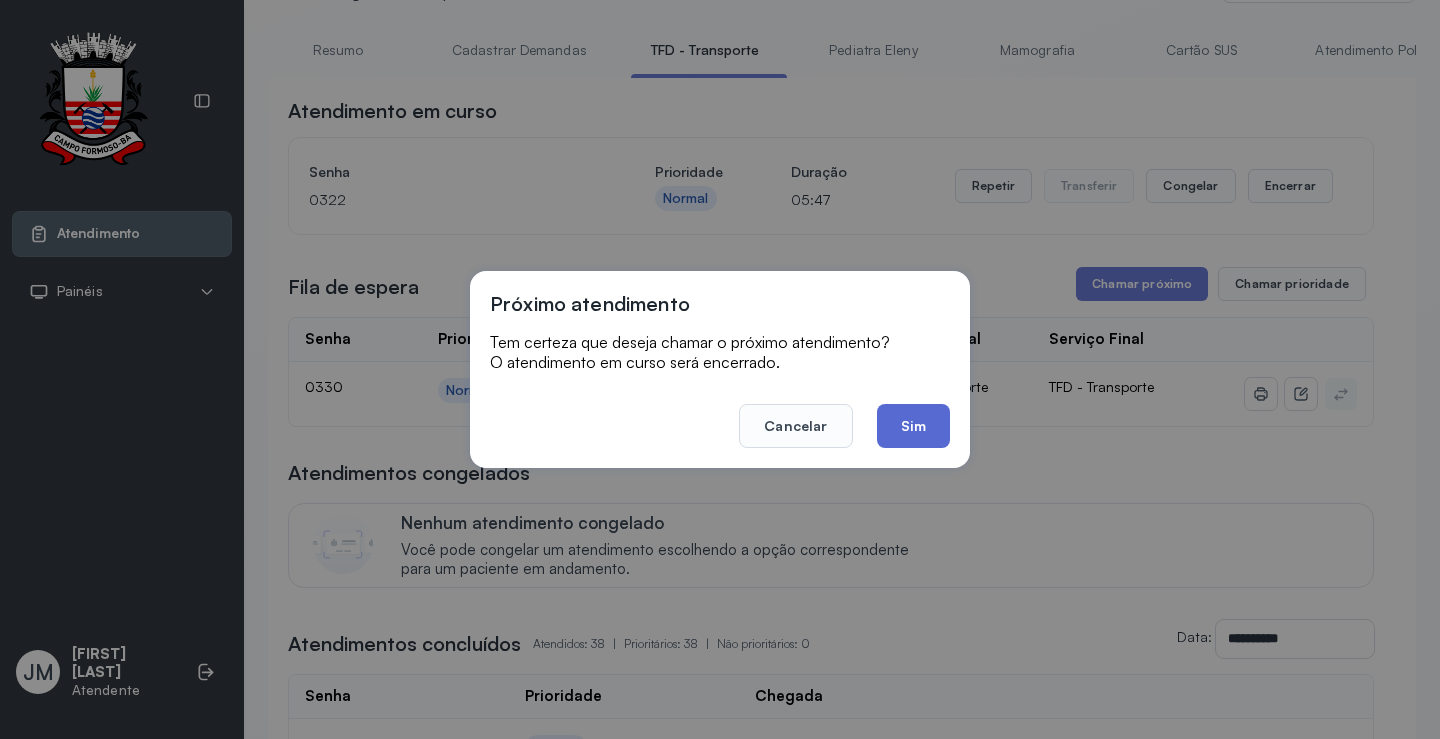 click on "Sim" 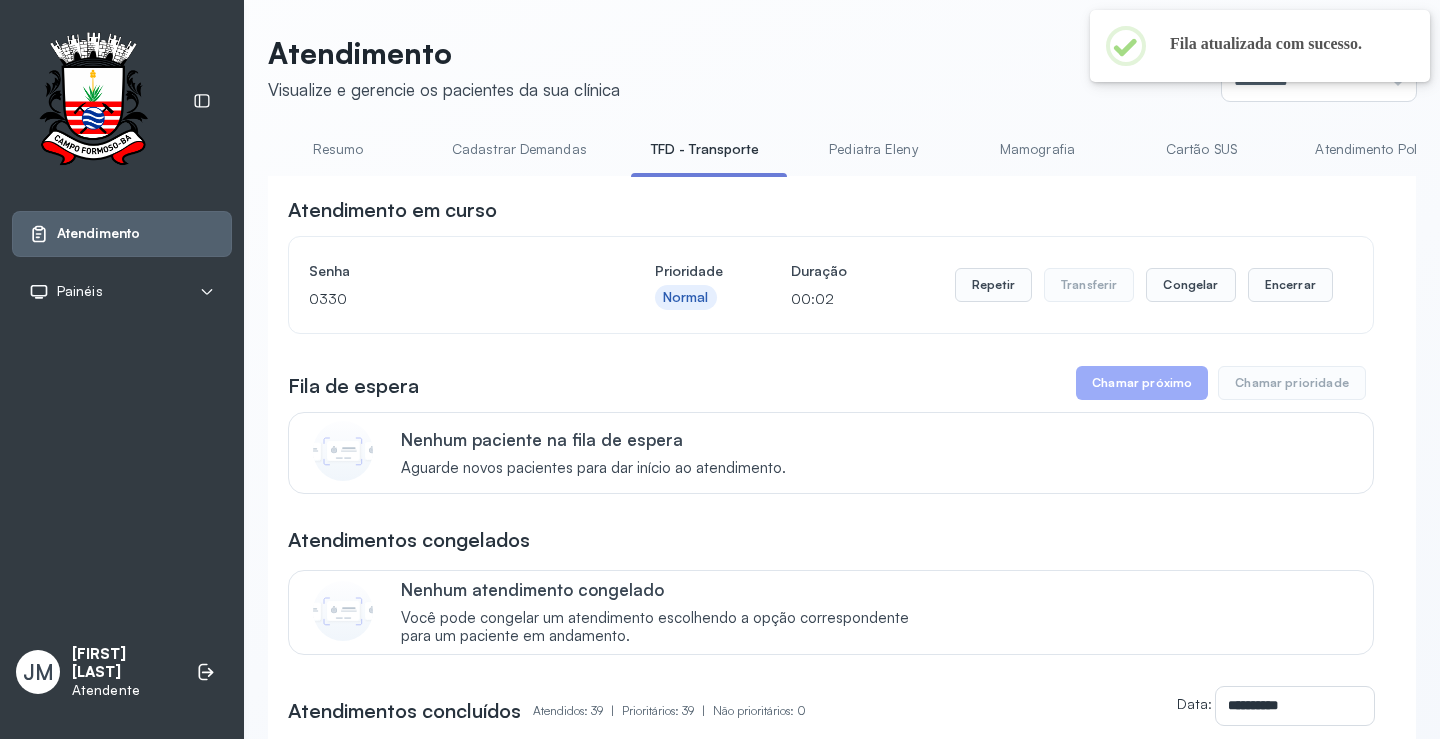 scroll, scrollTop: 100, scrollLeft: 0, axis: vertical 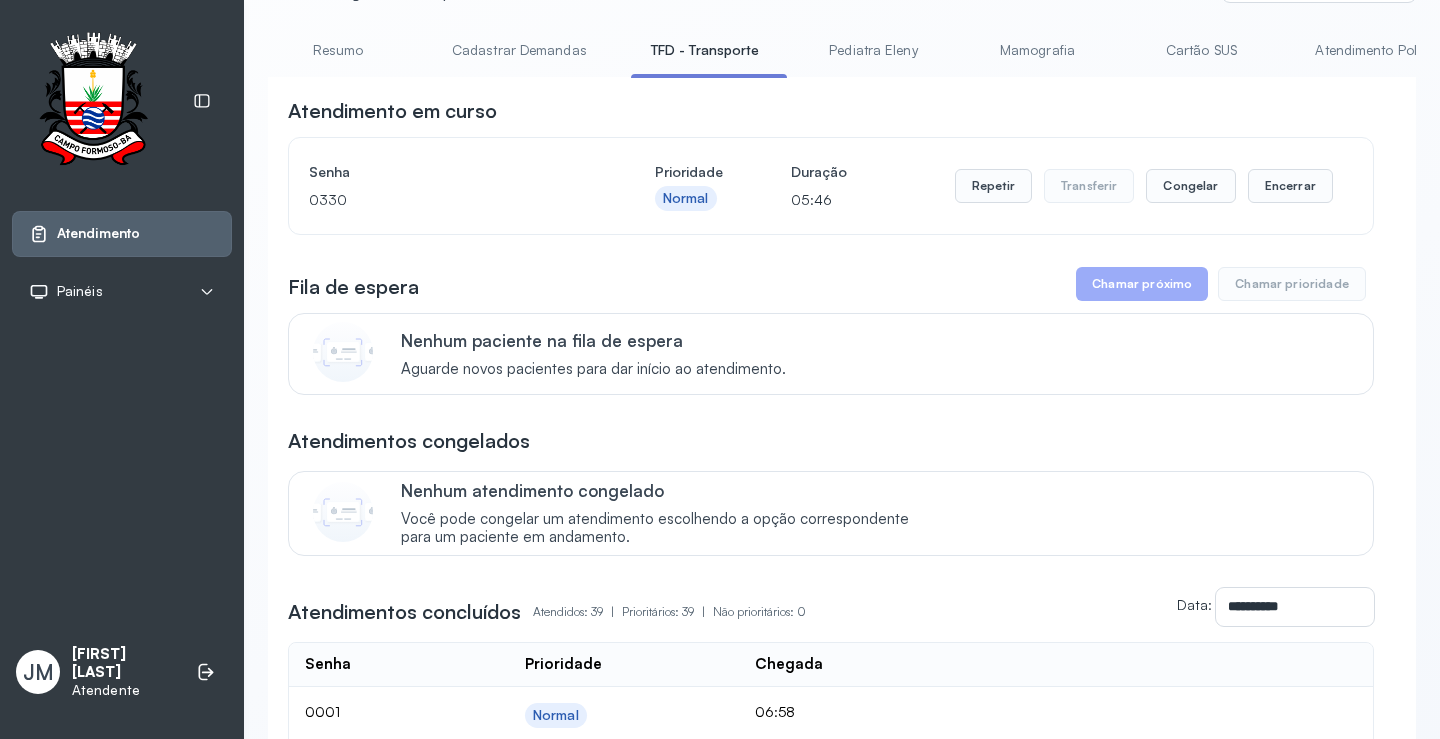 click on "Resumo" at bounding box center [338, 50] 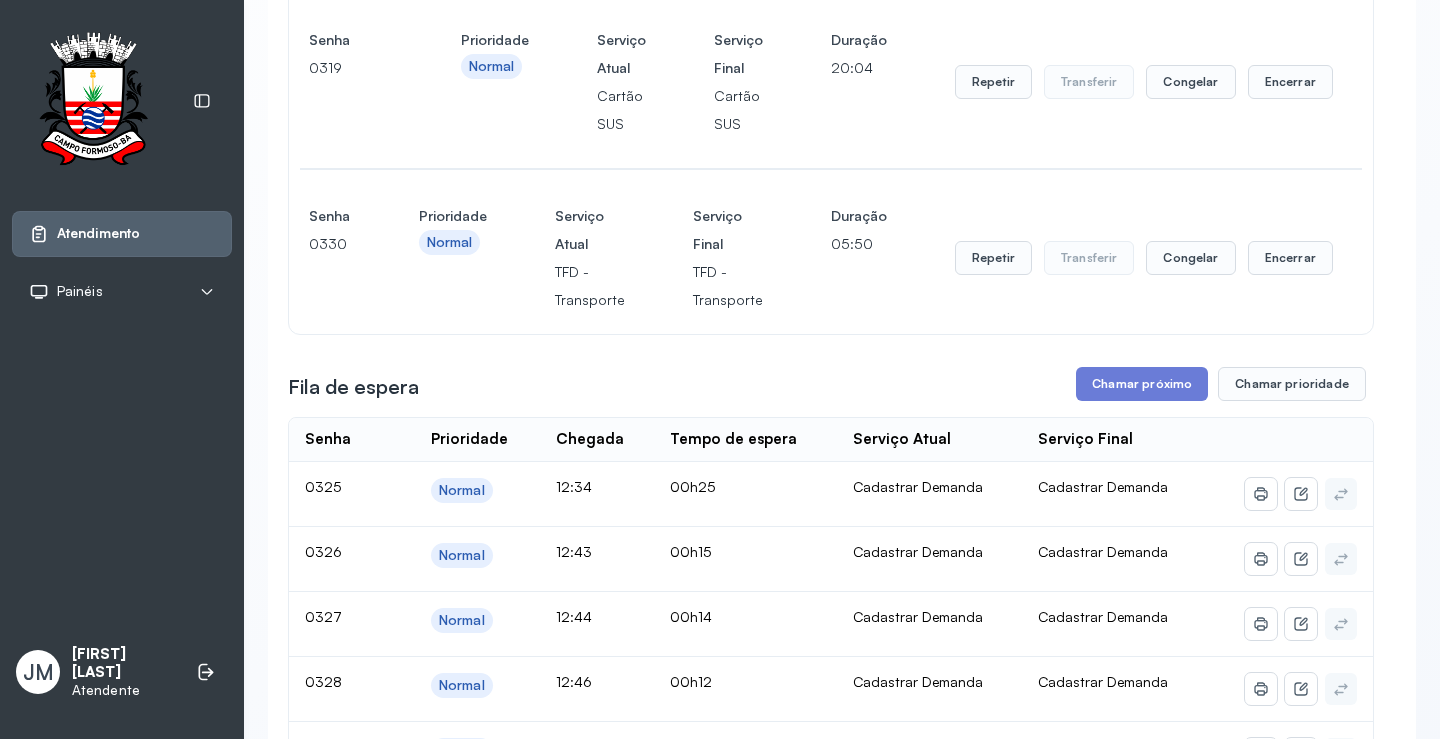 scroll, scrollTop: 400, scrollLeft: 0, axis: vertical 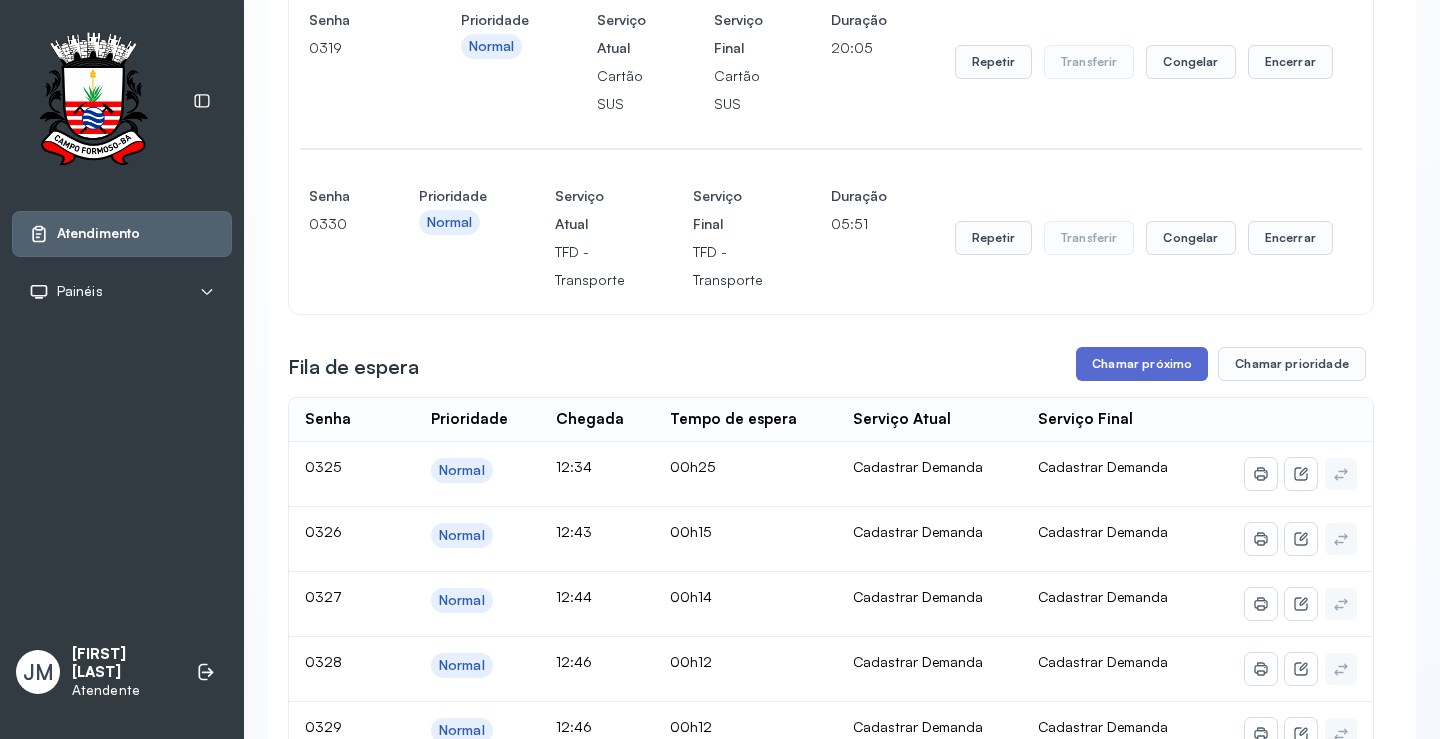 click on "Chamar próximo" at bounding box center [1142, 364] 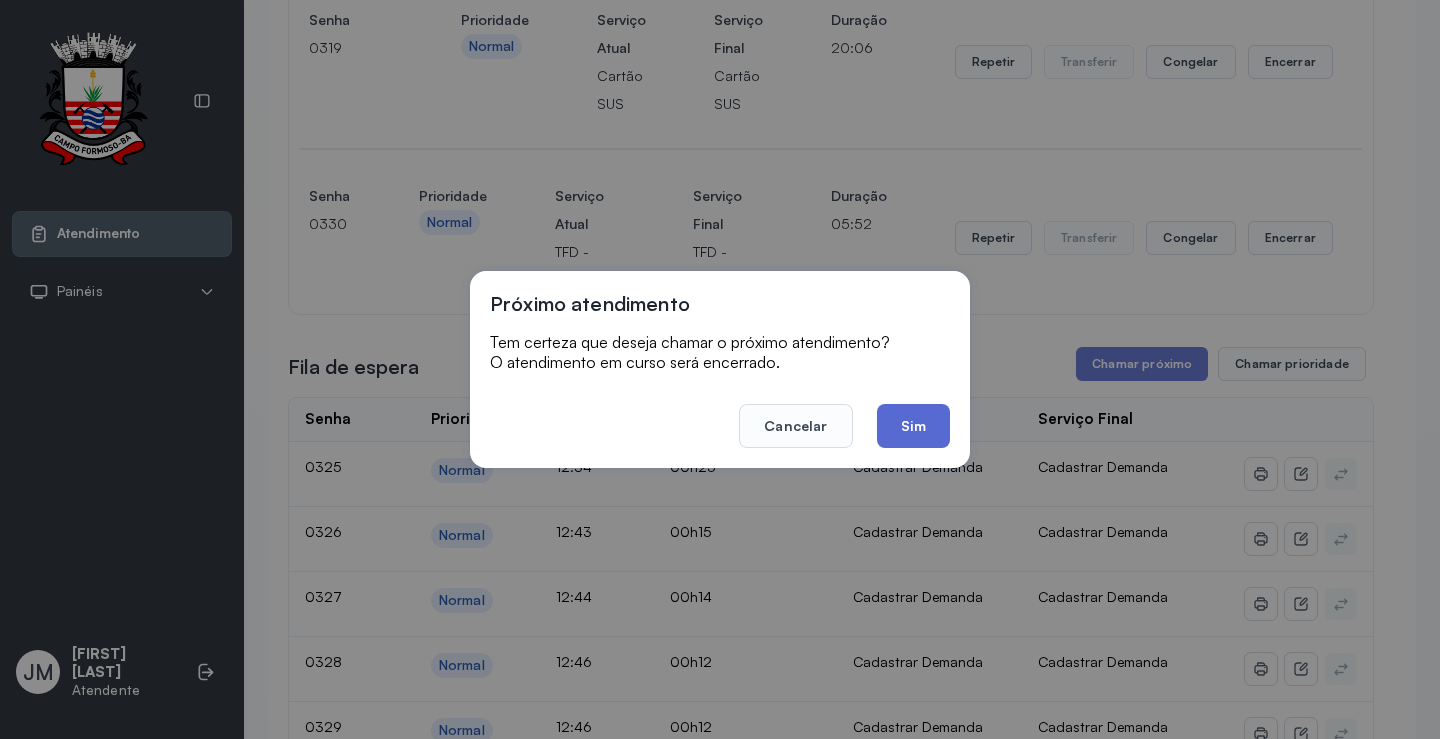click on "Sim" 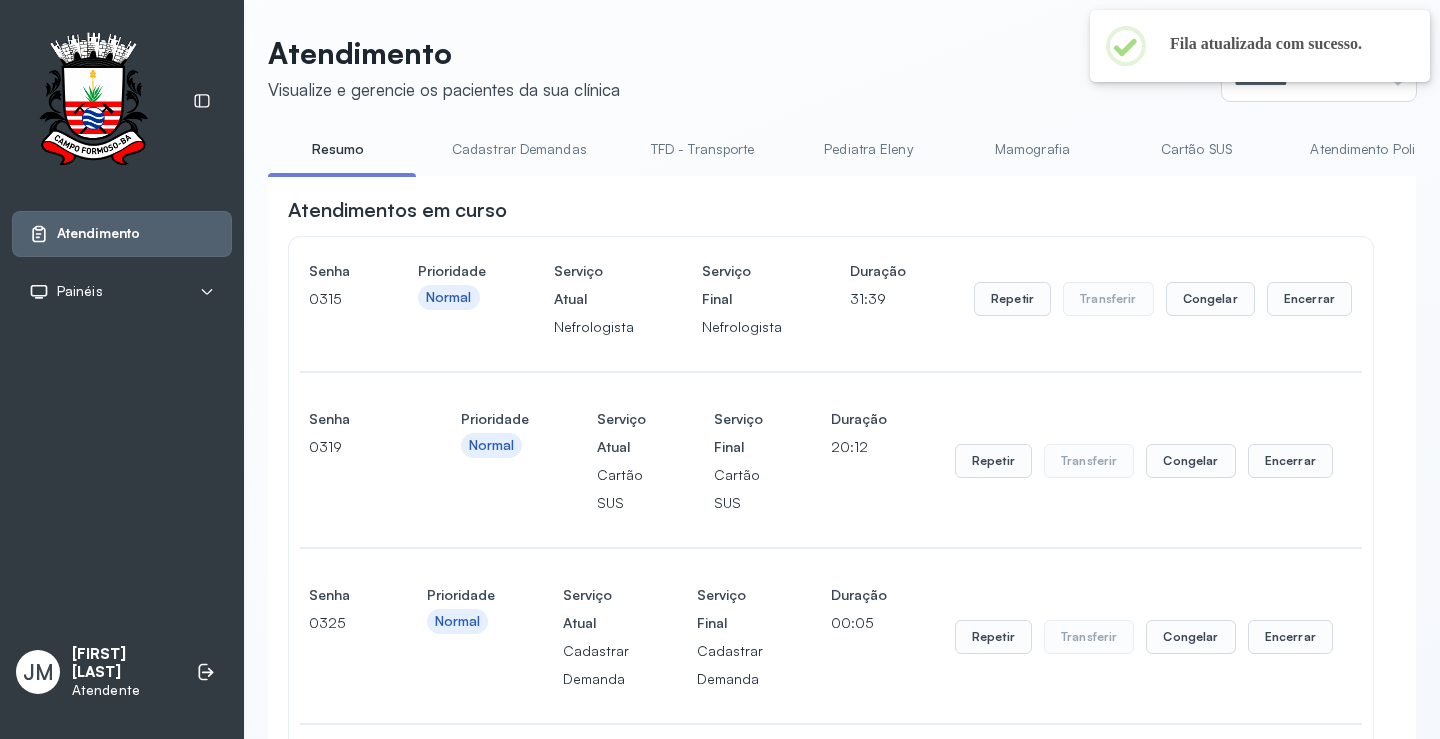 scroll, scrollTop: 400, scrollLeft: 0, axis: vertical 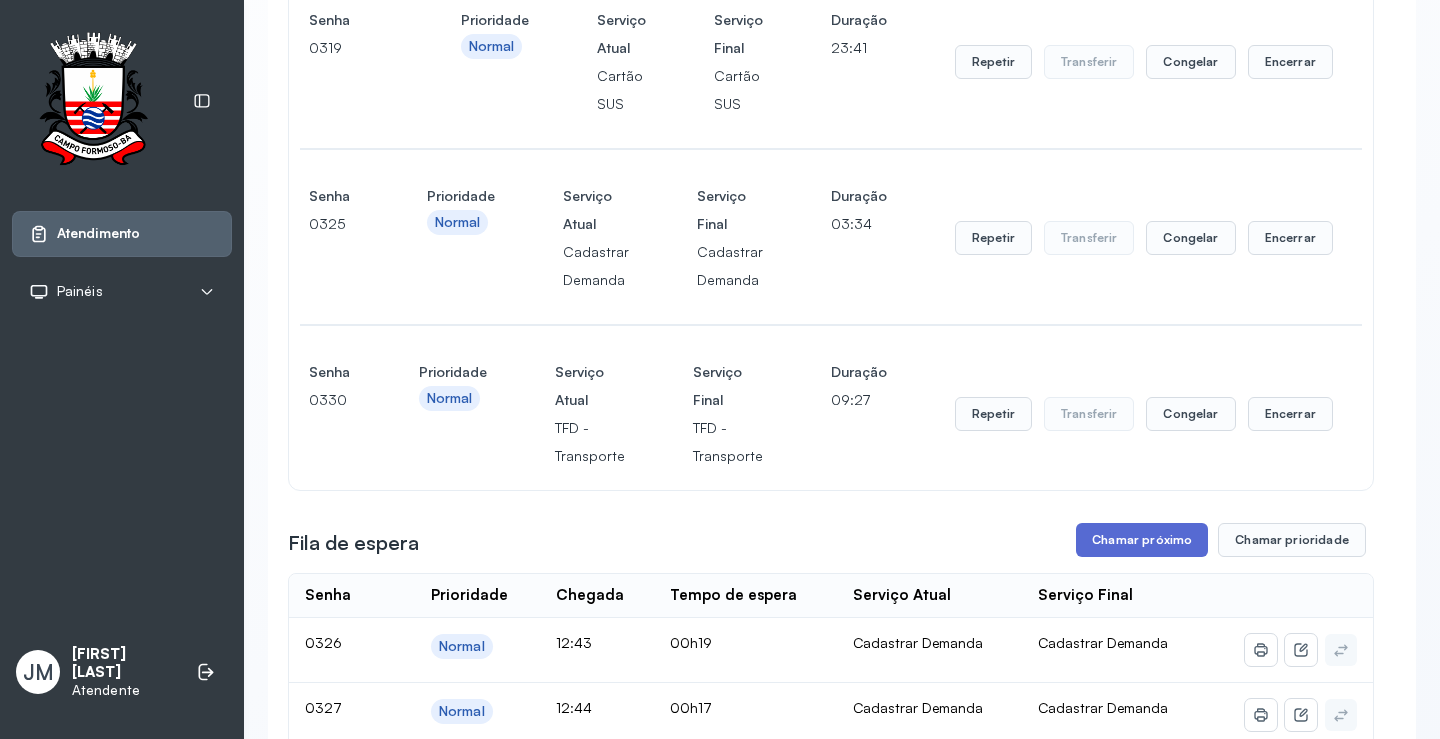 click on "Chamar próximo" at bounding box center [1142, 540] 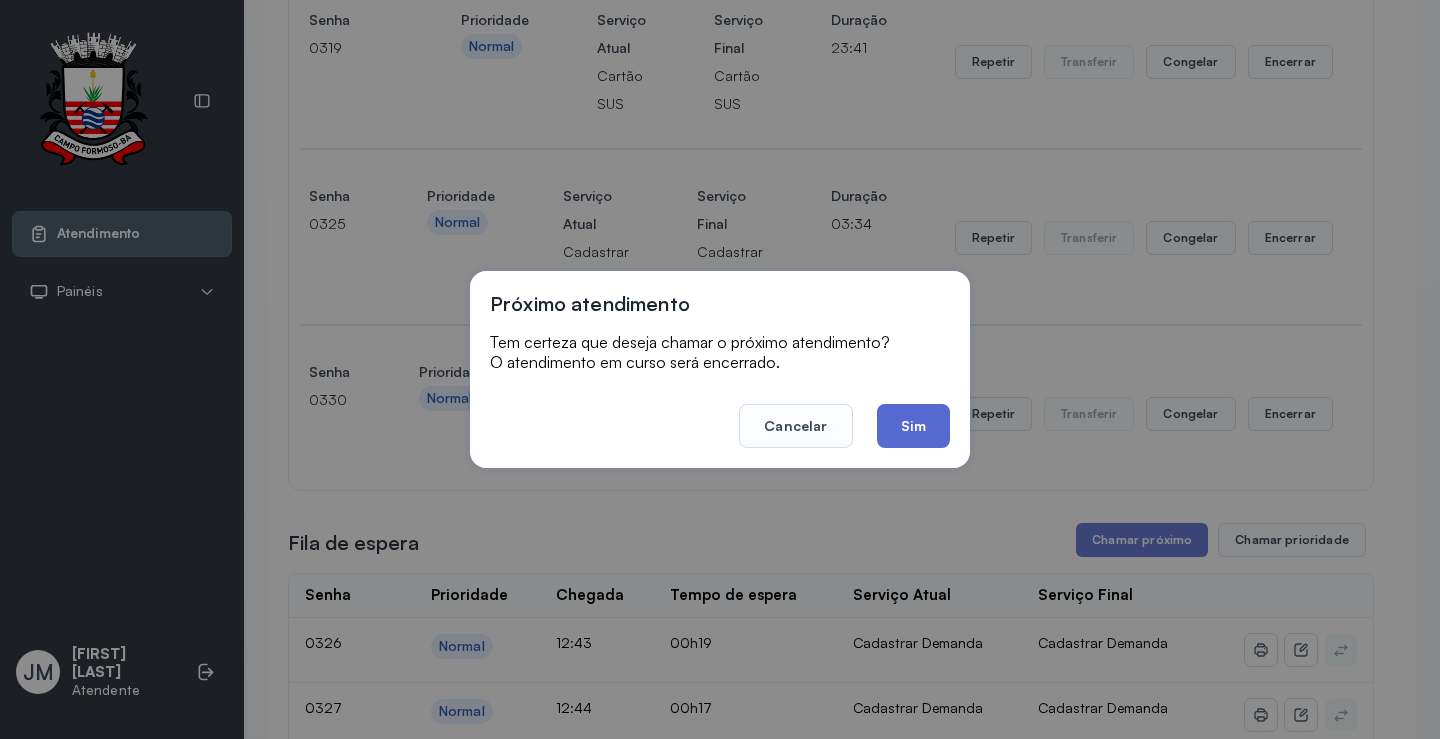click on "Sim" 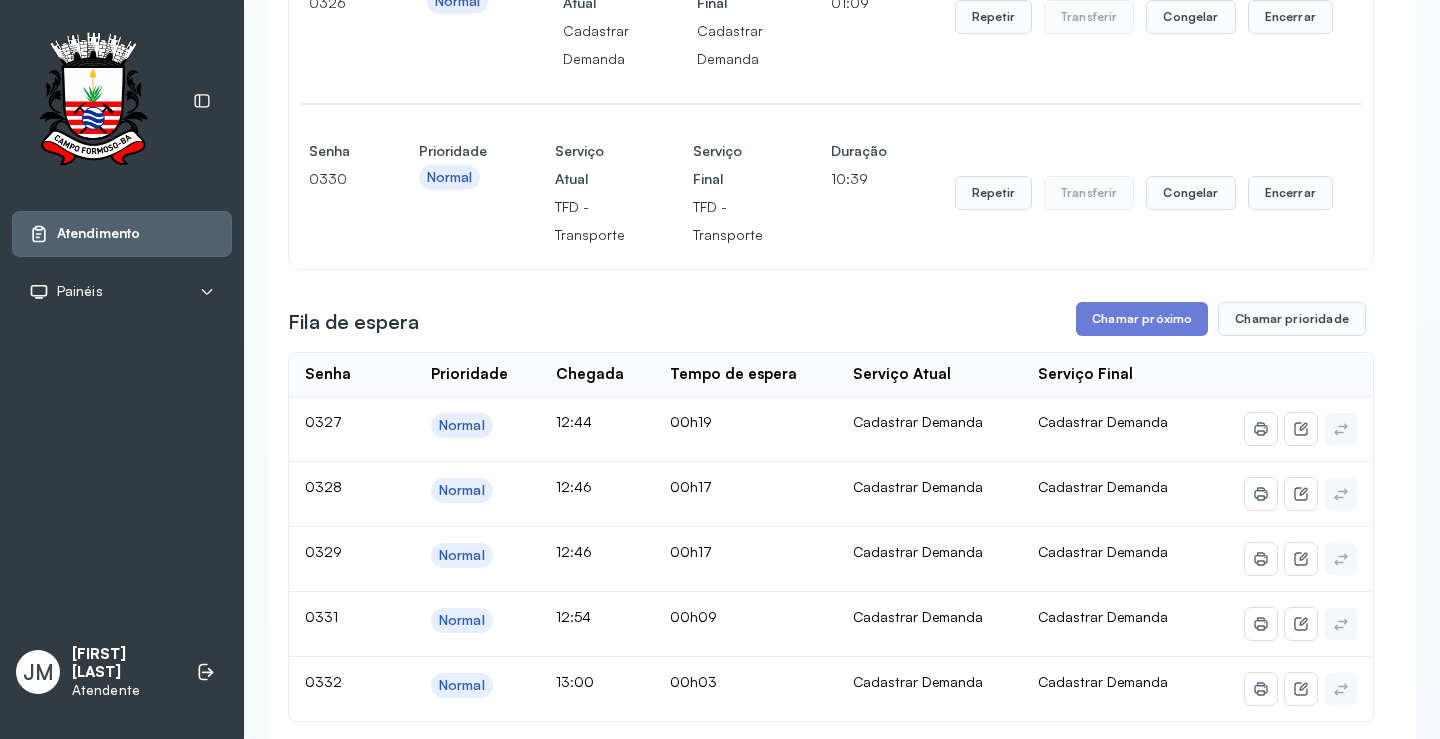 scroll, scrollTop: 600, scrollLeft: 0, axis: vertical 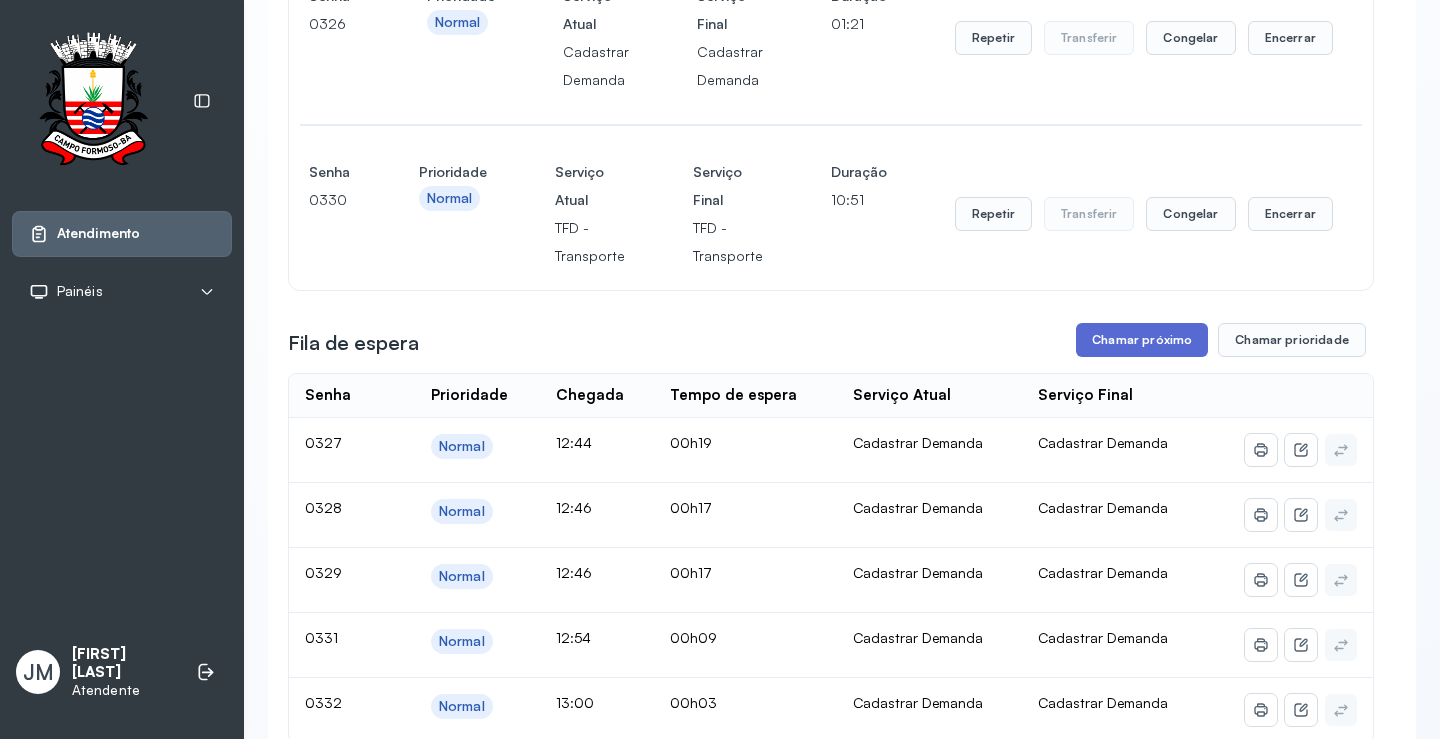 click on "Chamar próximo" at bounding box center [1142, 340] 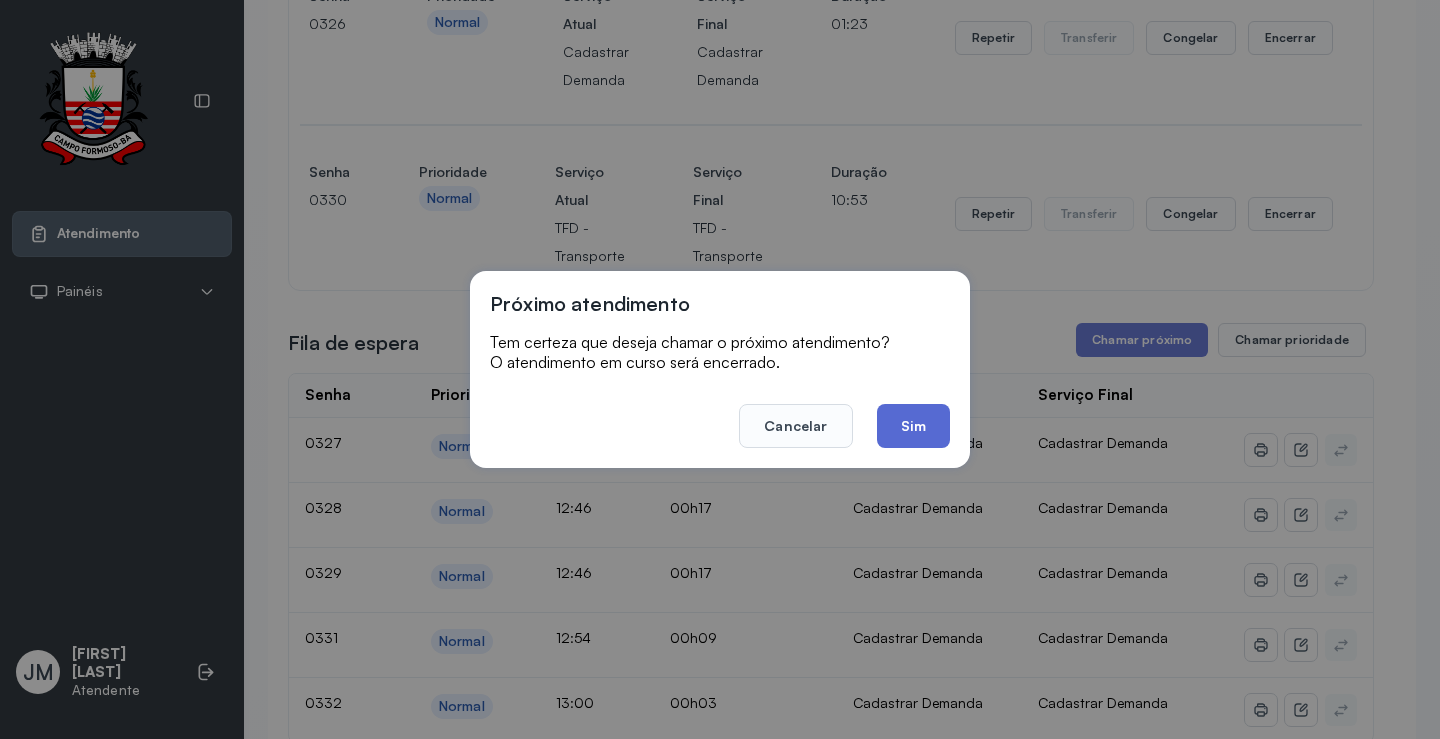 click on "Sim" 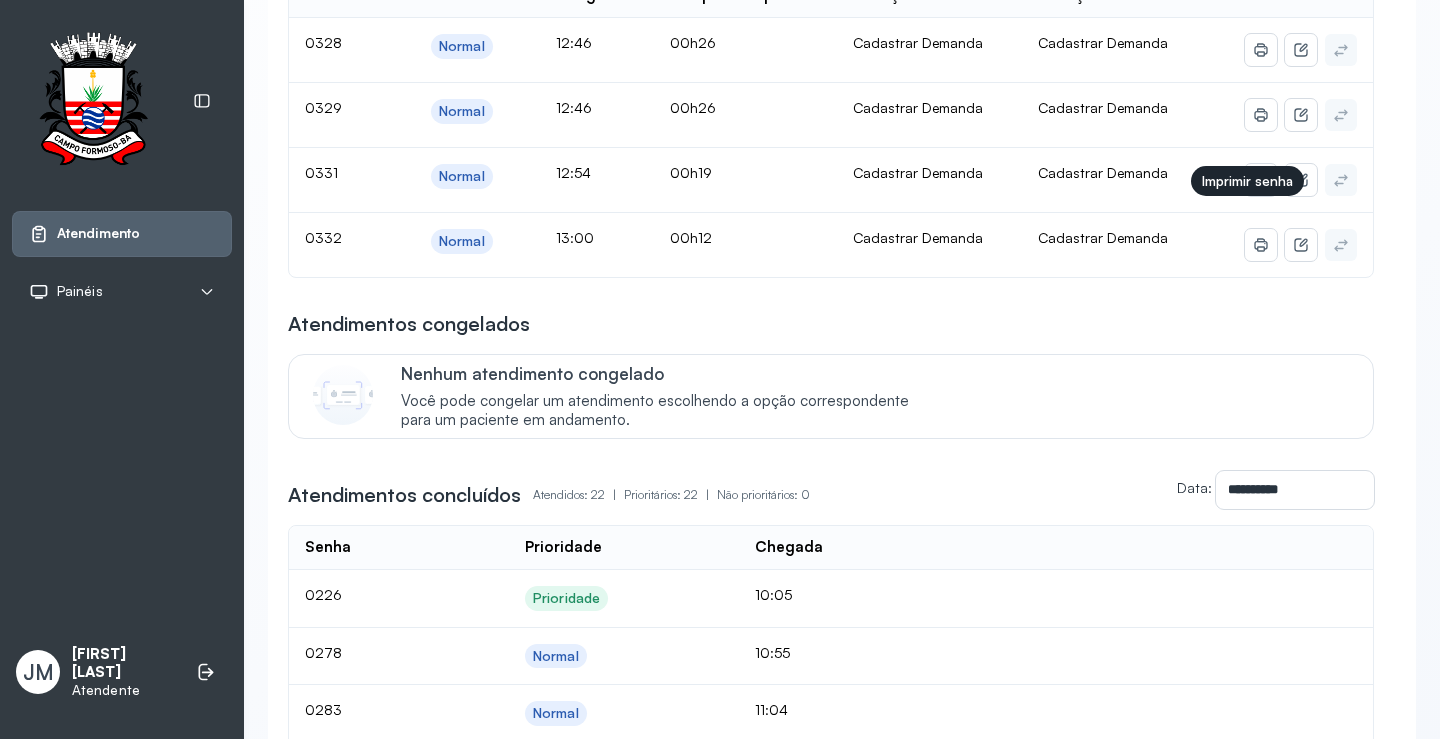 scroll, scrollTop: 900, scrollLeft: 0, axis: vertical 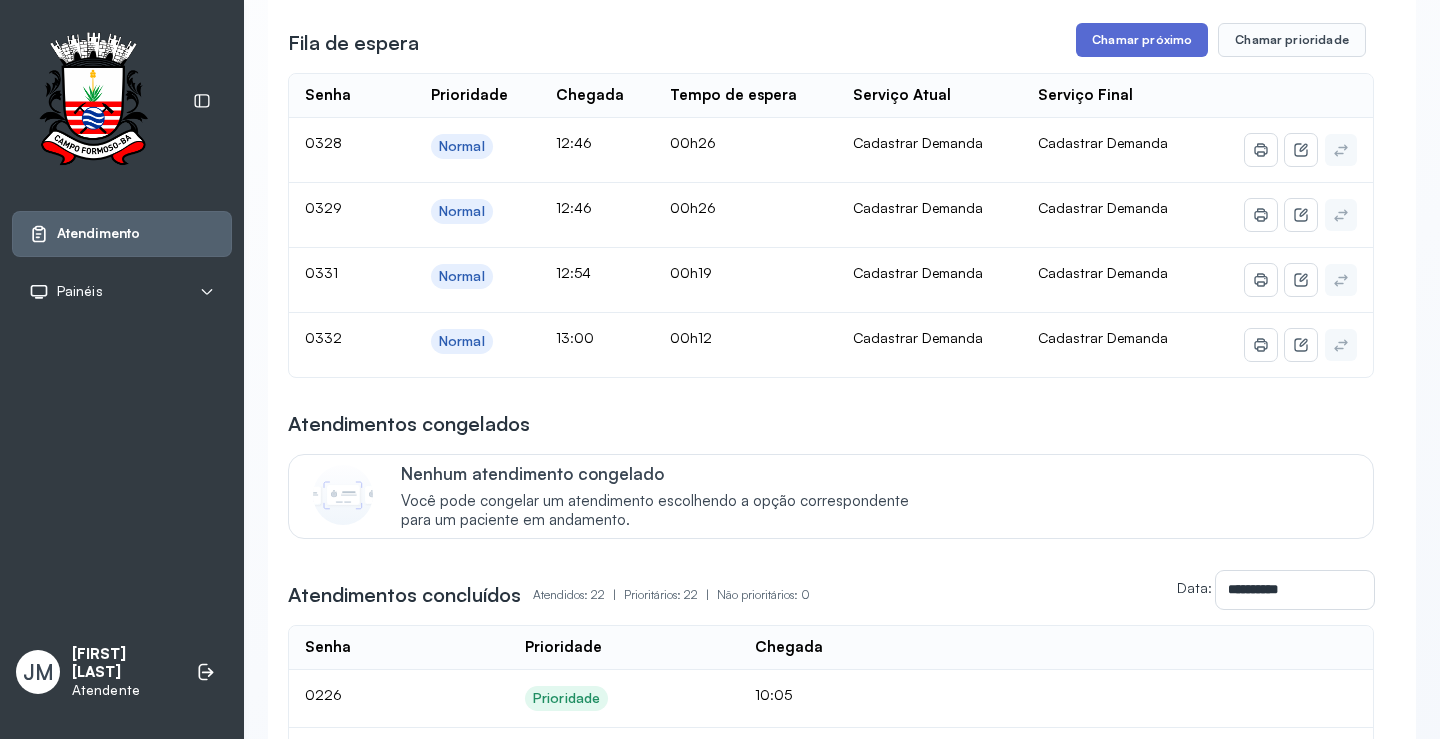 click on "Chamar próximo" at bounding box center [1142, 40] 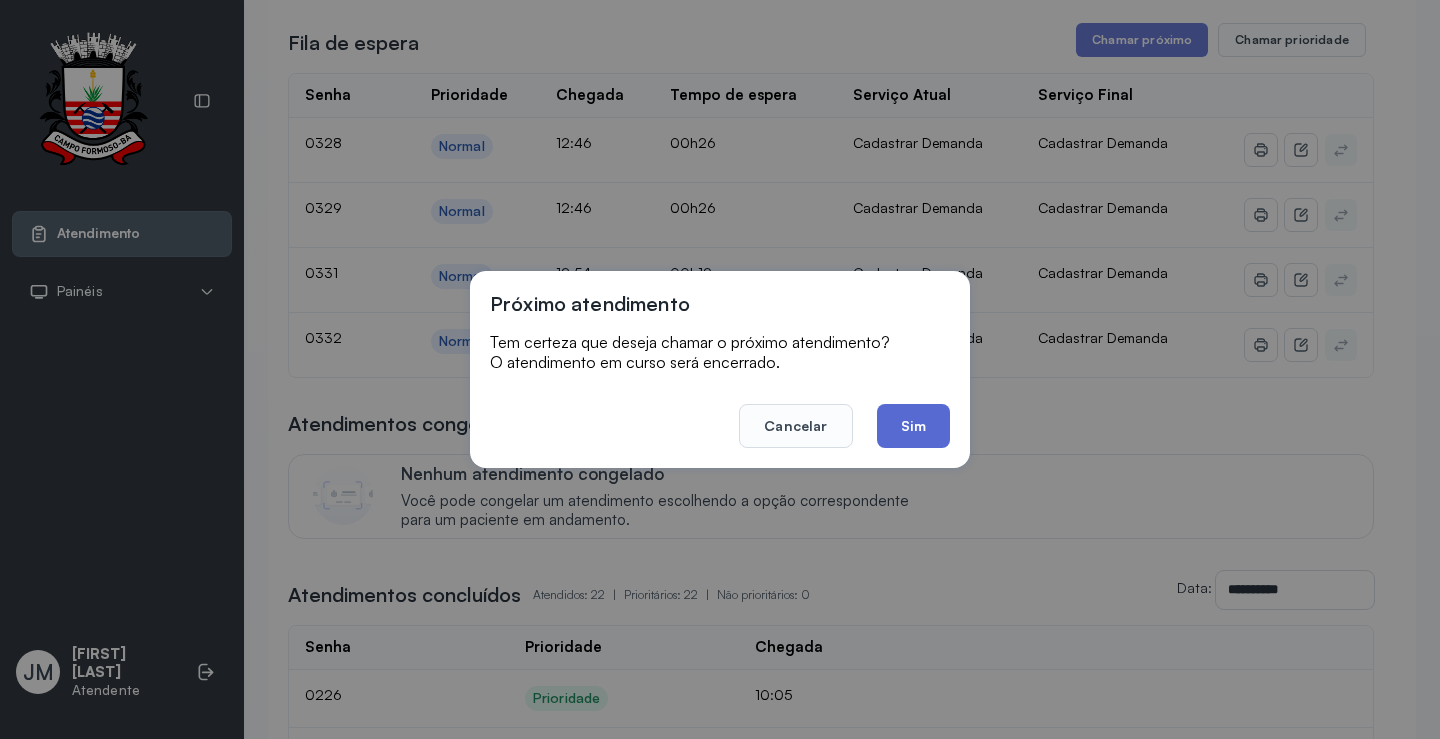 click on "Sim" 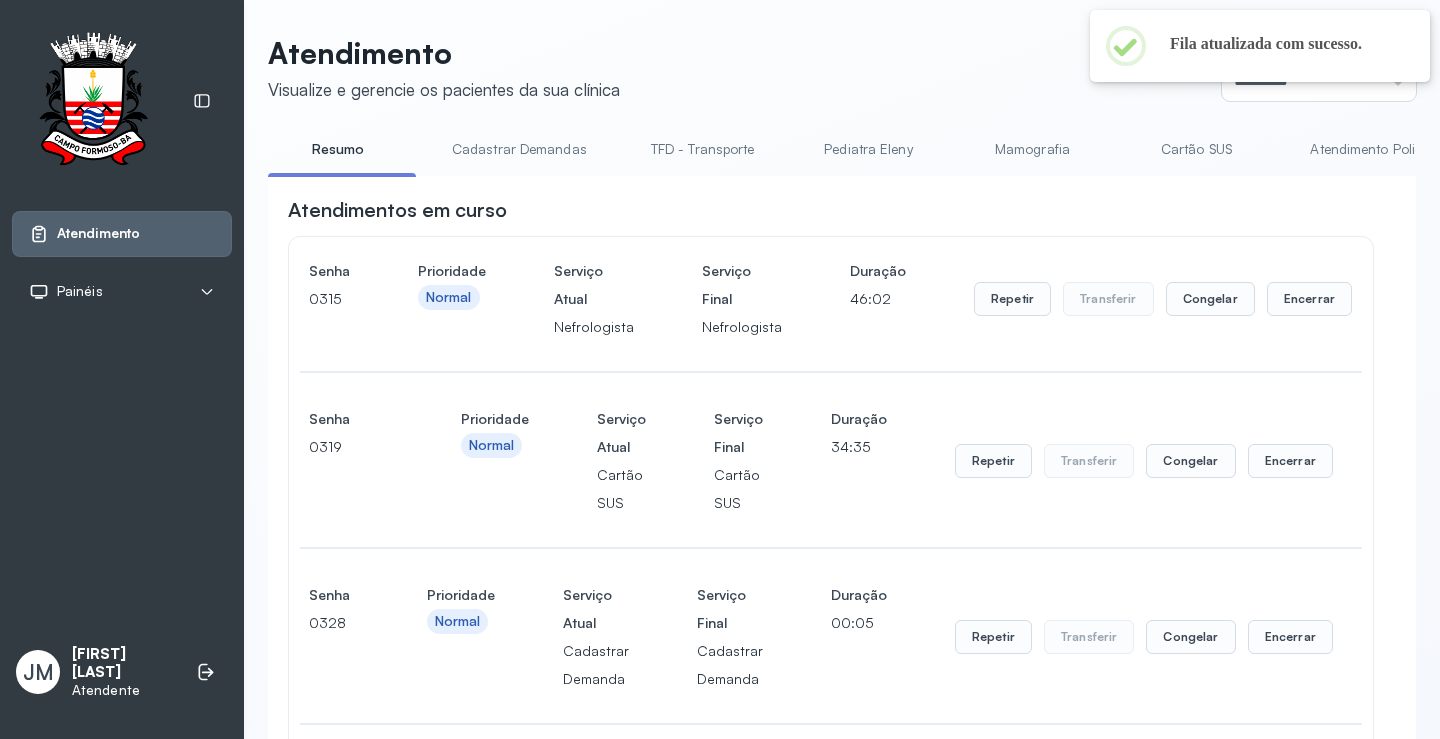 scroll, scrollTop: 900, scrollLeft: 0, axis: vertical 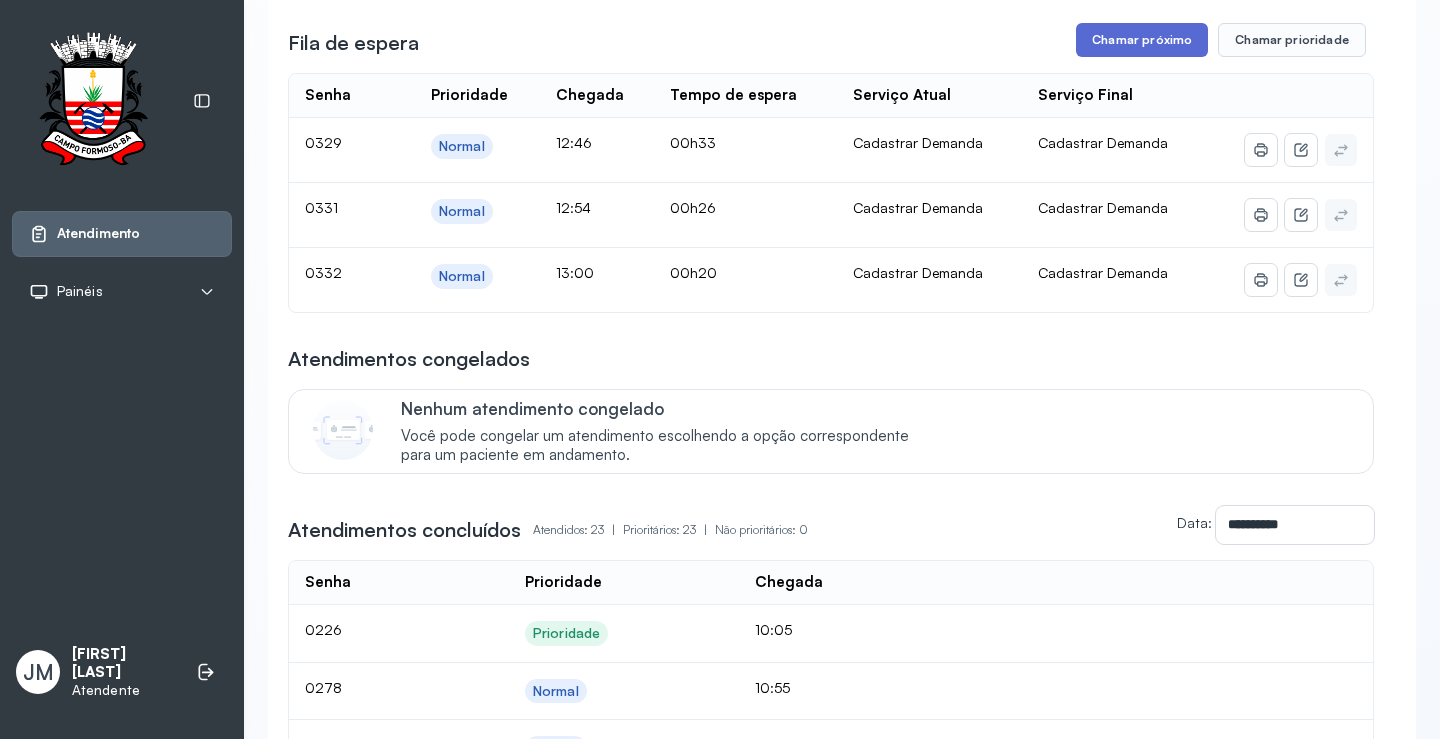 click on "Chamar próximo" at bounding box center [1142, 40] 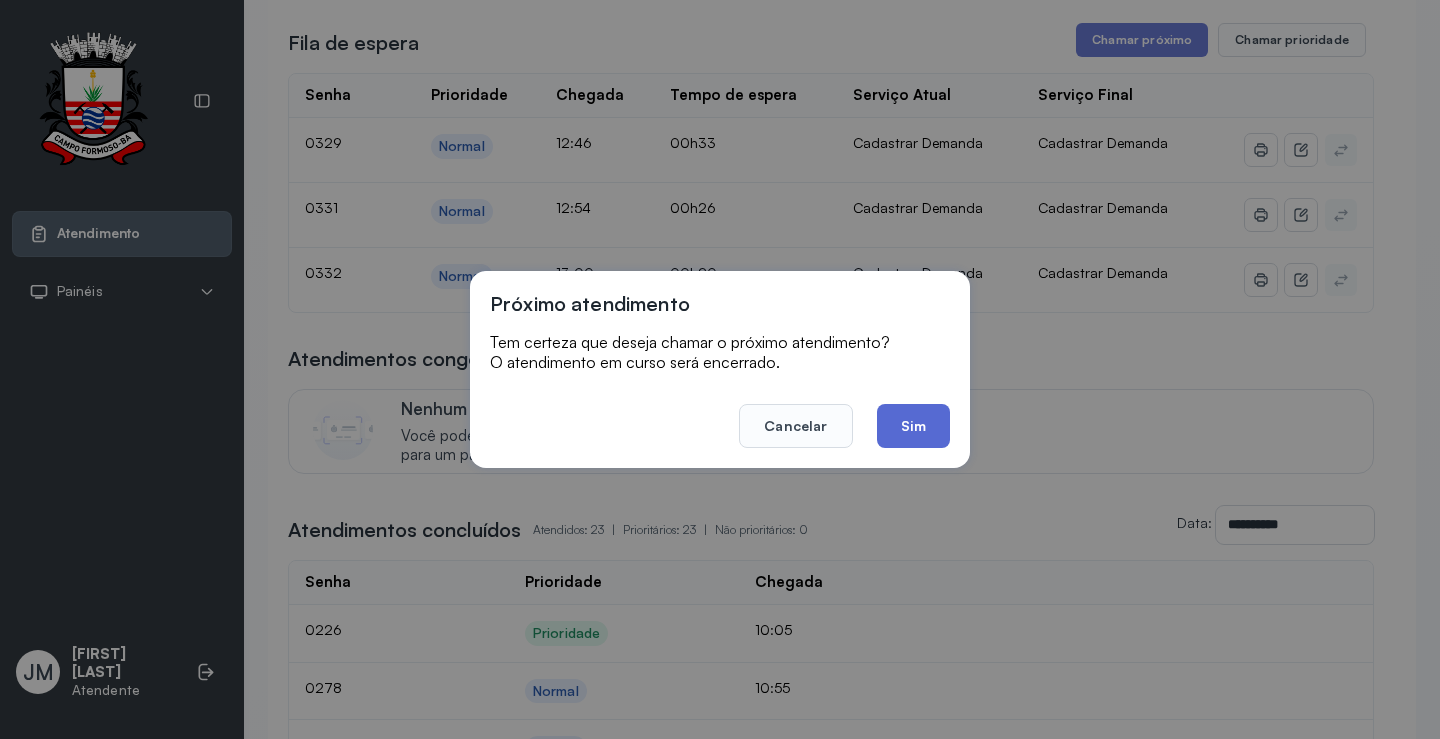 click on "Sim" 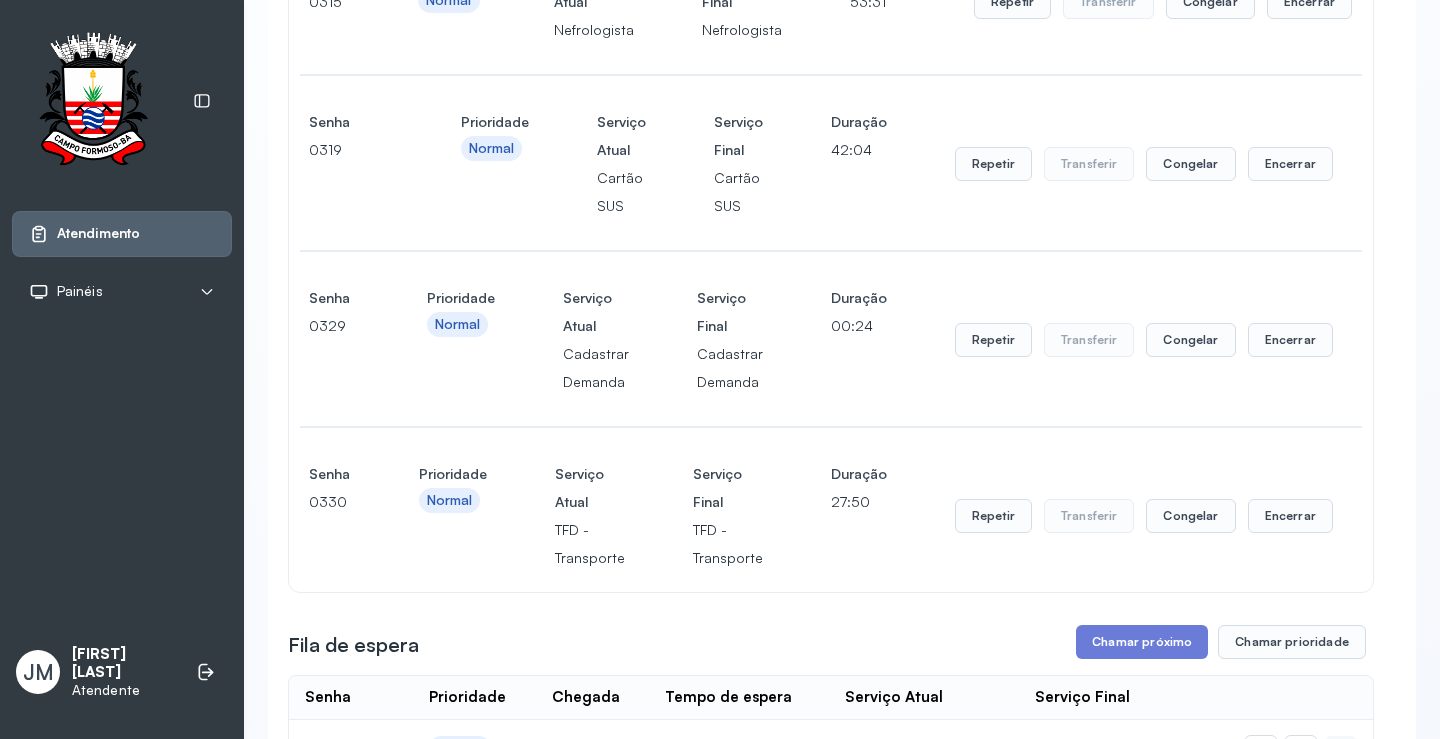 scroll, scrollTop: 0, scrollLeft: 0, axis: both 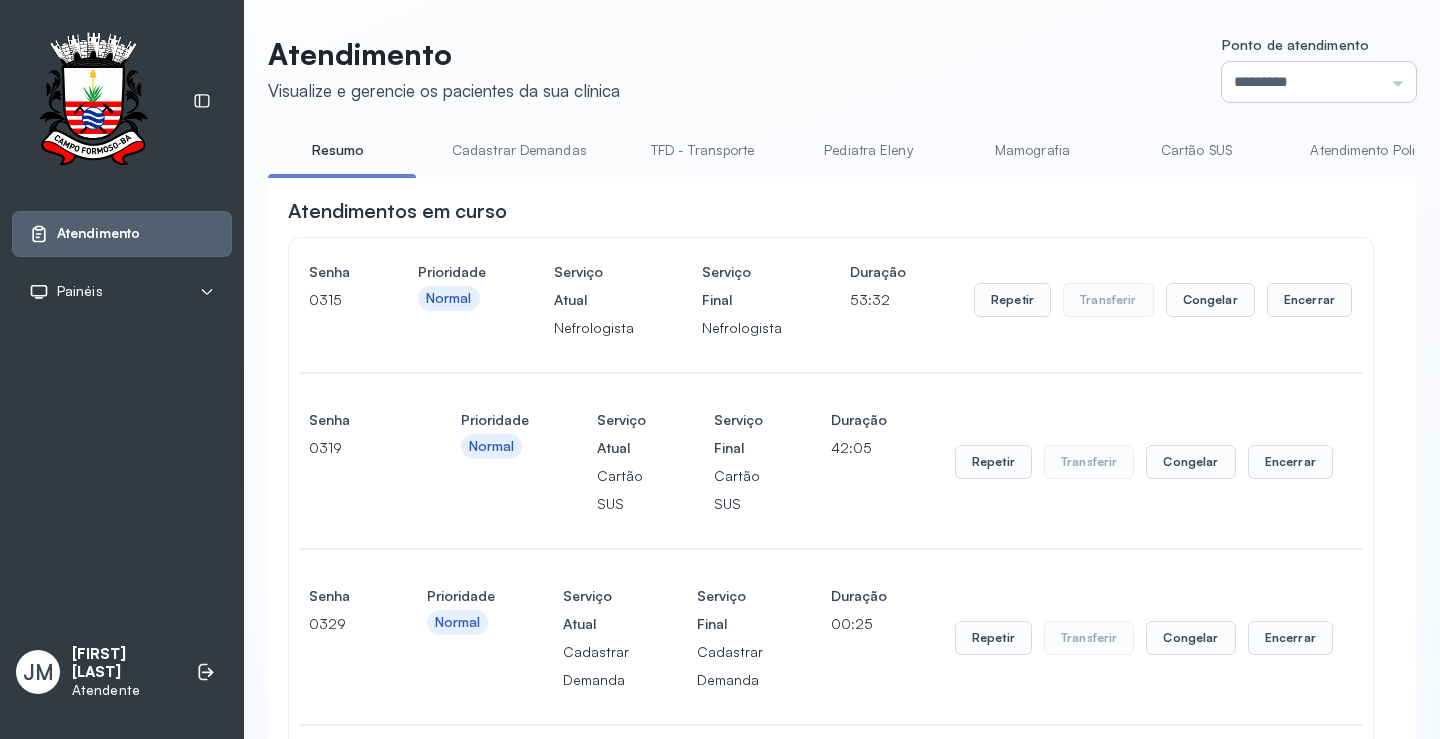 click on "*********" at bounding box center [1319, 82] 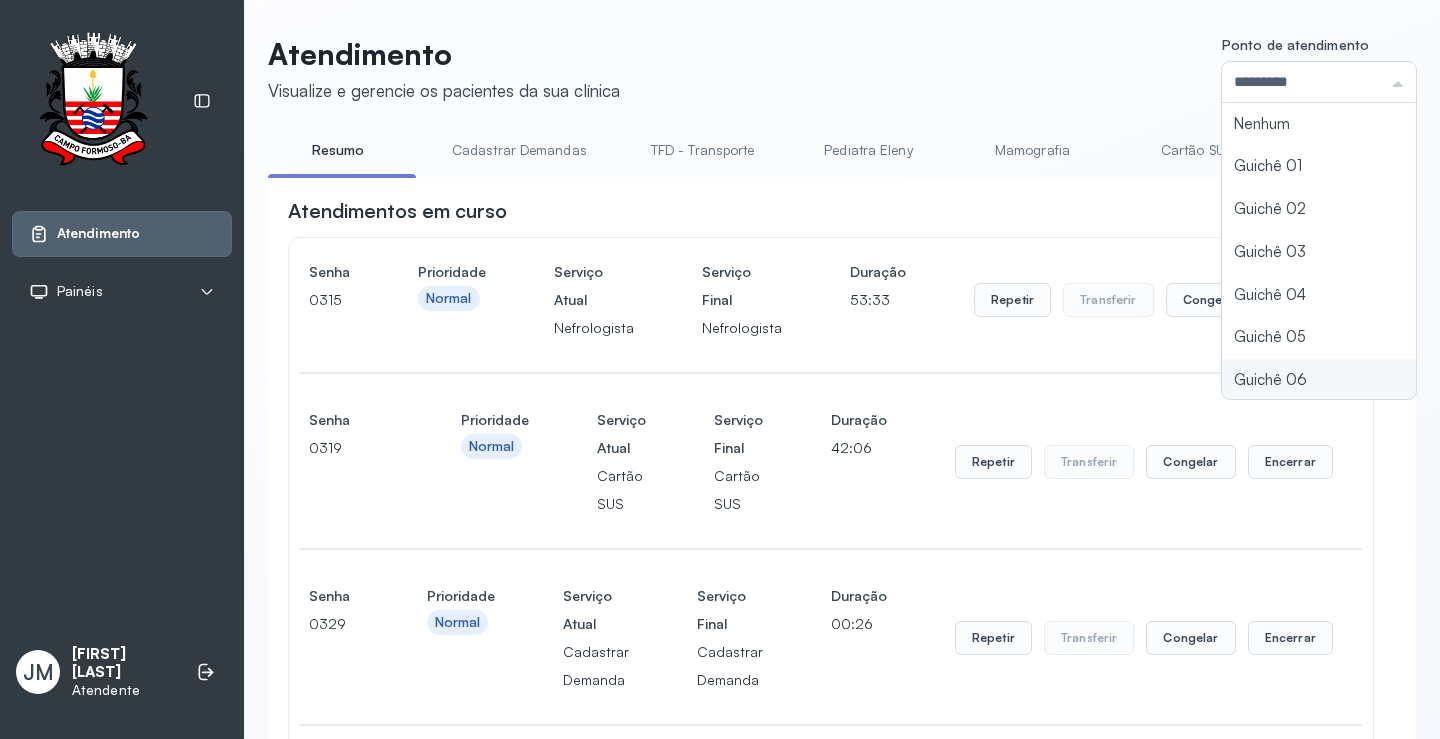 type on "*********" 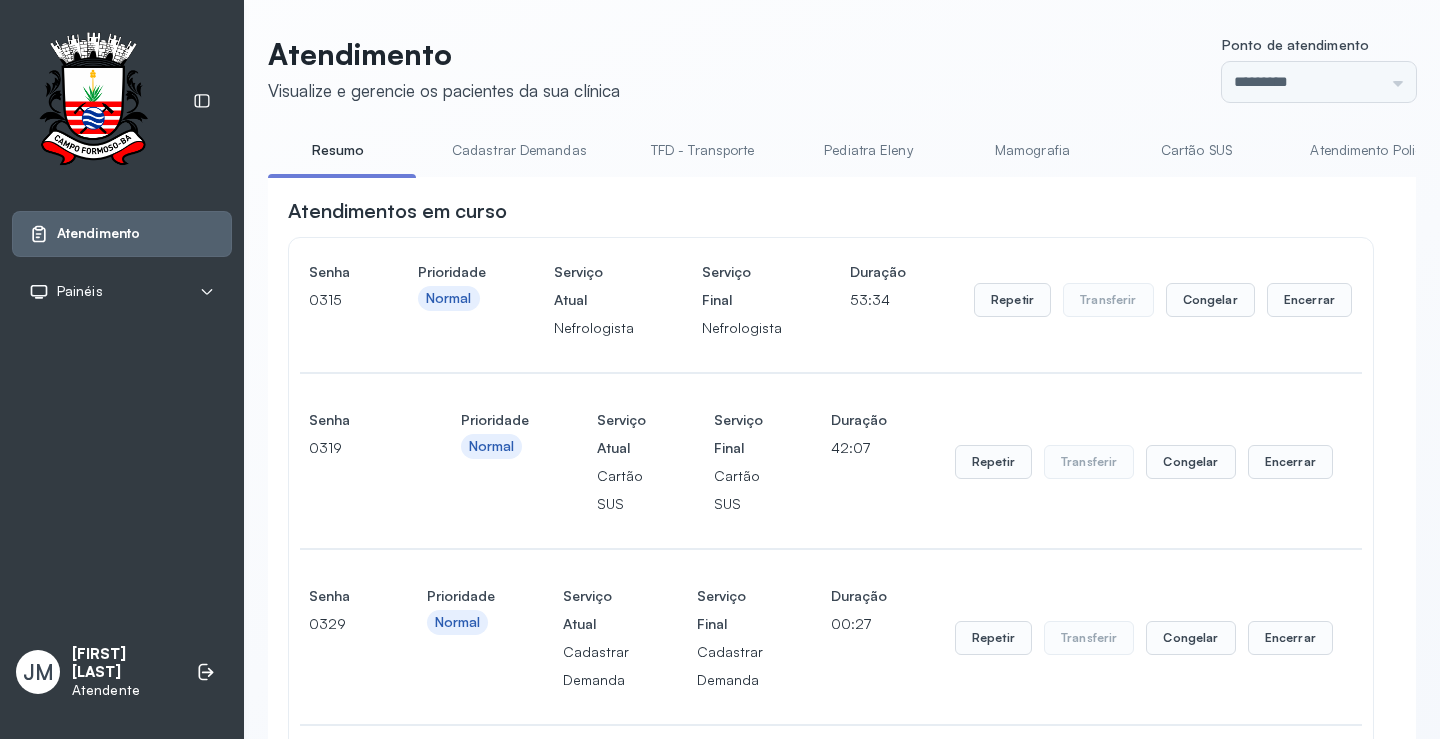 click on "Atendimento Visualize e gerencie os pacientes da sua clínica Ponto de atendimento ********* Nenhum Guichê 01 Guichê 02 Guichê 03 Guichê 04 Guichê 05 Guichê 06 Guichê 07 Guichê 08 Resumo Cadastrar Demandas TFD - Transporte Pediatra Eleny Mamografia Cartão SUS Atendimento Policlínica Cadastrar Demanda Fila de Espera Pediatra Ubaldina Pediatra Hamilton Ortopedista Mauricio Ortopedista Ramon Ginecologista Luana Ginecologista Amilton Endocrinologista Poliercio Endocrinologista Washington Obstetra Nefrologista Laboratório Atendimentos em curso Senha 0315 Prioridade Normal Serviço Atual Nefrologista Serviço Final Nefrologista Duração 53:34 Repetir Transferir Congelar Encerrar Senha 0319 Prioridade Normal Serviço Atual Cartão SUS Serviço Final Cartão SUS Duração 42:07 Repetir Transferir Congelar Encerrar Senha 0329 Prioridade Normal Serviço Atual Cadastrar Demanda Serviço Final Cadastrar Demanda Duração 00:27 Repetir Transferir Congelar Encerrar Senha 0330 Prioridade Normal Serviço Atual" 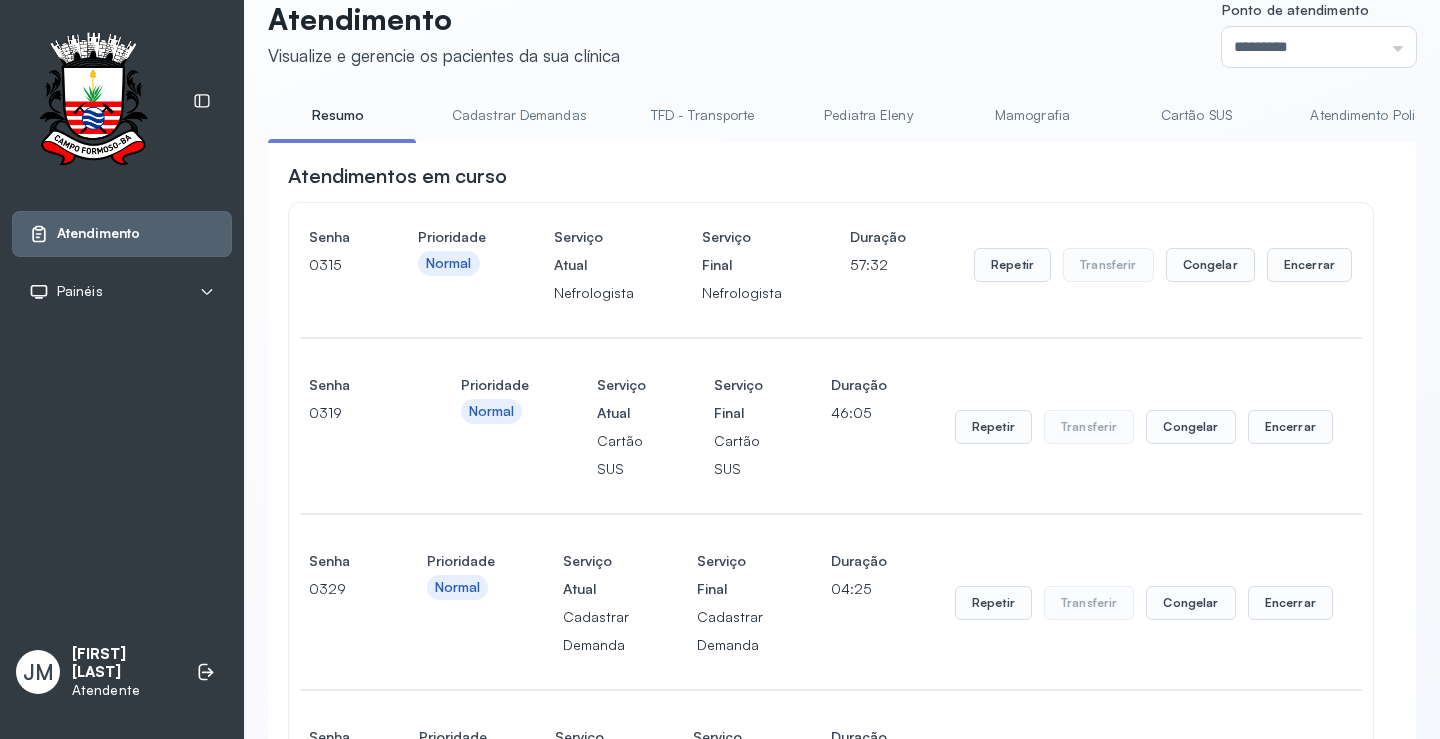 scroll, scrollTop: 0, scrollLeft: 0, axis: both 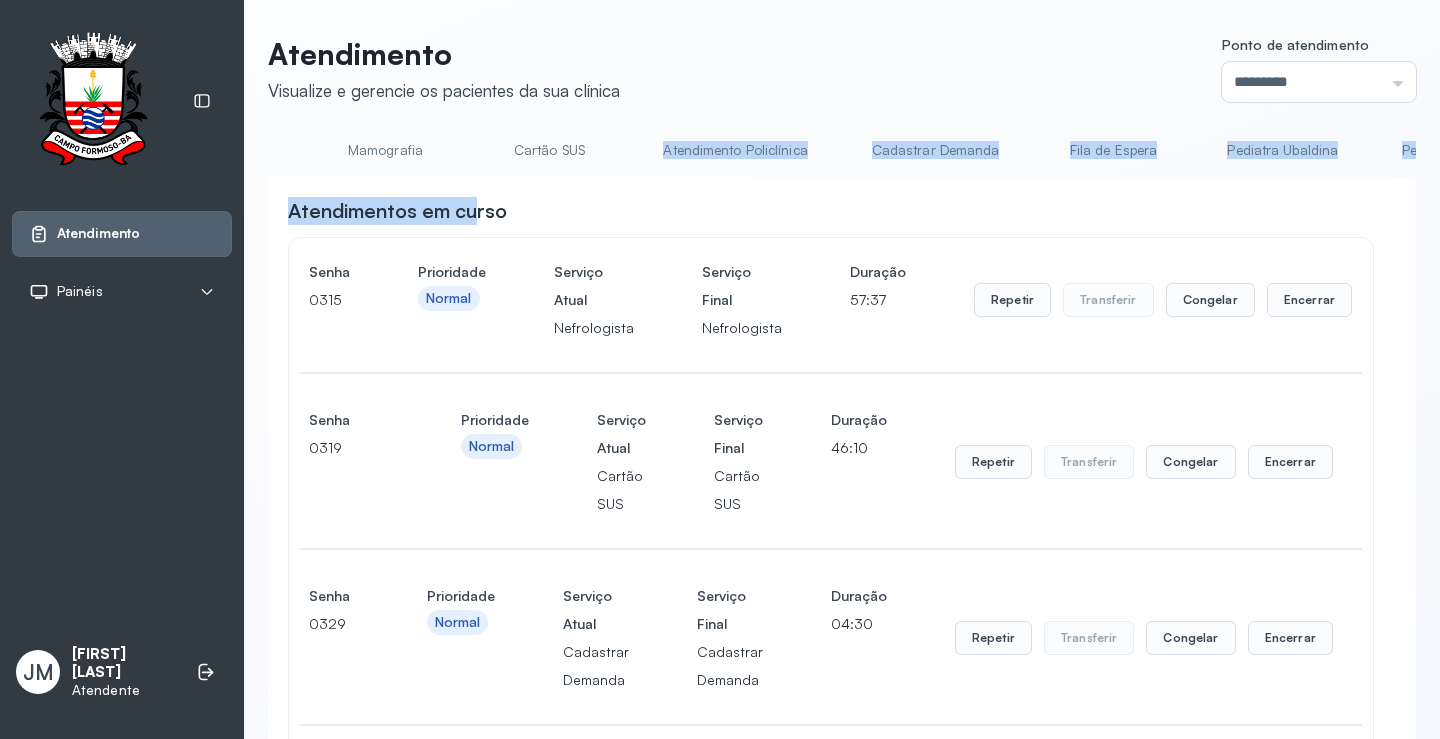 drag, startPoint x: 627, startPoint y: 176, endPoint x: 476, endPoint y: 185, distance: 151.26797 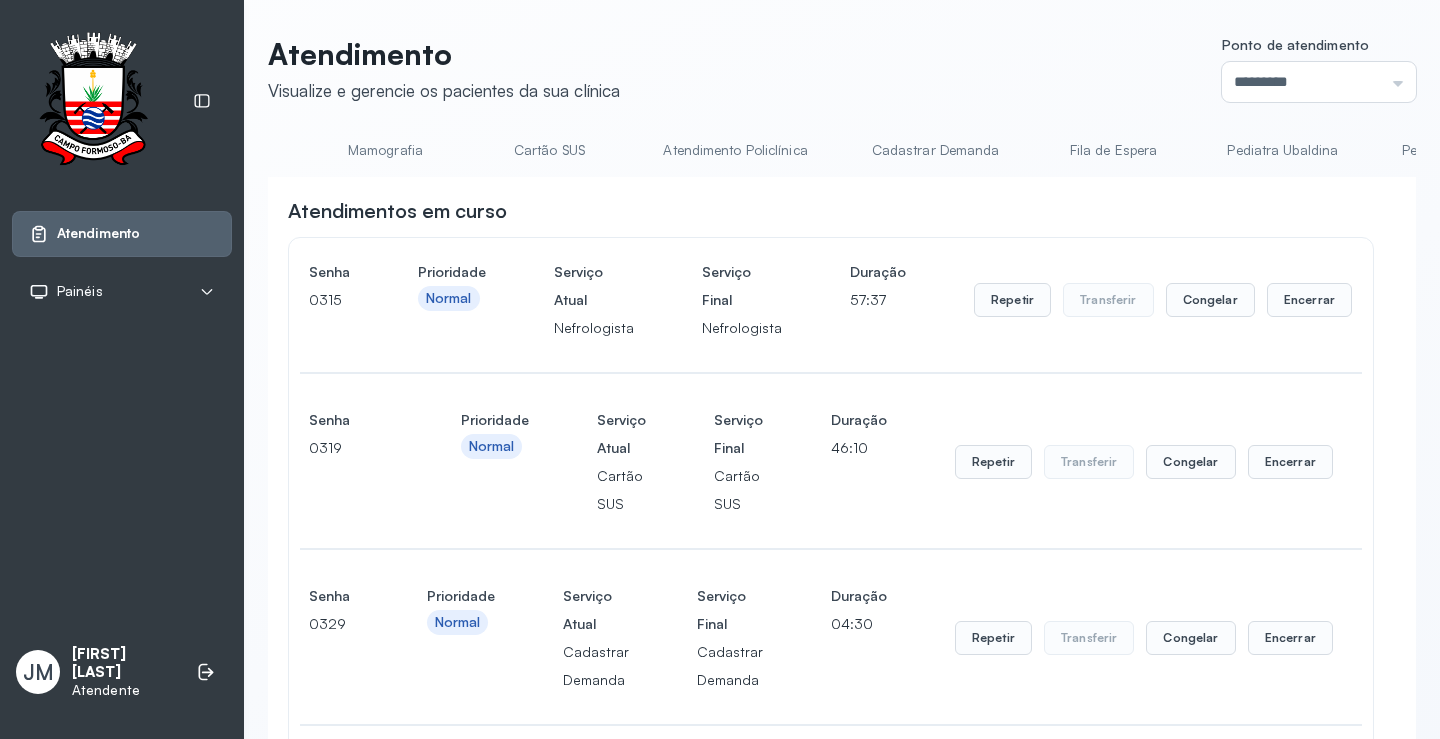 click on "Atendimentos em curso" at bounding box center [831, 211] 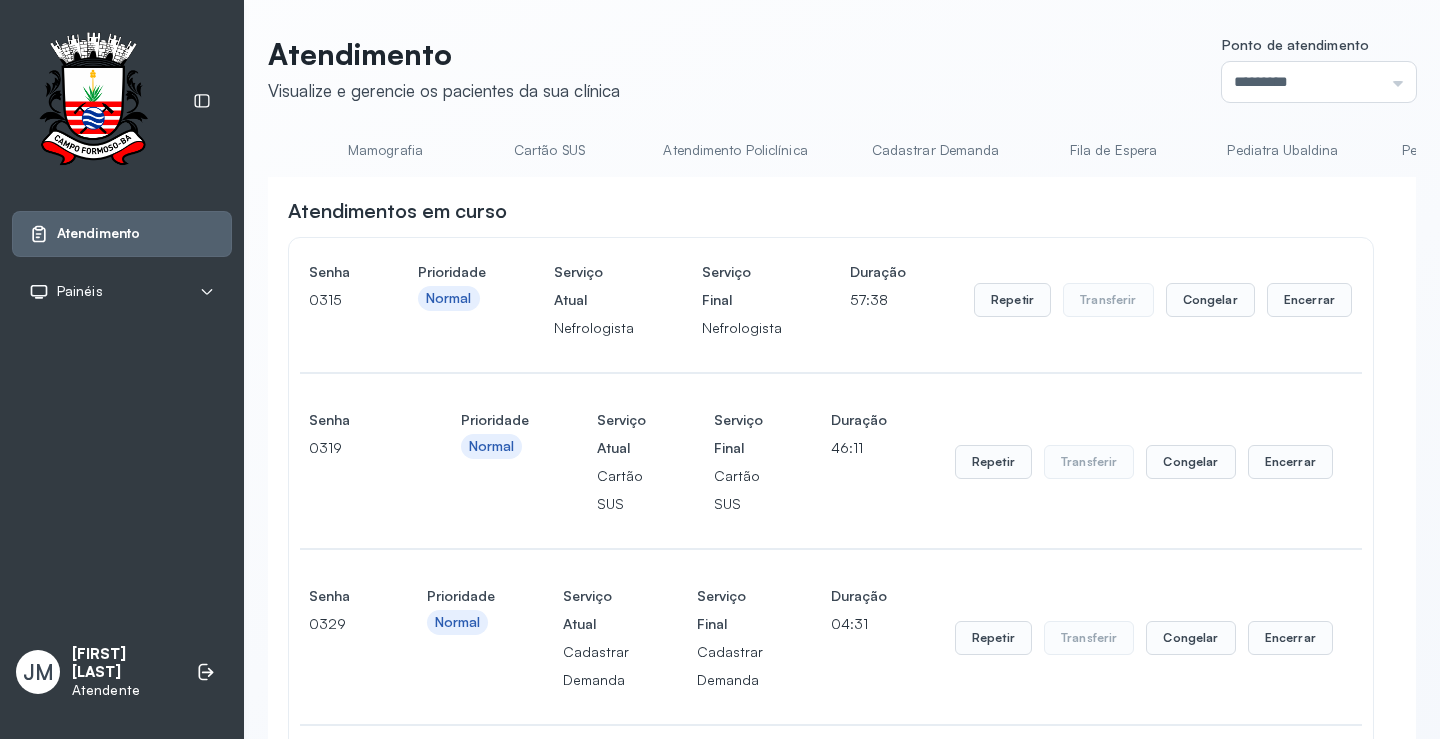 click on "Atendimentos em curso Senha 0315 Prioridade Normal Serviço Atual Nefrologista Serviço Final Nefrologista Duração 57:38 Repetir Transferir Congelar Encerrar Senha 0319 Prioridade Normal Serviço Atual Cartão SUS Serviço Final Cartão SUS Duração 46:11 Repetir Transferir Congelar Encerrar Senha 0329 Prioridade Normal Serviço Atual Cadastrar Demanda Serviço Final Cadastrar Demanda Duração 04:31 Repetir Transferir Congelar Encerrar Senha 0330 Prioridade Normal Serviço Atual TFD - Transporte Serviço Final TFD - Transporte Duração 31:57 Repetir Transferir Congelar Encerrar Fila de espera Chamar próximo Chamar prioridade Senha    Prioridade  Chegada  Tempo de espera  Serviço Atual  Serviço Final    0331 Normal 12:54 00h30 Cadastrar Demanda Cadastrar Demanda 0332 Normal 13:00 00h24 Cadastrar Demanda Cadastrar Demanda 0333 Normal 13:13 00h10 Cadastrar Demandas Cadastrar Demandas 0334 Normal 13:14 00h10 Mamografia Mamografia 0335 Normal 13:19 00h05 Cadastrar Demanda Cadastrar Demanda  Atendidos: 24" at bounding box center (842, 1664) 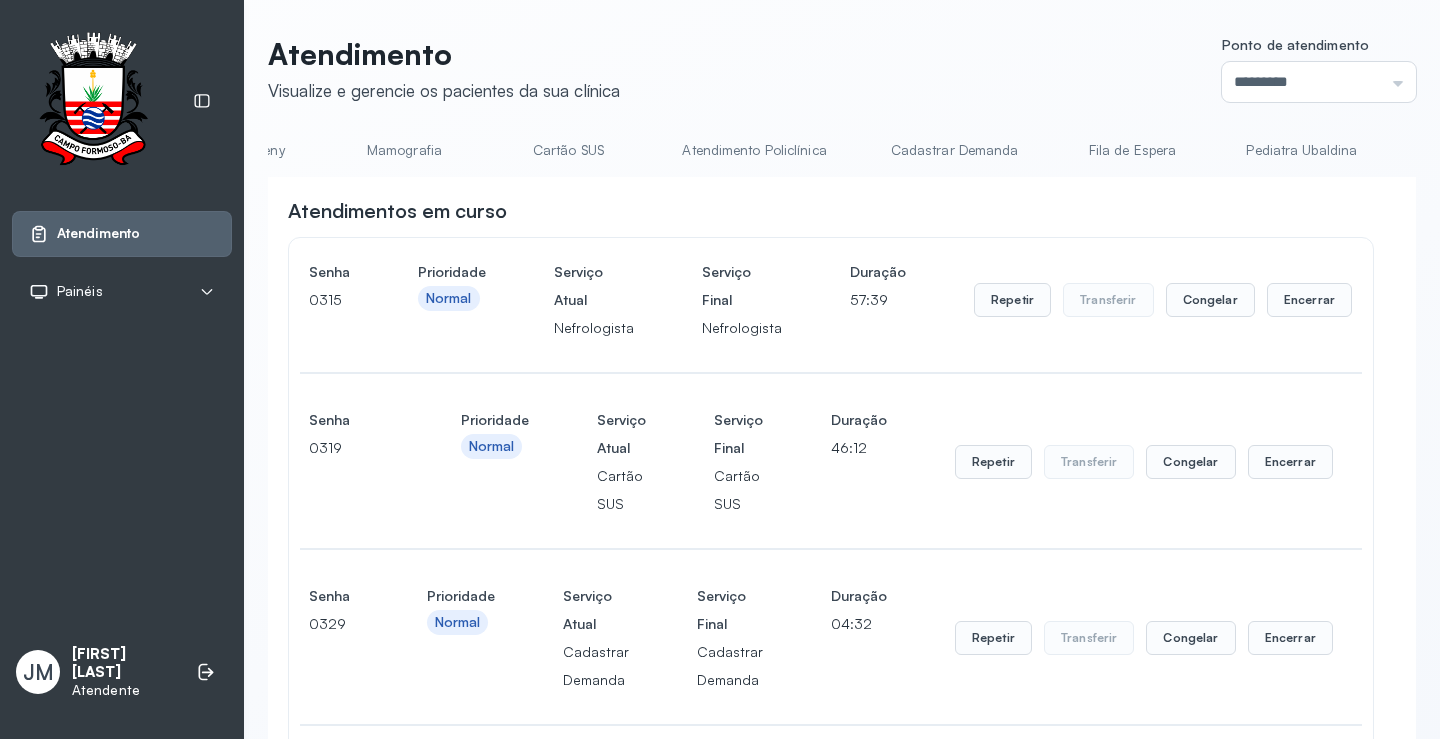 click on "Mamografia" 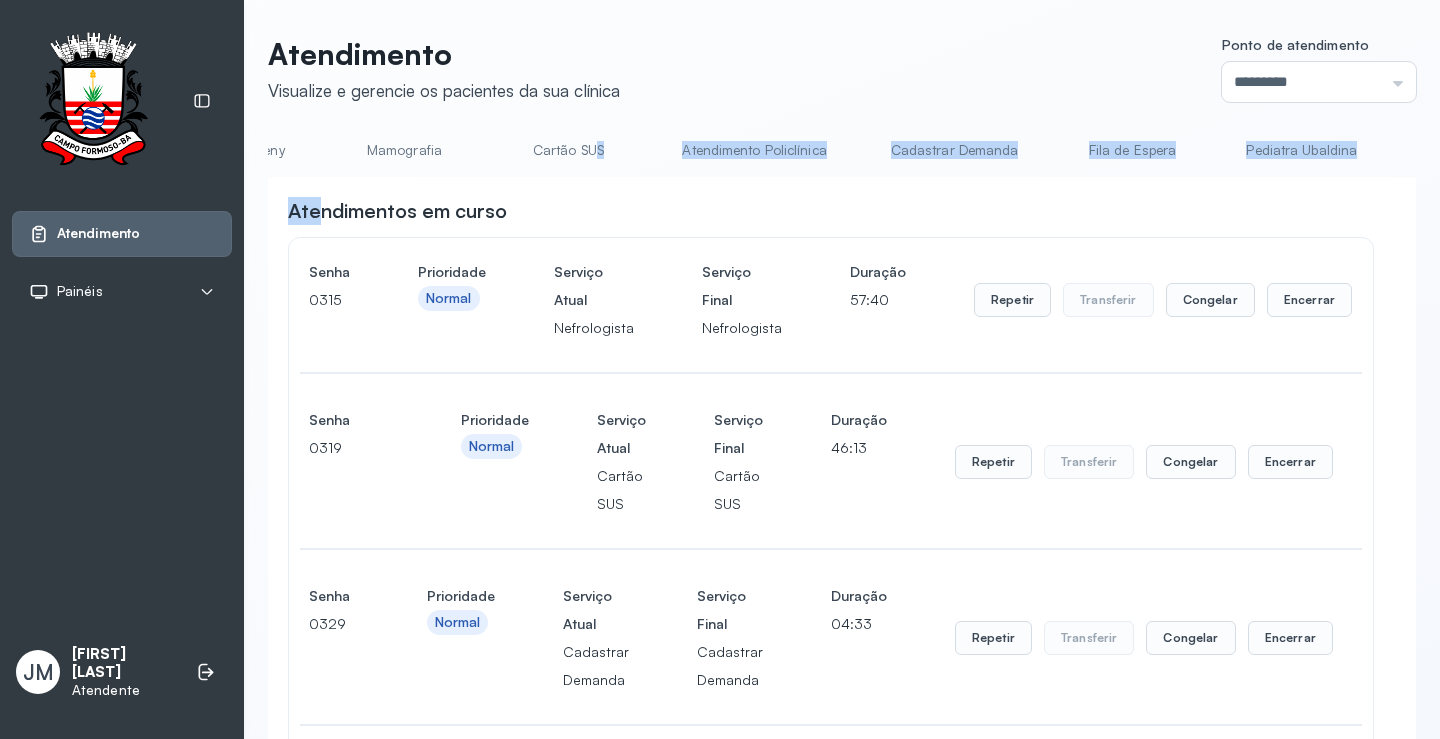 drag, startPoint x: 591, startPoint y: 177, endPoint x: 409, endPoint y: 198, distance: 183.20753 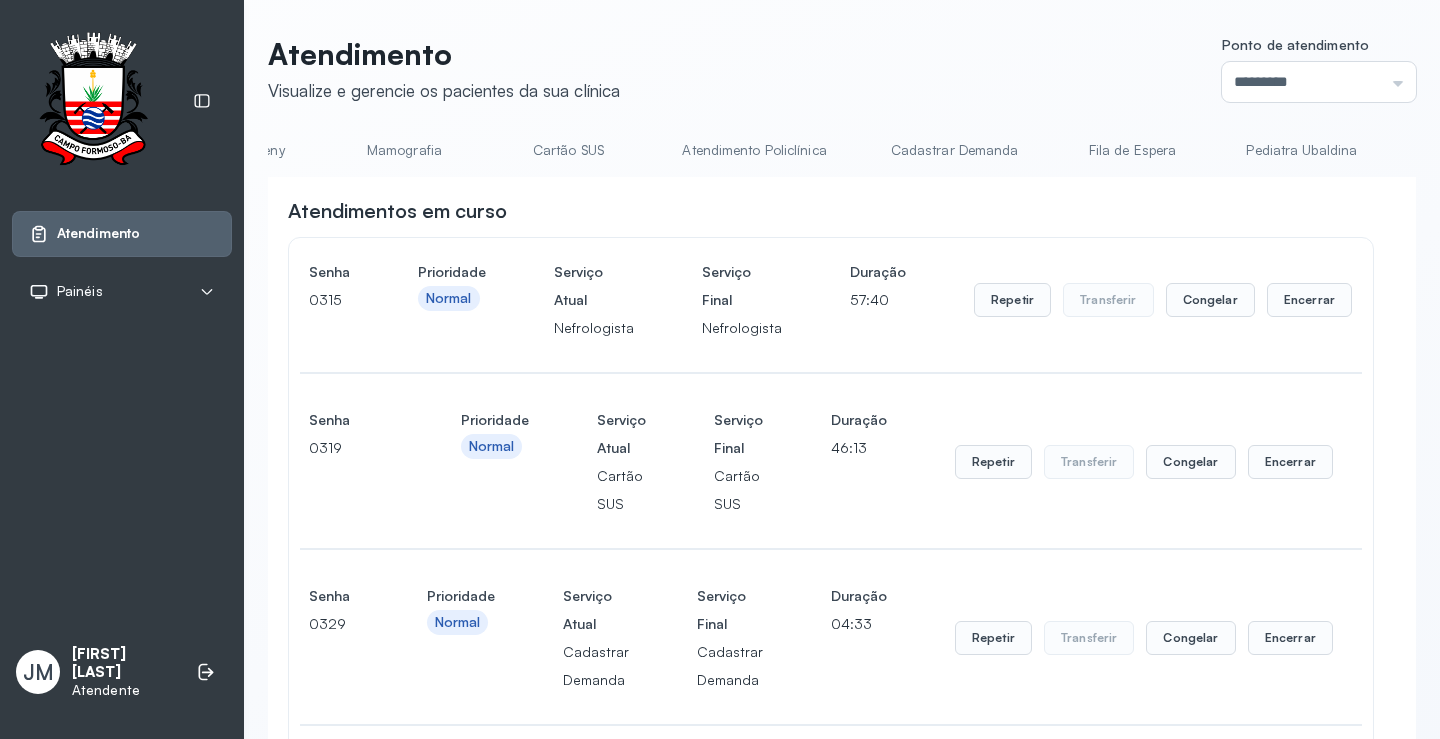 click on "Atendimentos em curso" at bounding box center [831, 211] 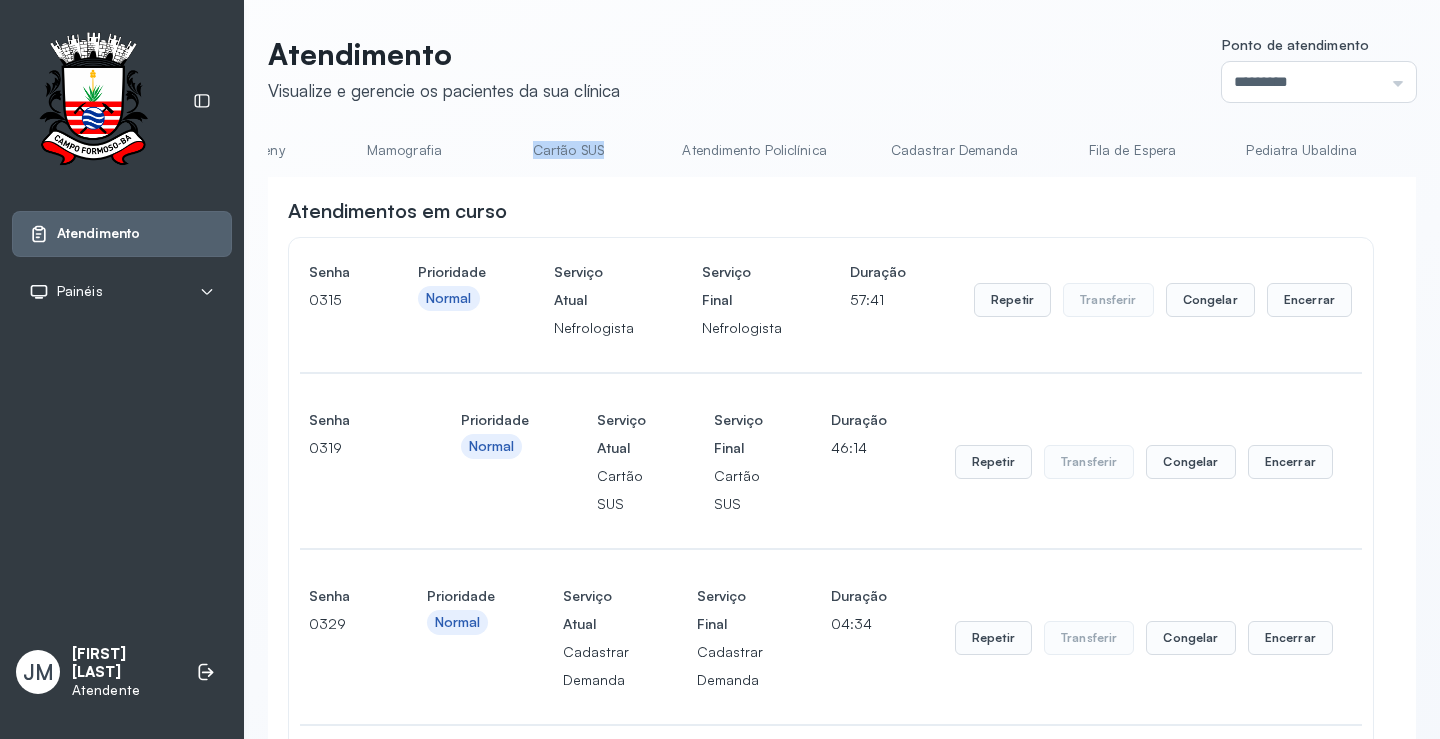 drag, startPoint x: 635, startPoint y: 174, endPoint x: 503, endPoint y: 176, distance: 132.01515 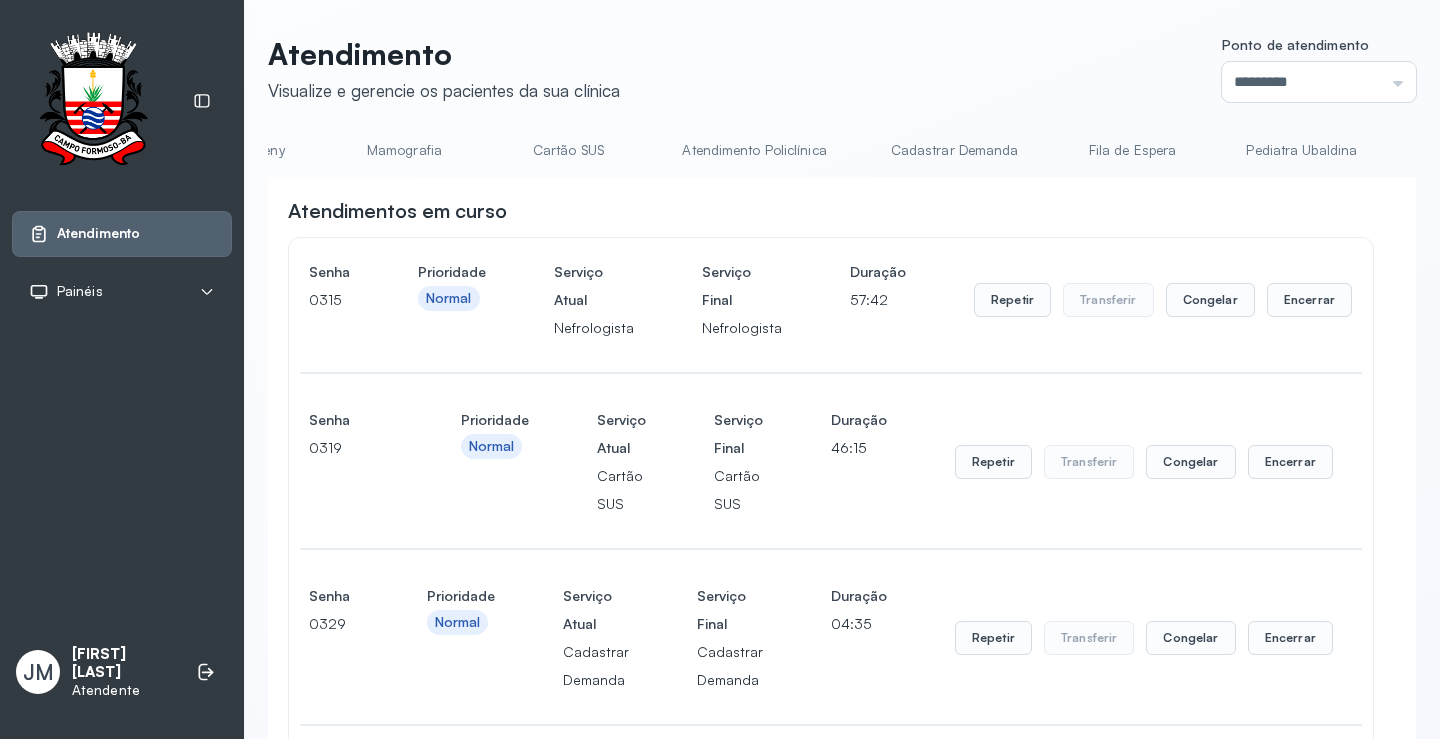 click on "Atendimentos em curso Senha 0315 Prioridade Normal Serviço Atual Nefrologista Serviço Final Nefrologista Duração 57:42 Repetir Transferir Congelar Encerrar Senha 0319 Prioridade Normal Serviço Atual Cartão SUS Serviço Final Cartão SUS Duração 46:15 Repetir Transferir Congelar Encerrar Senha 0329 Prioridade Normal Serviço Atual Cadastrar Demanda Serviço Final Cadastrar Demanda Duração 04:35 Repetir Transferir Congelar Encerrar Senha 0330 Prioridade Normal Serviço Atual TFD - Transporte Serviço Final TFD - Transporte Duração 32:01 Repetir Transferir Congelar Encerrar Fila de espera Chamar próximo Chamar prioridade Senha    Prioridade  Chegada  Tempo de espera  Serviço Atual  Serviço Final    0331 Normal 12:54 00h30 Cadastrar Demanda Cadastrar Demanda 0332 Normal 13:00 00h24 Cadastrar Demanda Cadastrar Demanda 0333 Normal 13:13 00h10 Cadastrar Demandas Cadastrar Demandas 0334 Normal 13:14 00h10 Mamografia Mamografia 0335 Normal 13:19 00h05 Cadastrar Demanda Cadastrar Demanda  Atendidos: 24" at bounding box center [842, 1664] 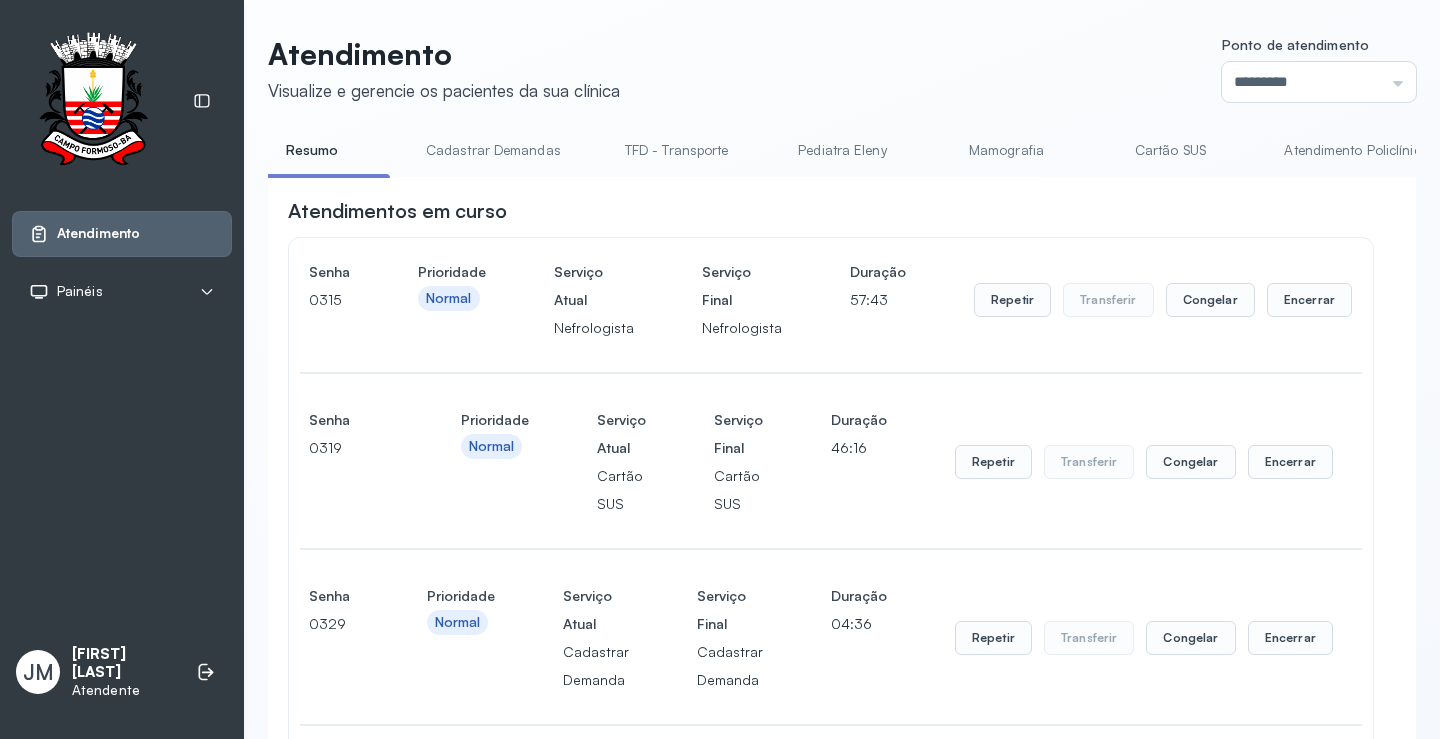scroll, scrollTop: 0, scrollLeft: 0, axis: both 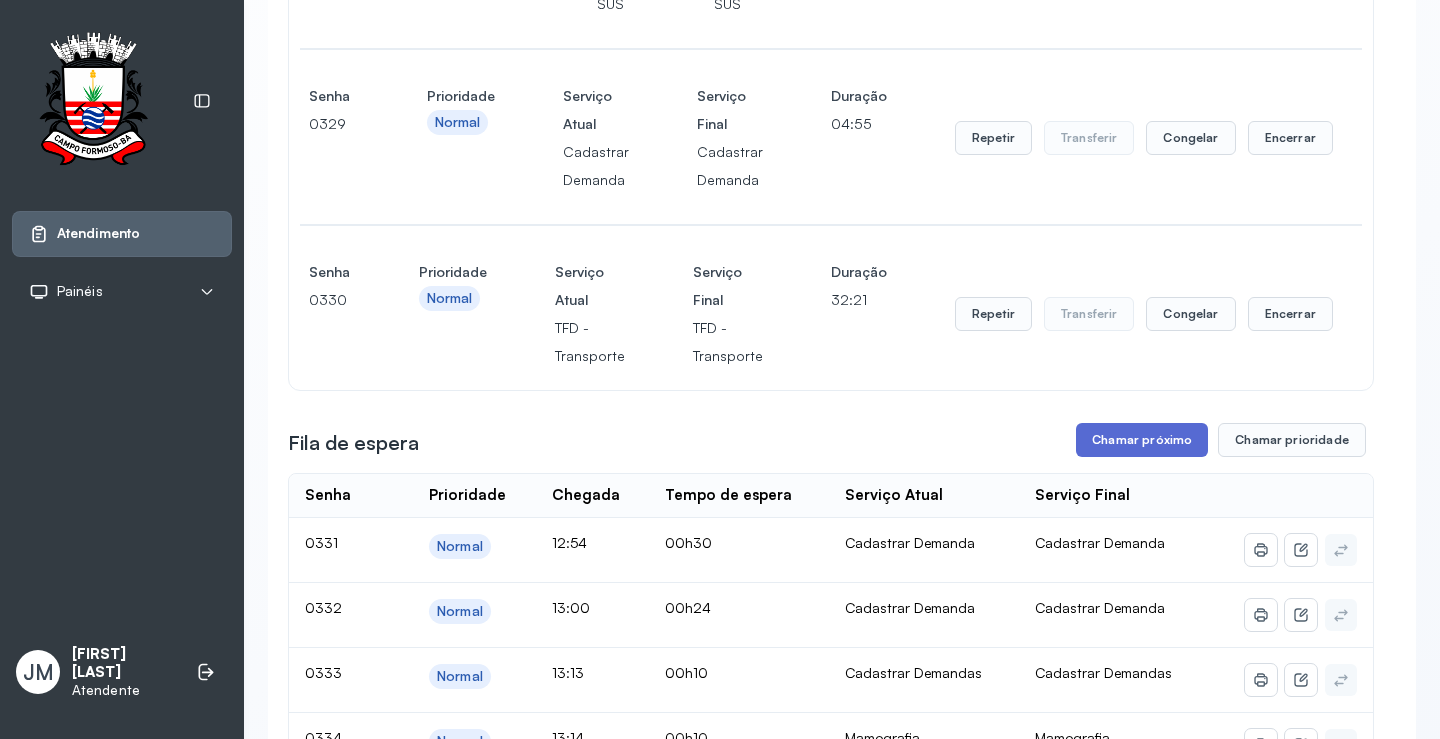 click on "Chamar próximo" at bounding box center [1142, 440] 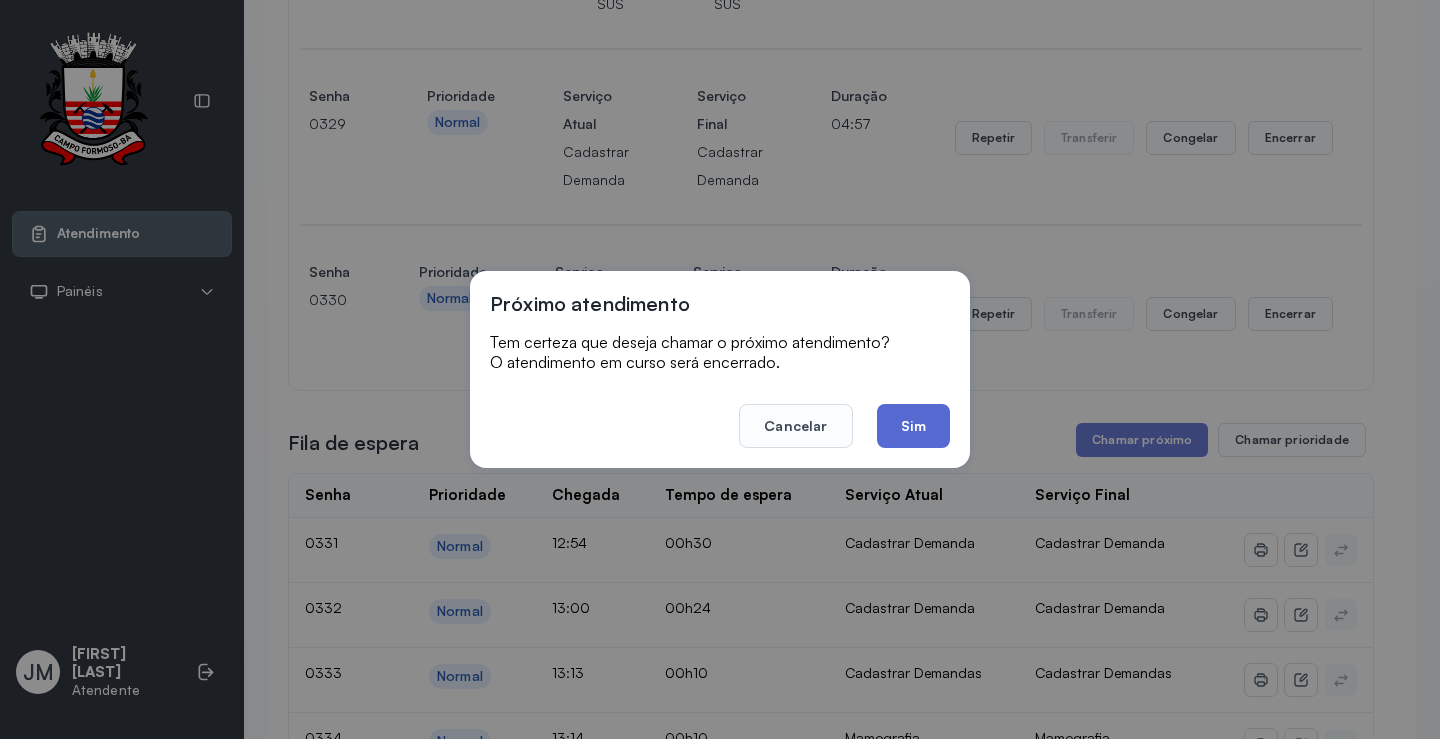 click on "Sim" 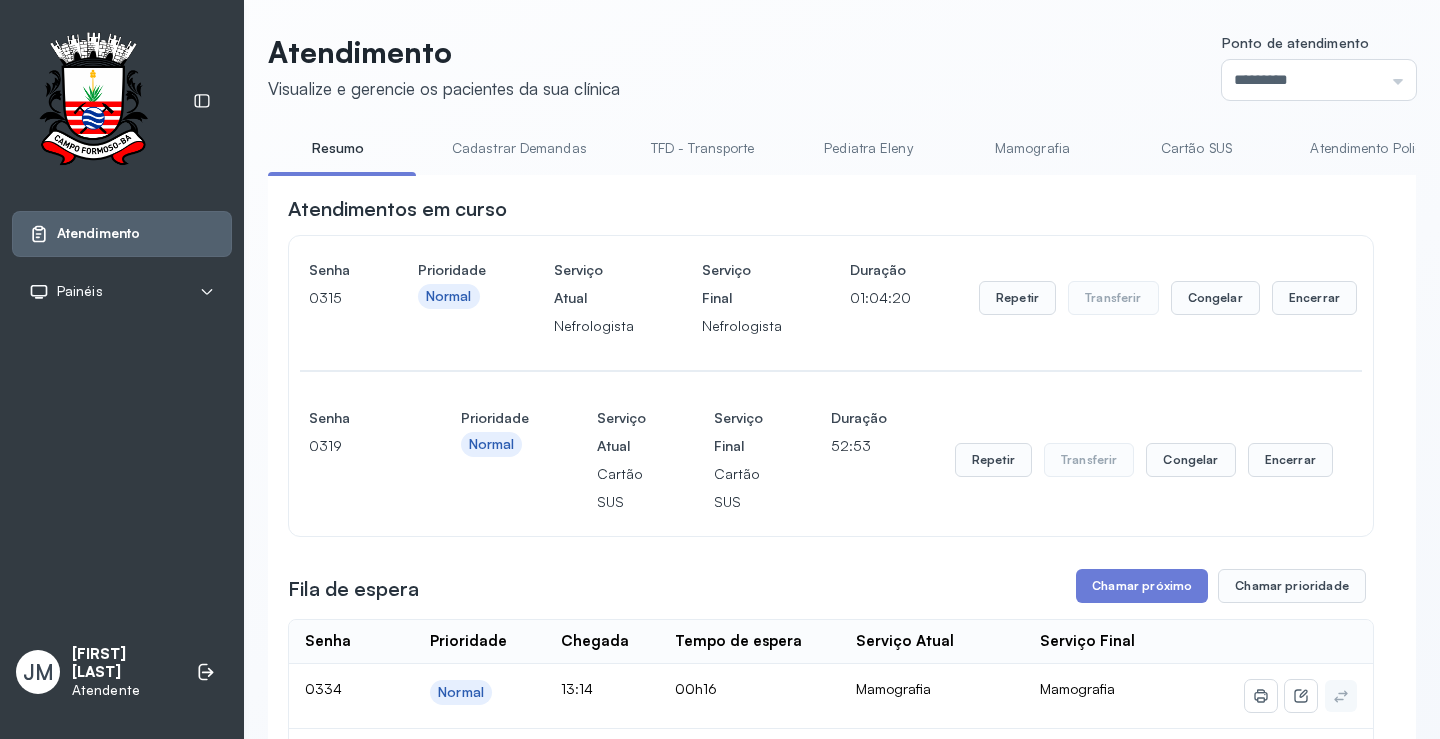 scroll, scrollTop: 0, scrollLeft: 0, axis: both 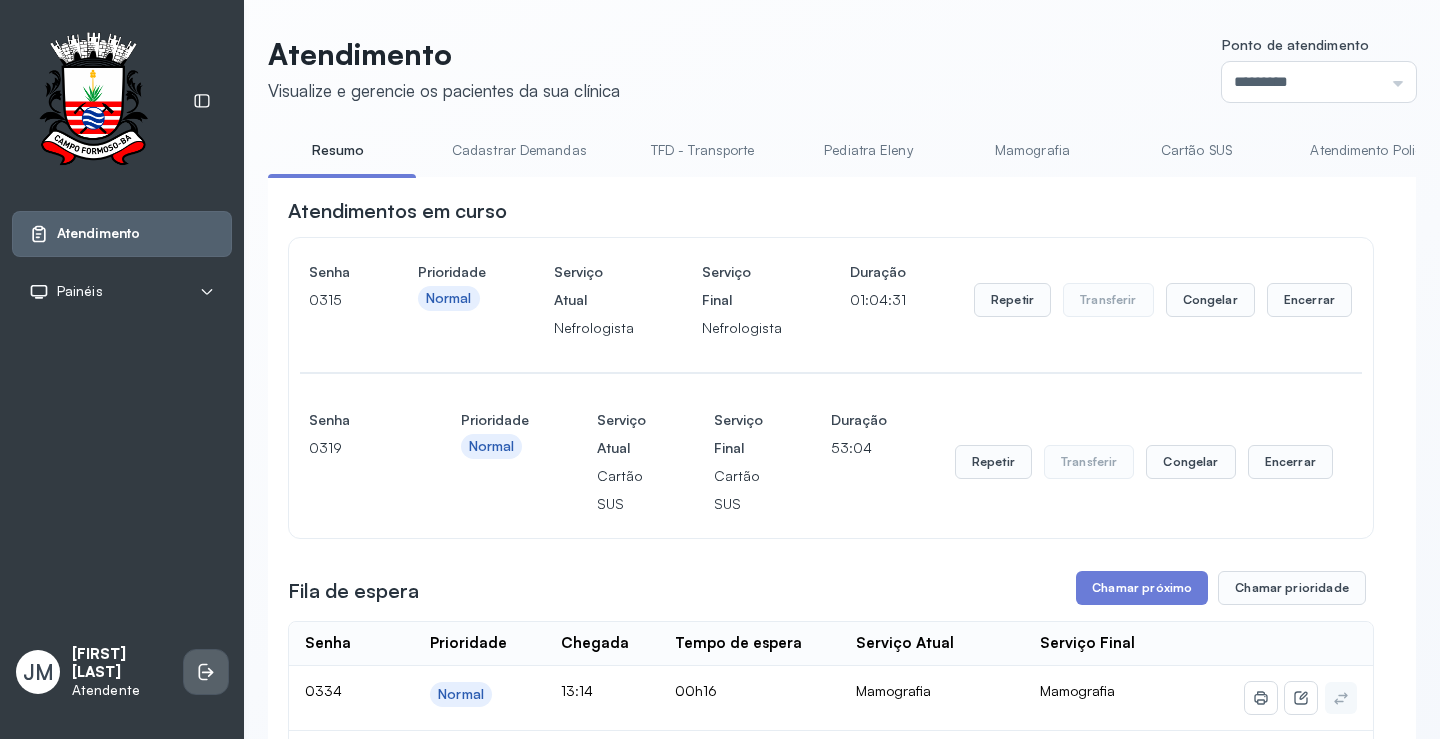 click at bounding box center (206, 672) 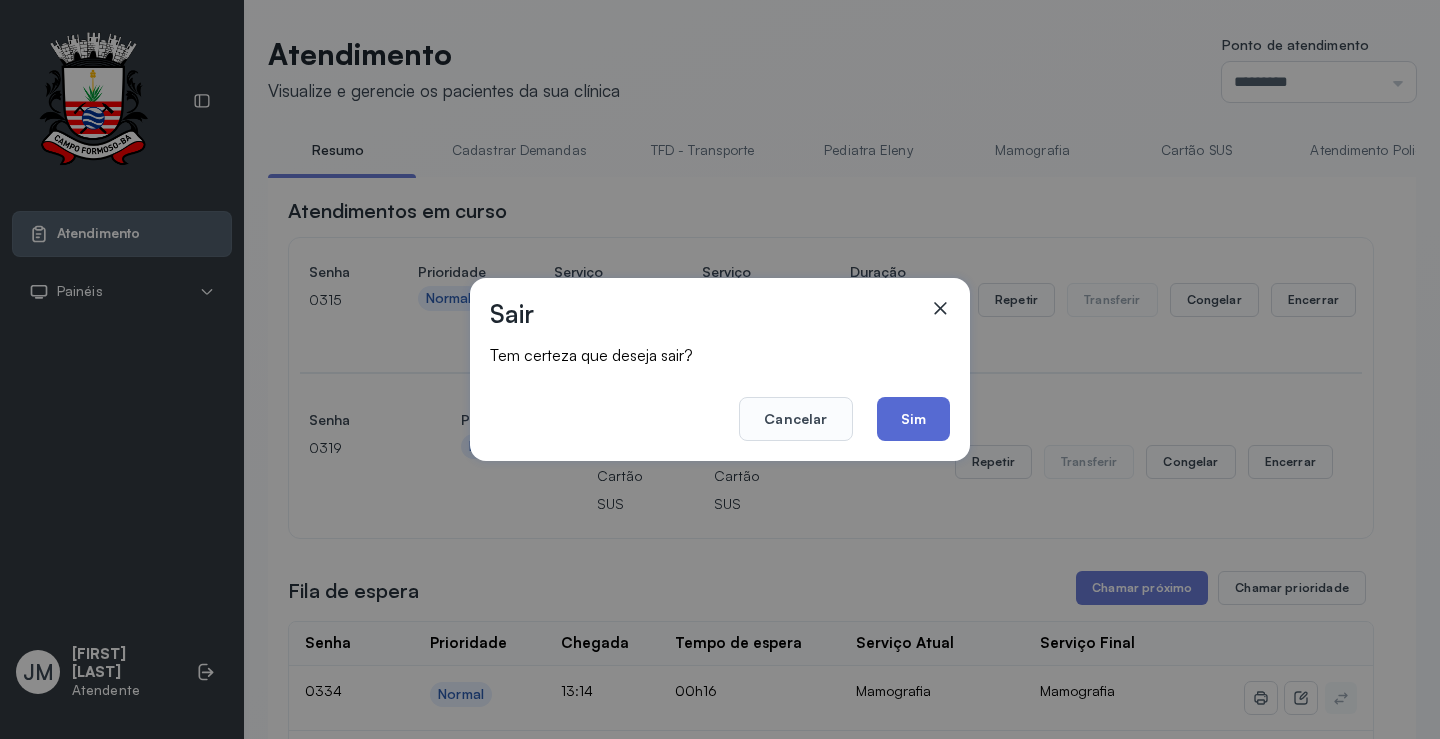 click on "Sim" 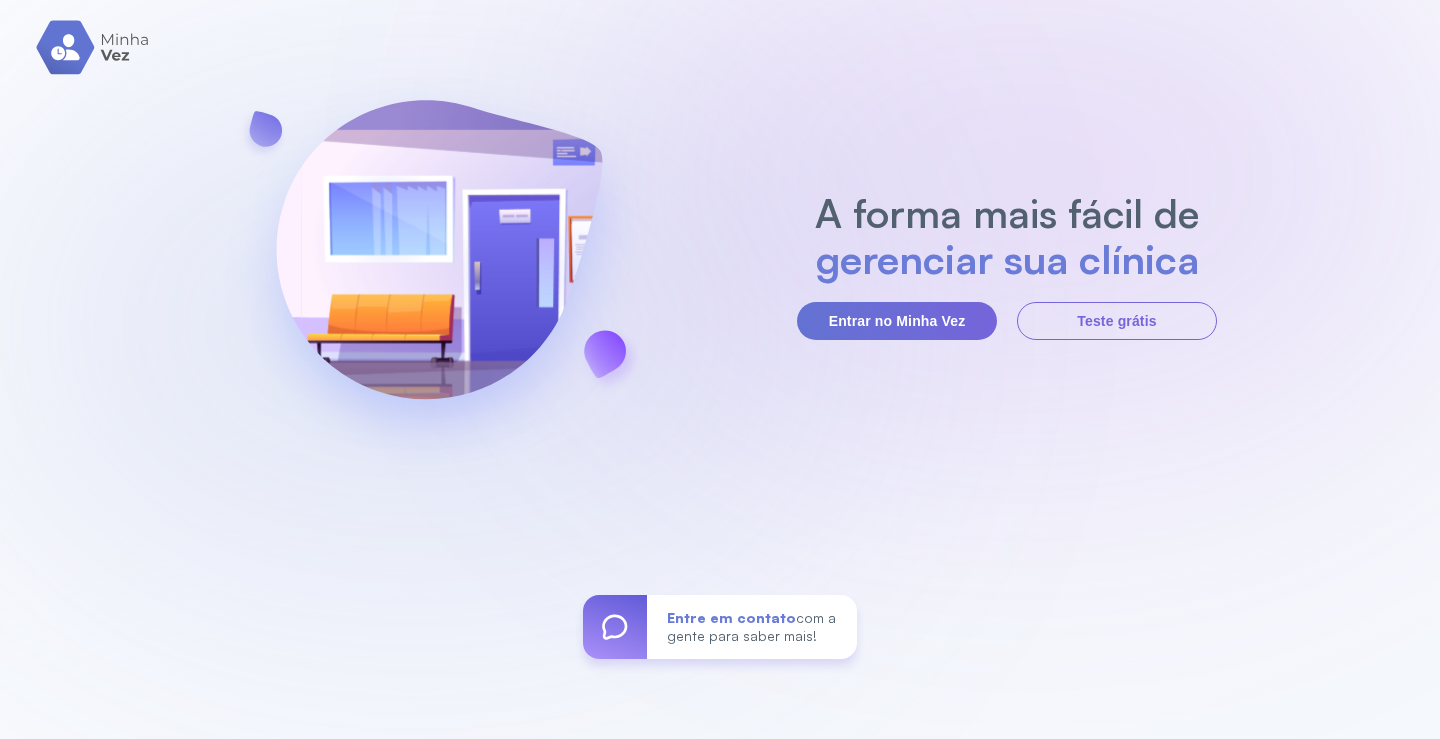 scroll, scrollTop: 0, scrollLeft: 0, axis: both 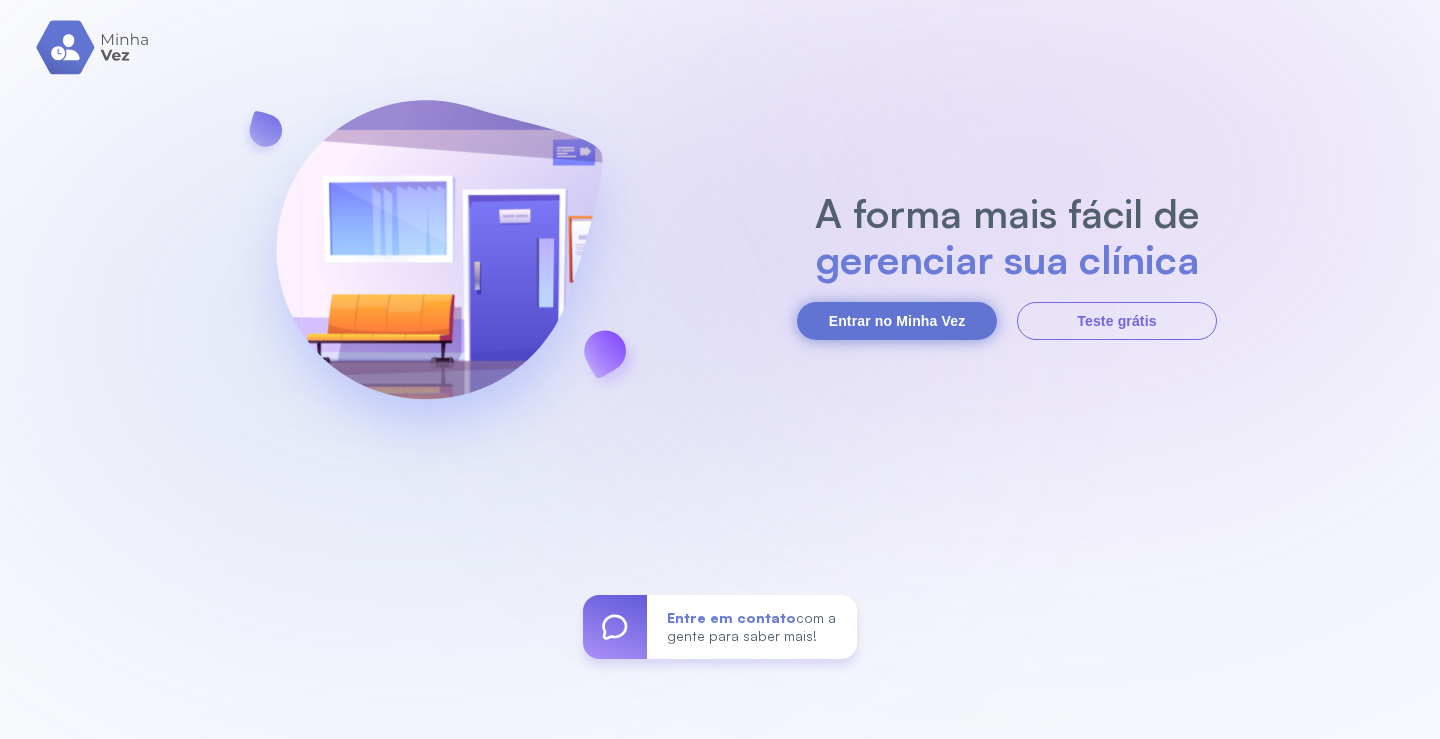 click on "Entrar no Minha Vez" at bounding box center [897, 321] 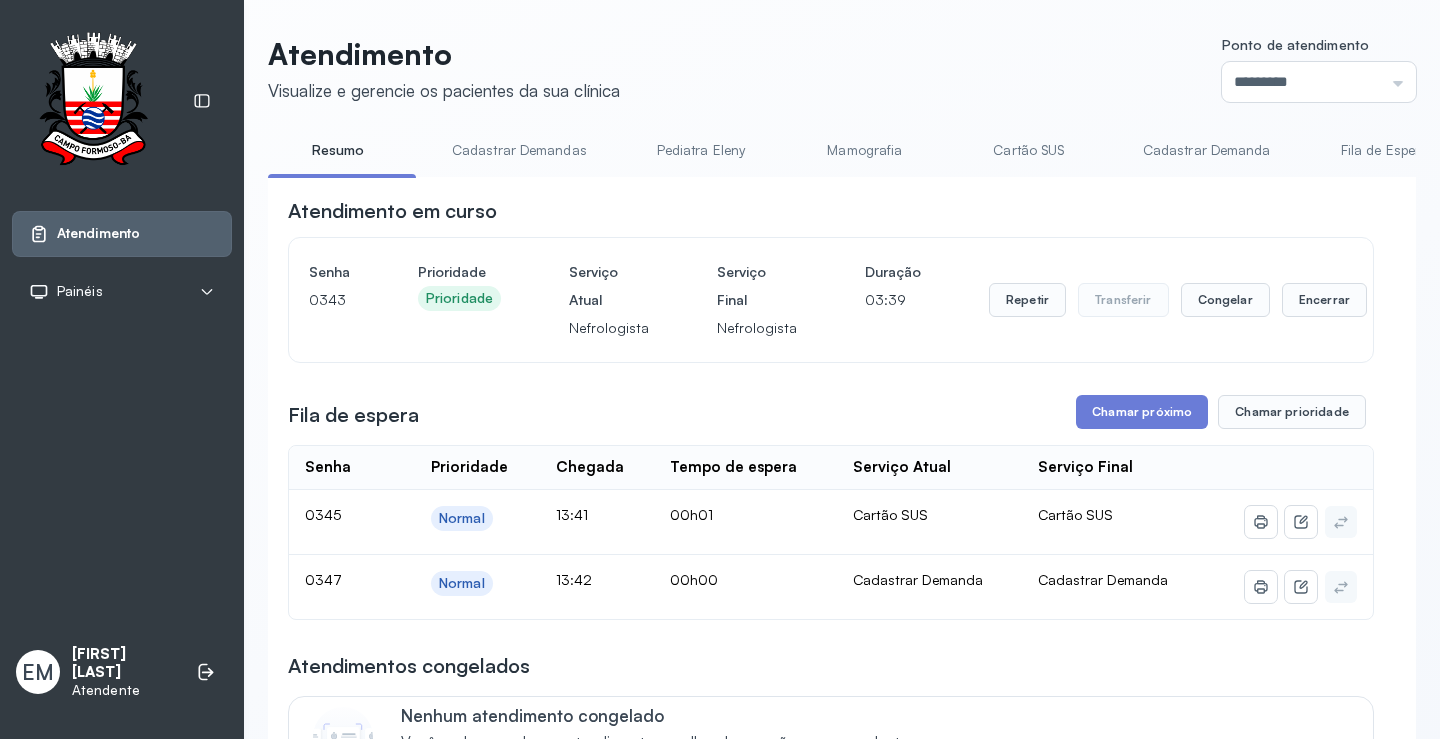 scroll, scrollTop: 0, scrollLeft: 0, axis: both 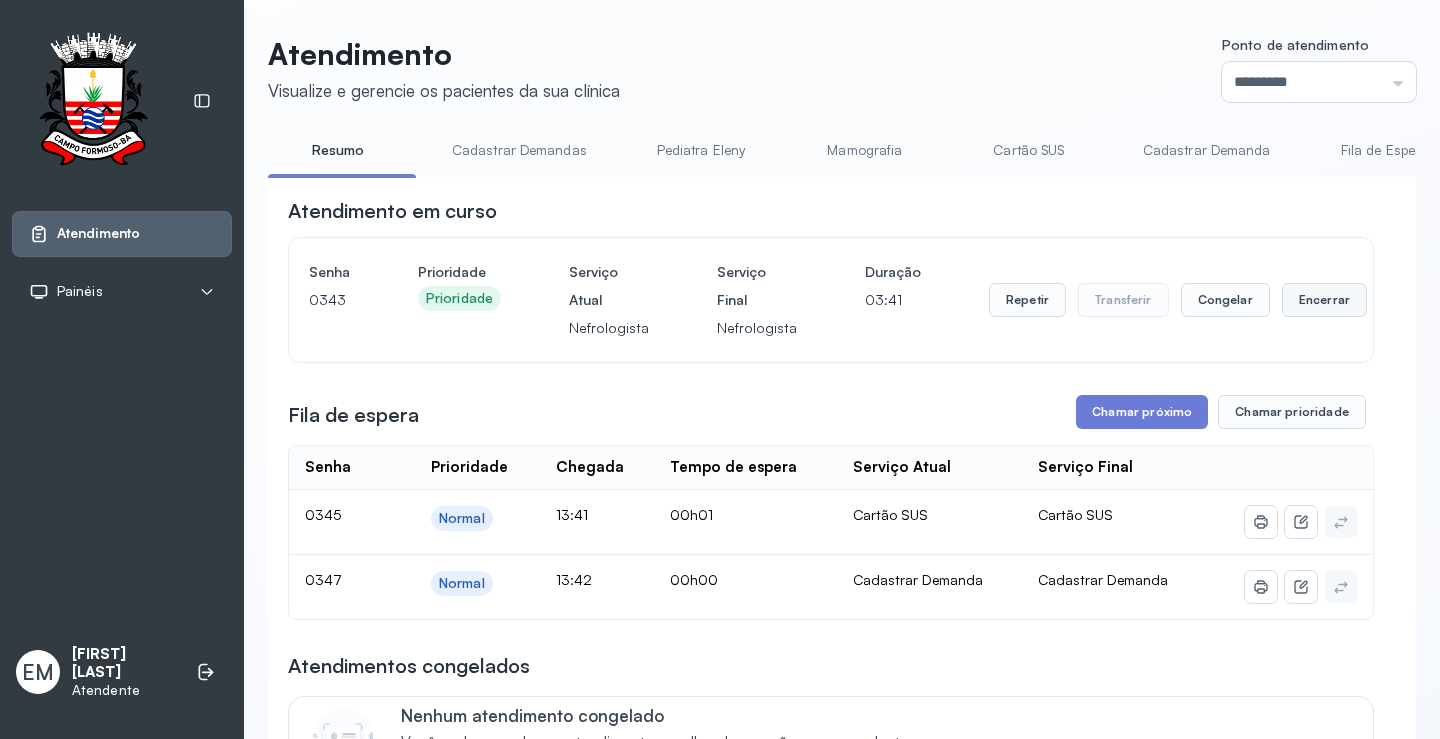 click on "Encerrar" at bounding box center (1324, 300) 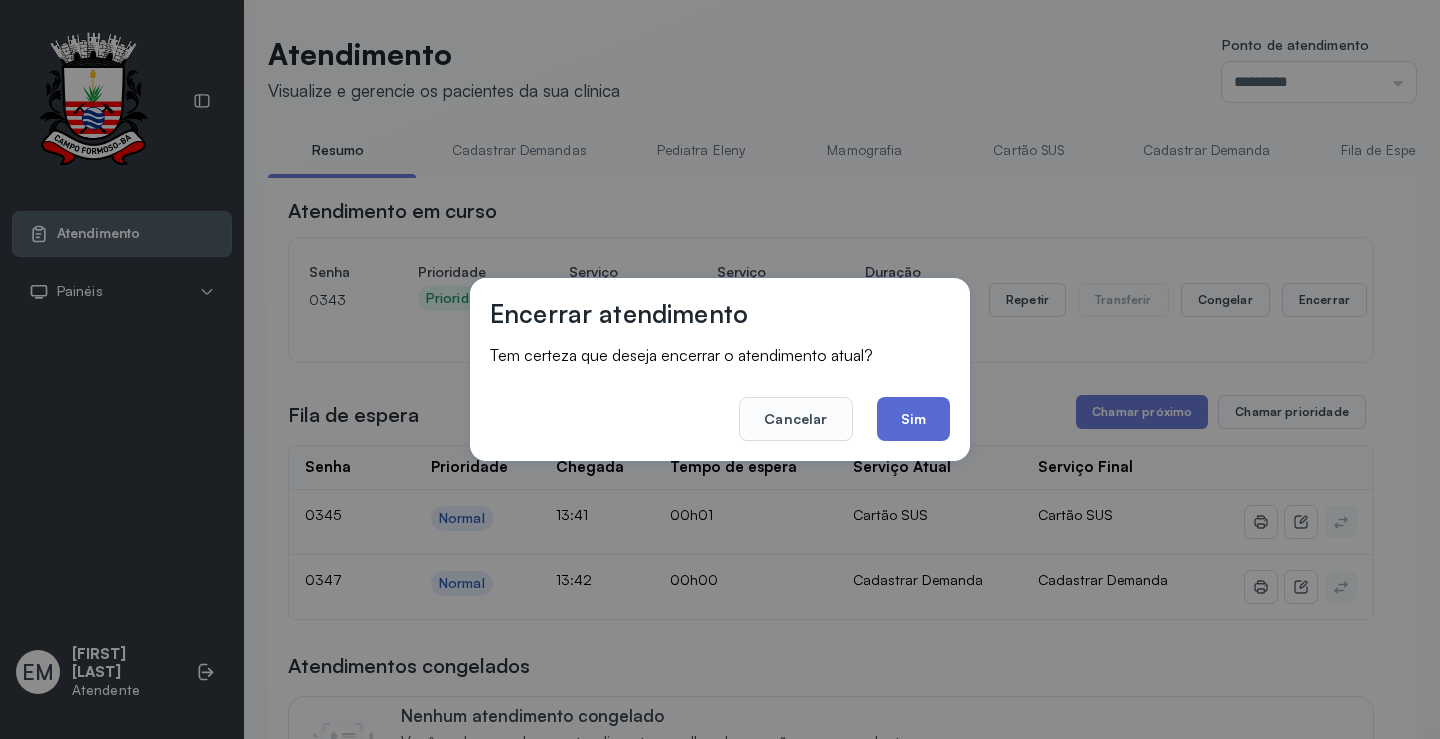 click on "Sim" 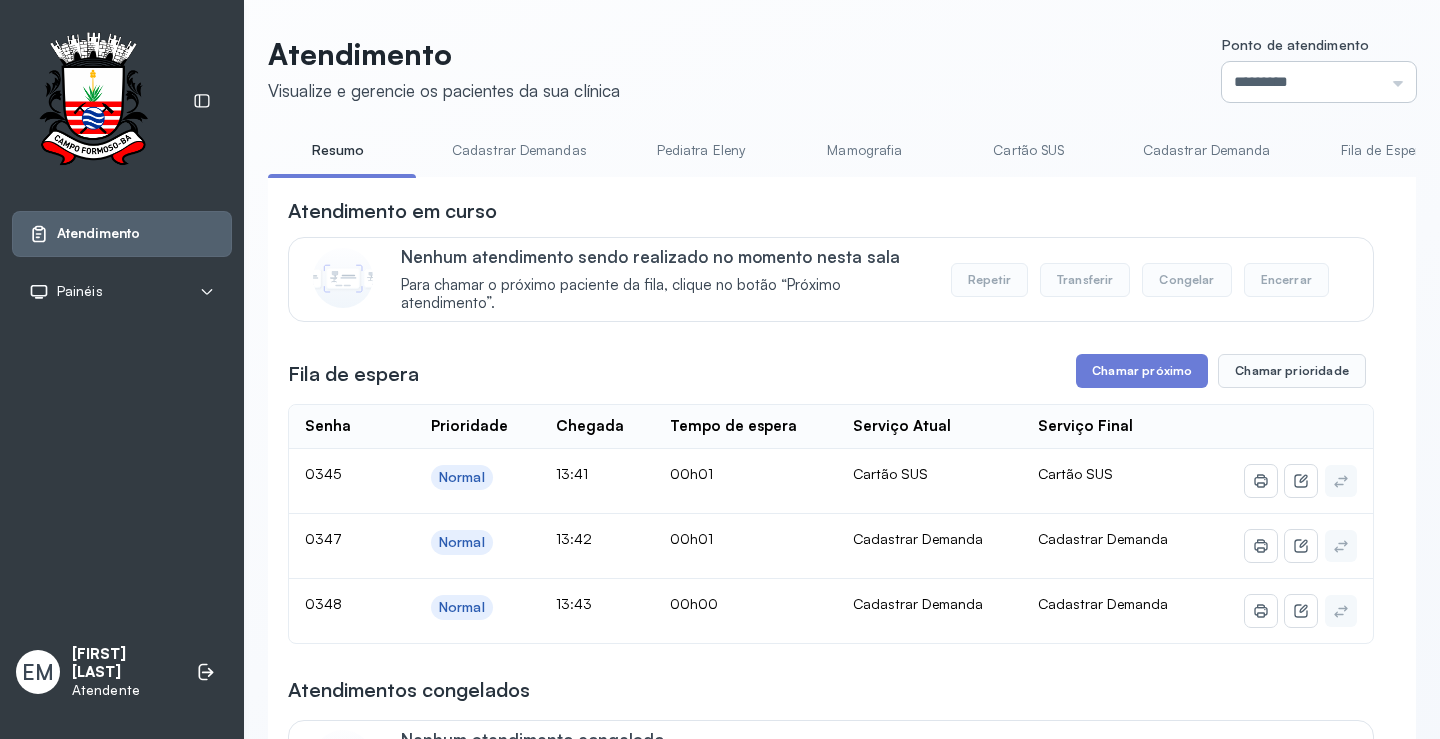 click on "*********" at bounding box center [1319, 82] 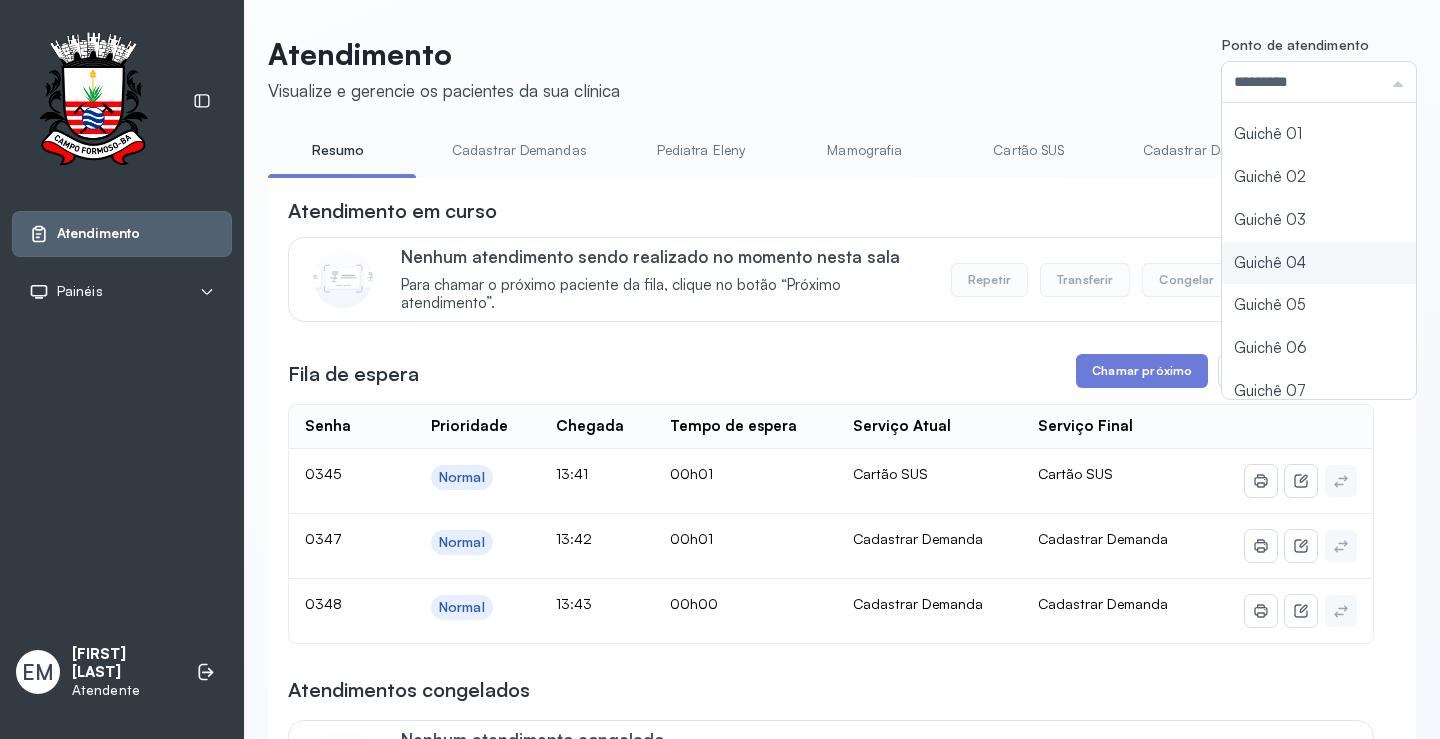 scroll, scrollTop: 88, scrollLeft: 0, axis: vertical 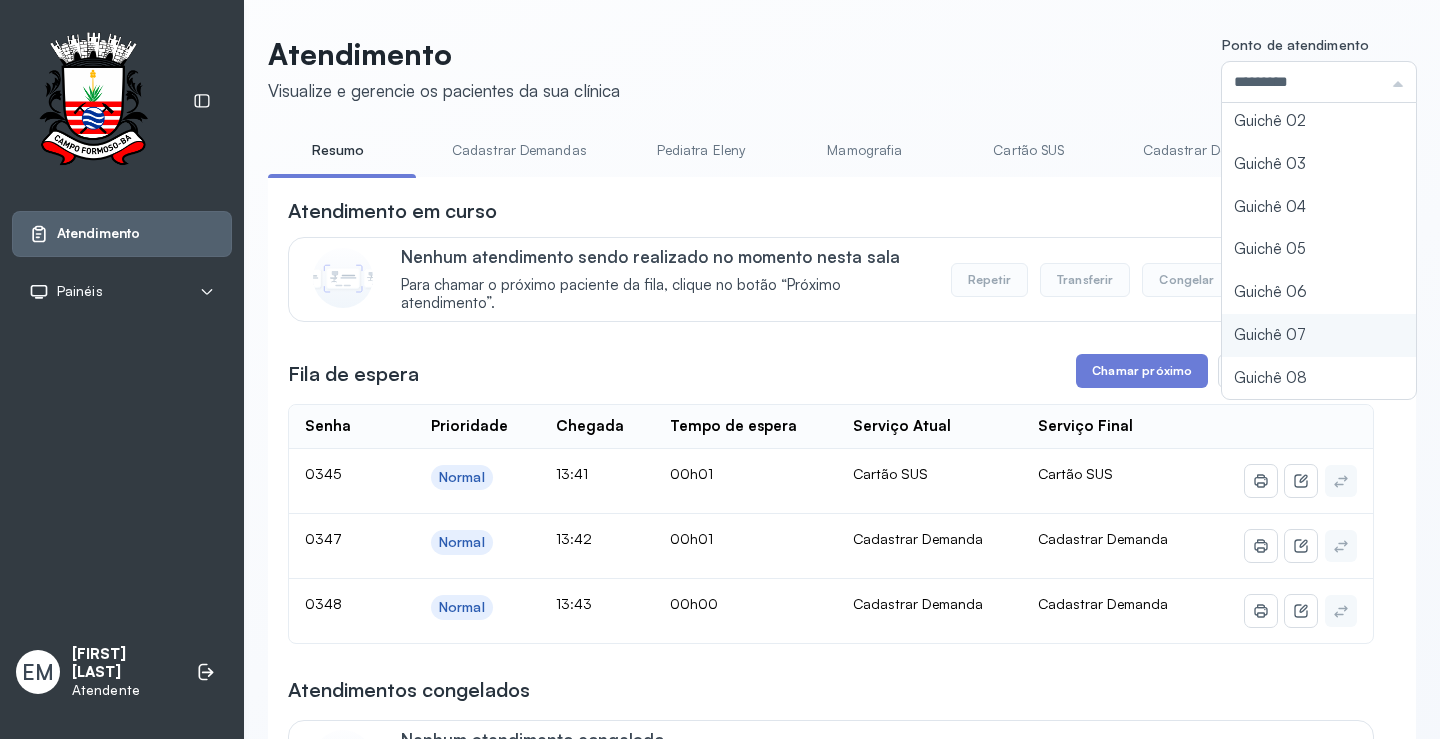 type on "*********" 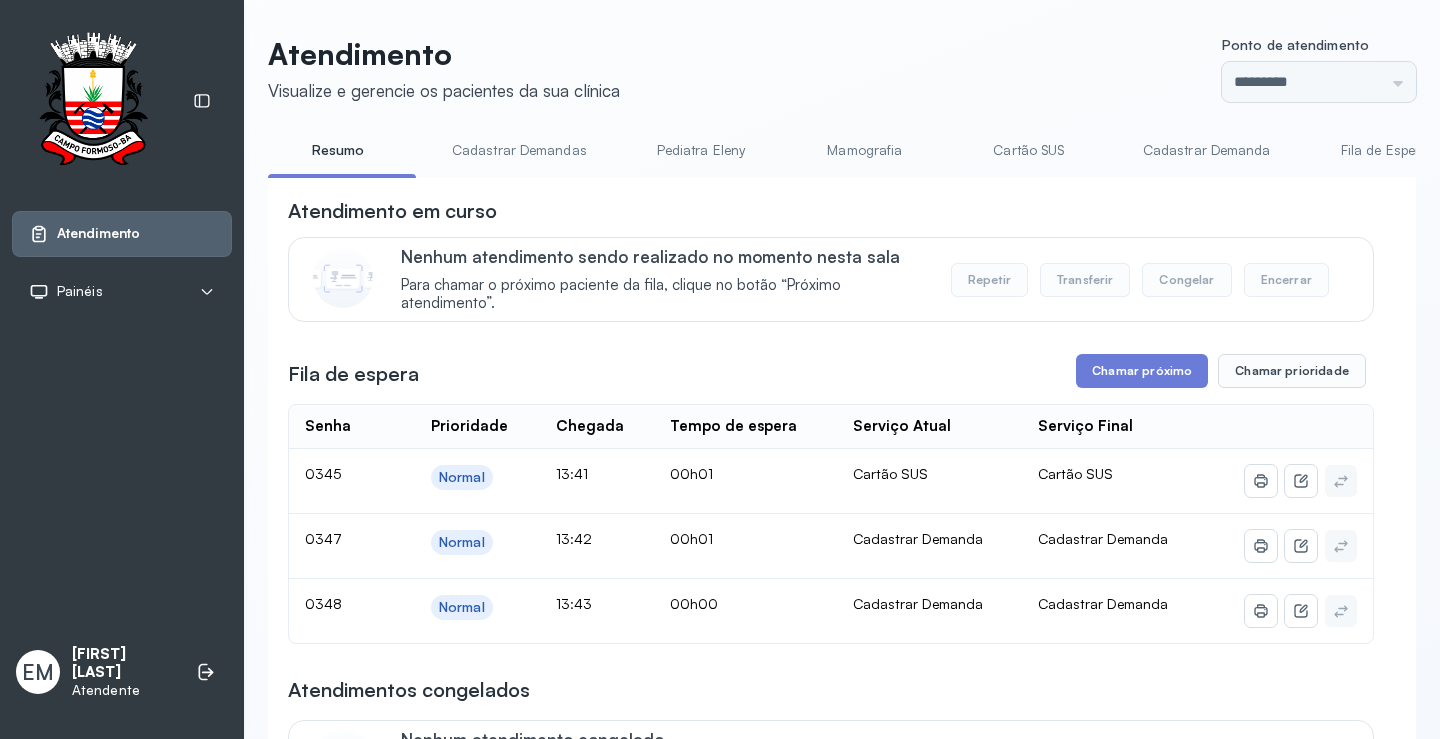 click on "Atendimento Visualize e gerencie os pacientes da sua clínica Ponto de atendimento ********* Nenhum Guichê 01 Guichê 02 Guichê 03 Guichê 04 Guichê 05 Guichê 06 Guichê 07 Guichê 08 Resumo Cadastrar Demandas Pediatra Eleny Mamografia Cartão SUS Cadastrar Demanda Fila de Espera Pediatra Ubaldina Pediatra Hamilton Ortopedista Mauricio Ortopedista Ramon Ginecologista Luana Ginecologista Amilton Endocrinologista Poliercio Endocrinologista Washington Obstetra Nefrologista Laboratório INFECTOLOGISTA GERIATRA Atendimento em curso Nenhum atendimento sendo realizado no momento nesta sala Para chamar o próximo paciente da fila, clique no botão “Próximo atendimento”. Repetir Transferir Congelar Encerrar Fila de espera Chamar próximo Chamar prioridade Senha    Prioridade  Chegada  Tempo de espera  Serviço Atual  Serviço Final    0345 Normal 13:41 00h01 Cartão SUS Cartão SUS 0347 Normal 13:42 00h01 Cadastrar Demanda Cadastrar Demanda 0348 Normal 13:43 00h00 Cadastrar Demanda Cadastrar Demanda | |" 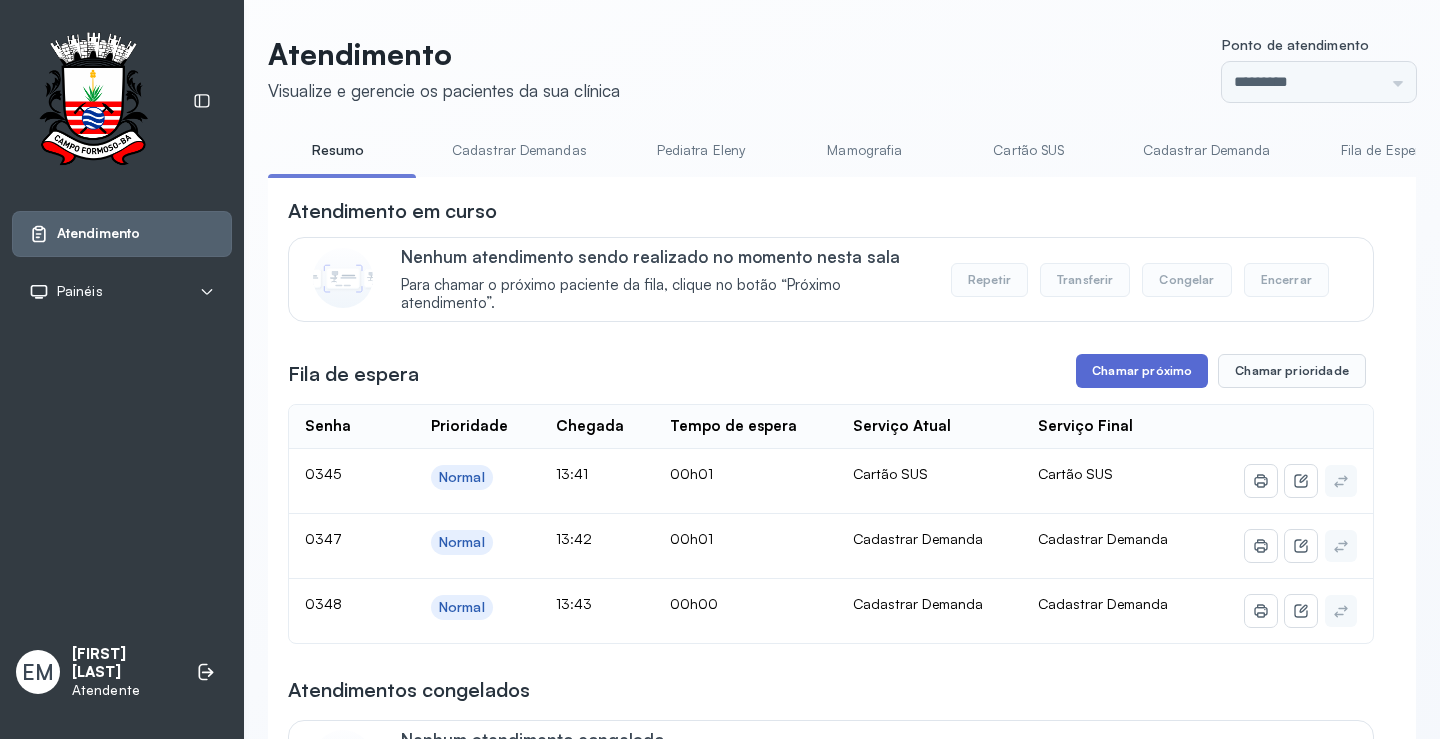 click on "Chamar próximo" at bounding box center (1142, 371) 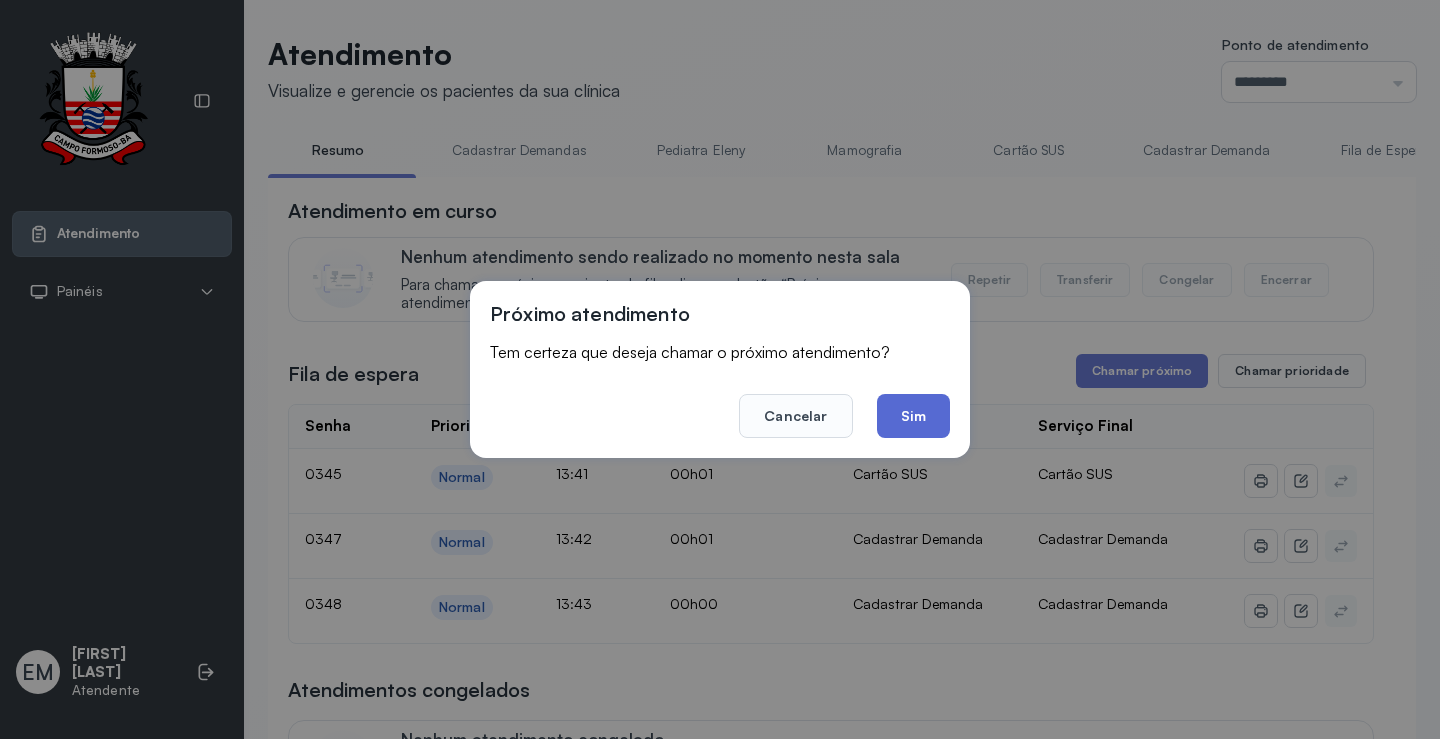 click on "Sim" 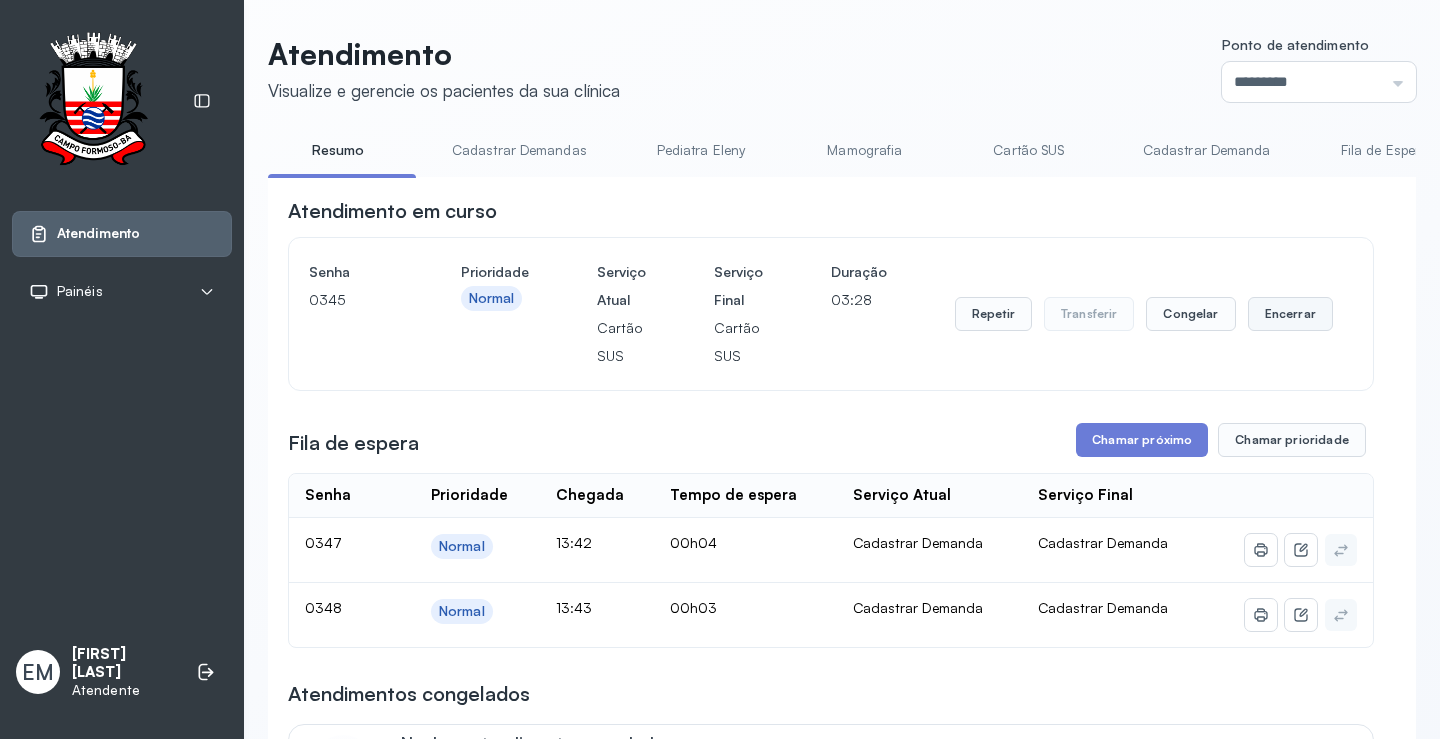 click on "Encerrar" at bounding box center [1290, 314] 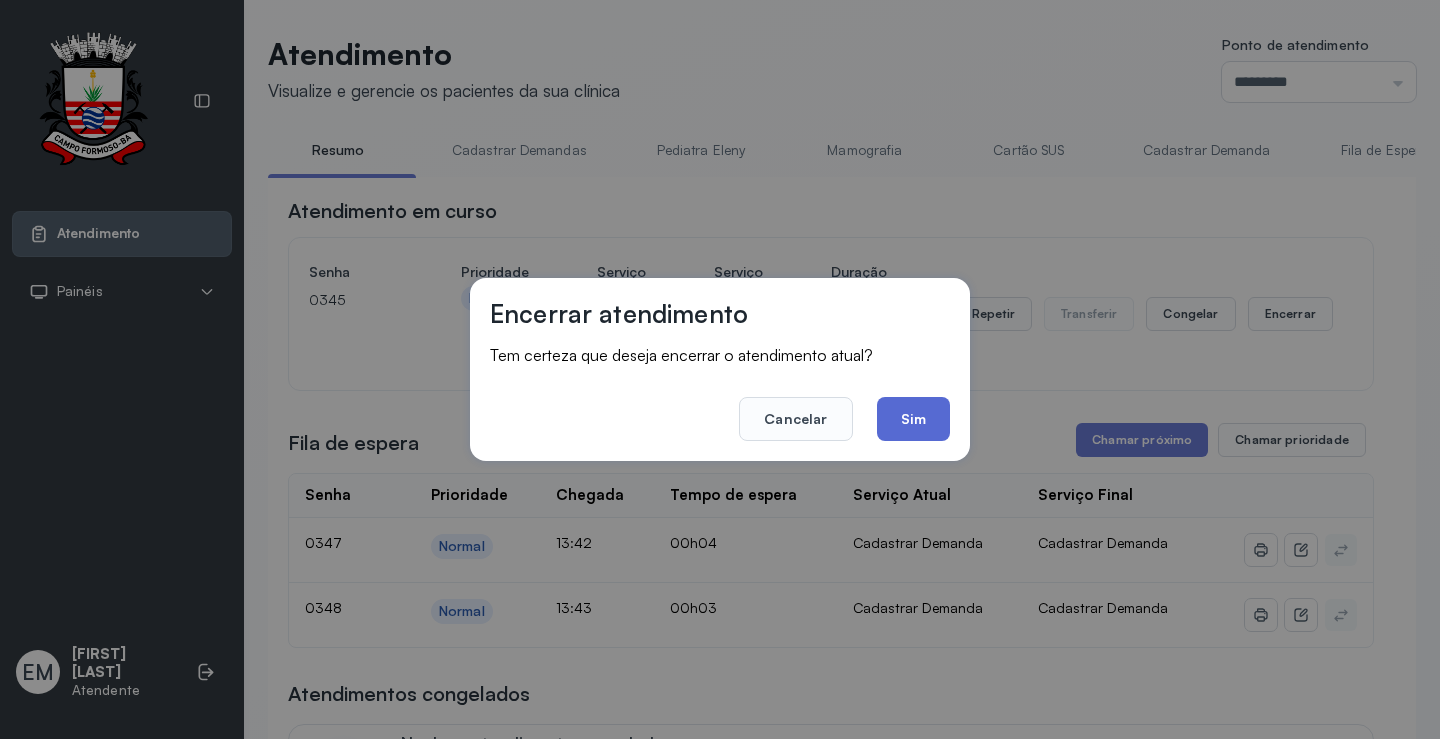 click on "Sim" 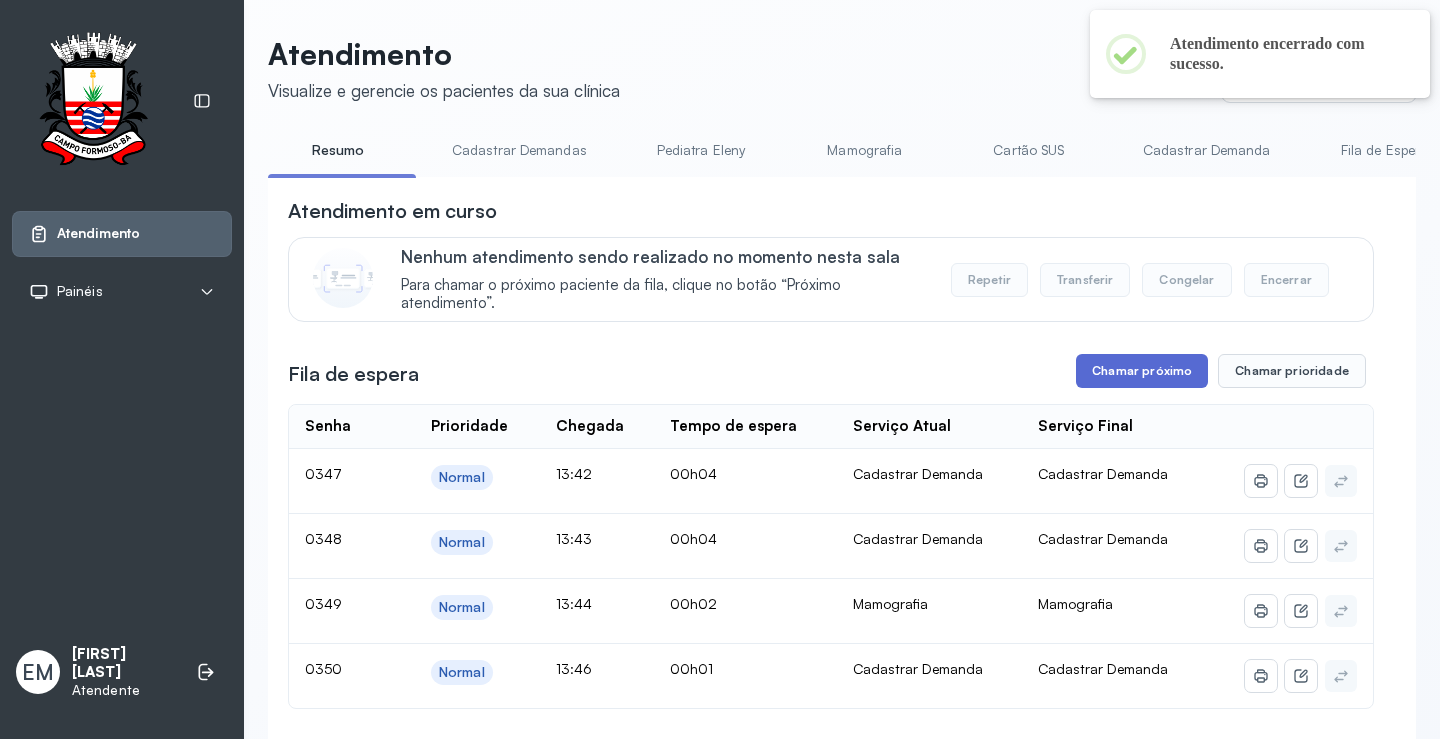click on "Chamar próximo" at bounding box center (1142, 371) 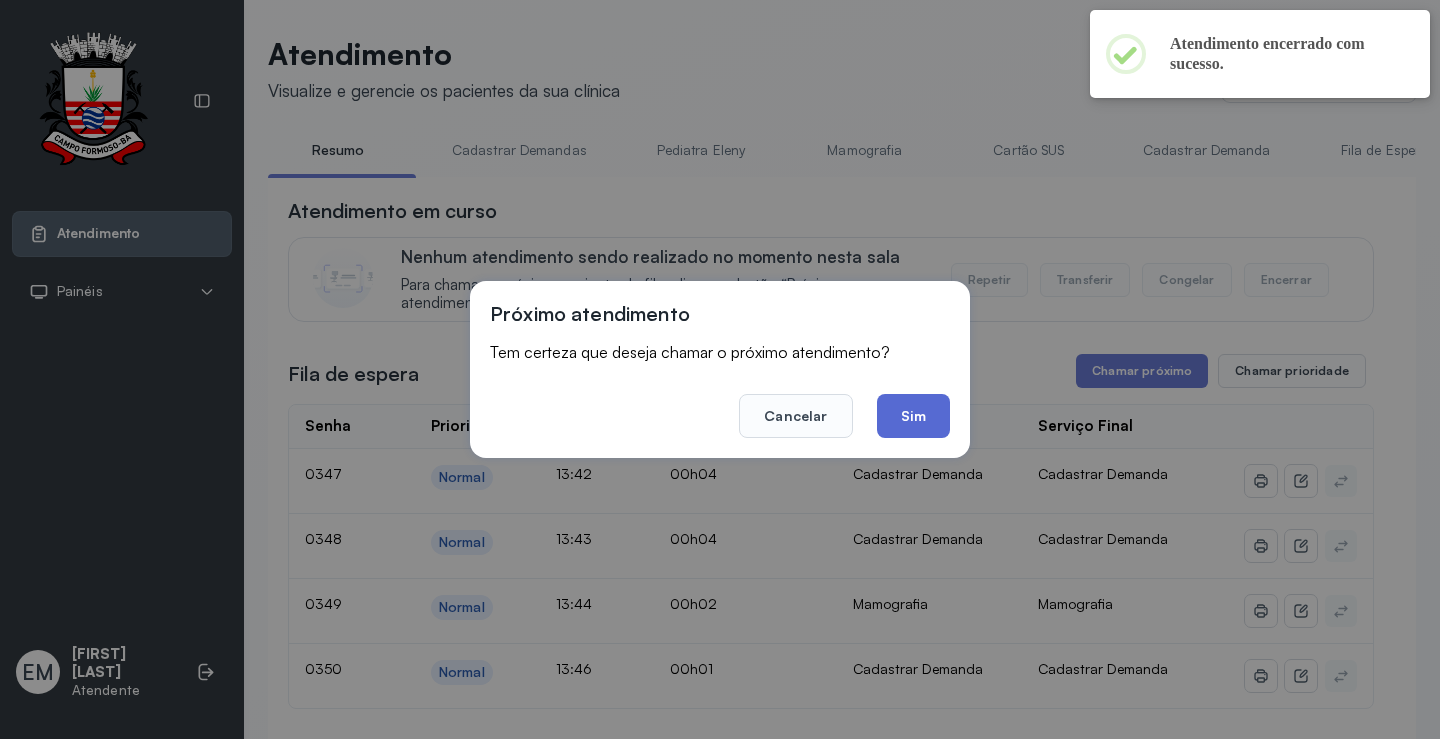 click on "Sim" 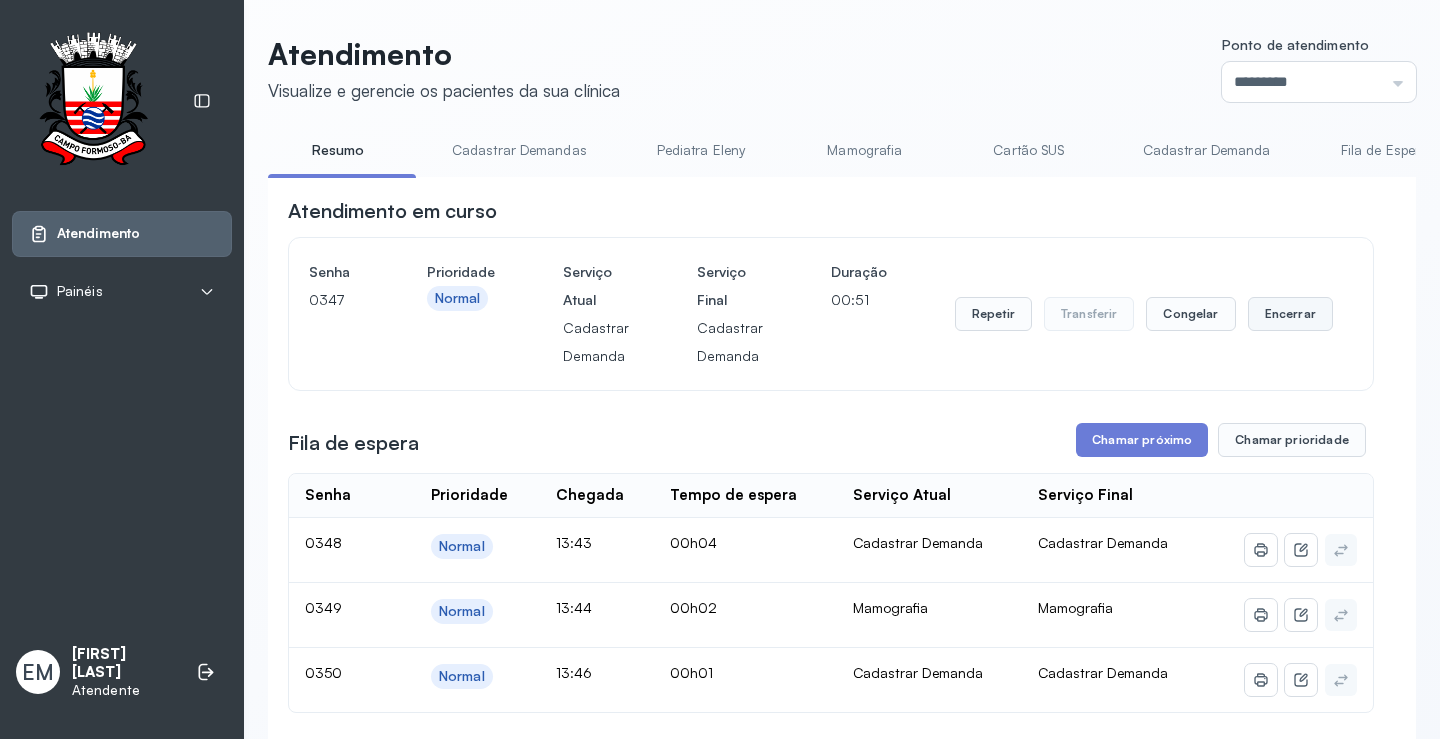 click on "Encerrar" at bounding box center [1290, 314] 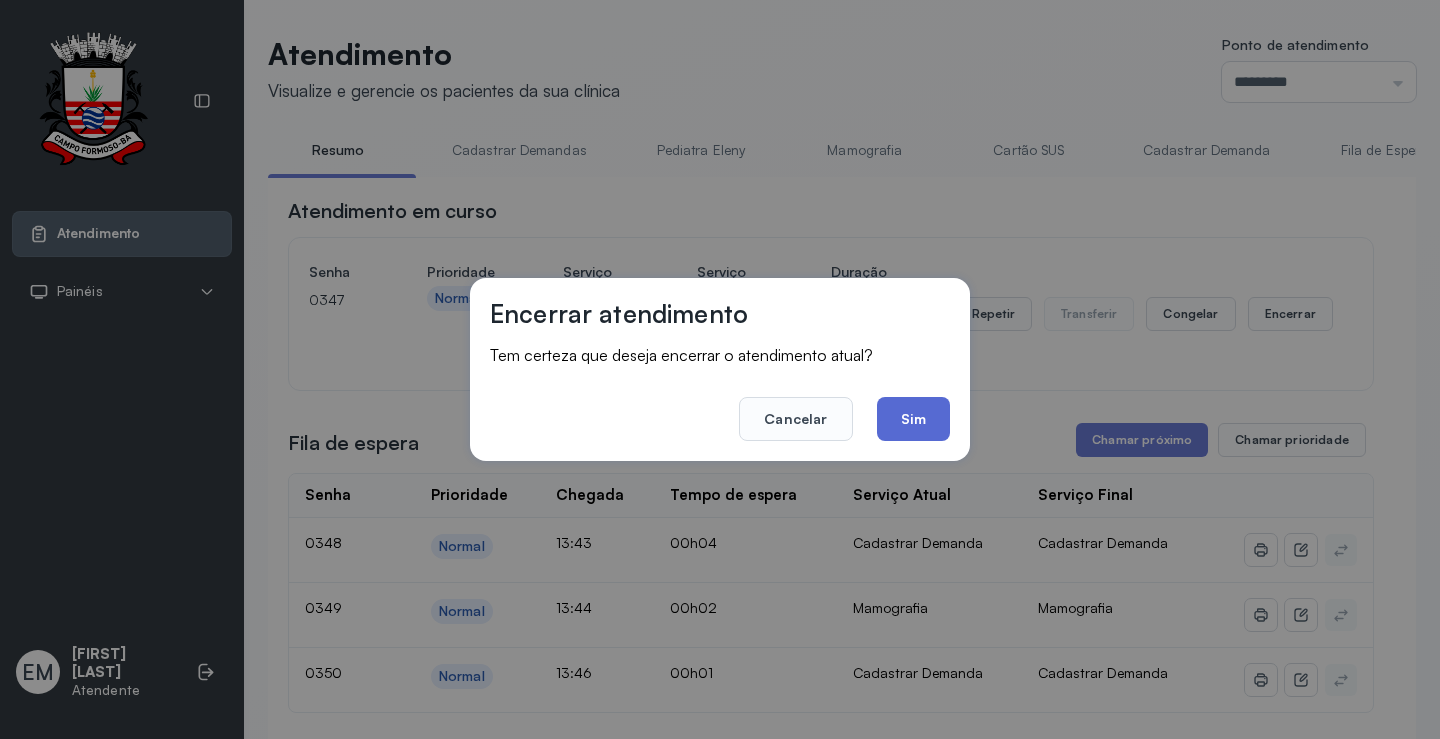 click on "Sim" 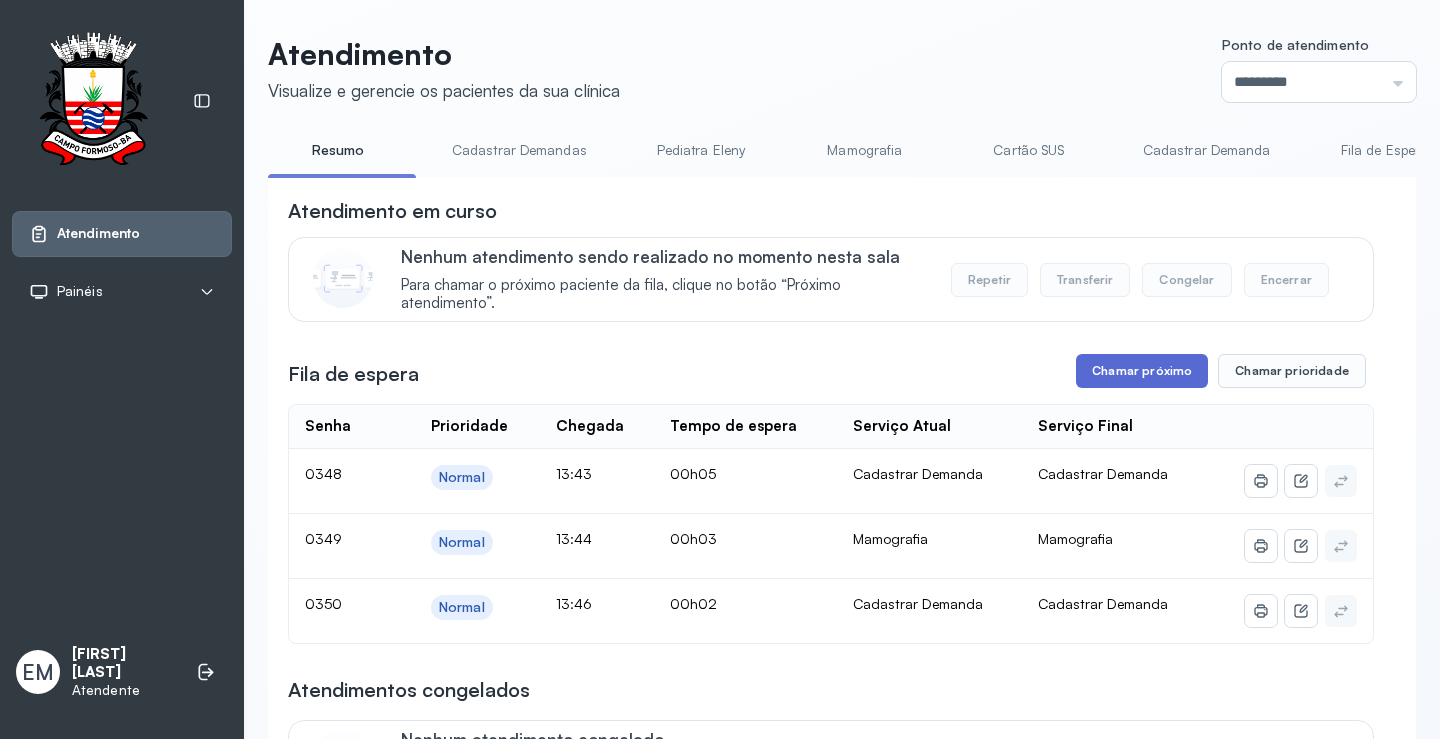 click on "Chamar próximo" at bounding box center [1142, 371] 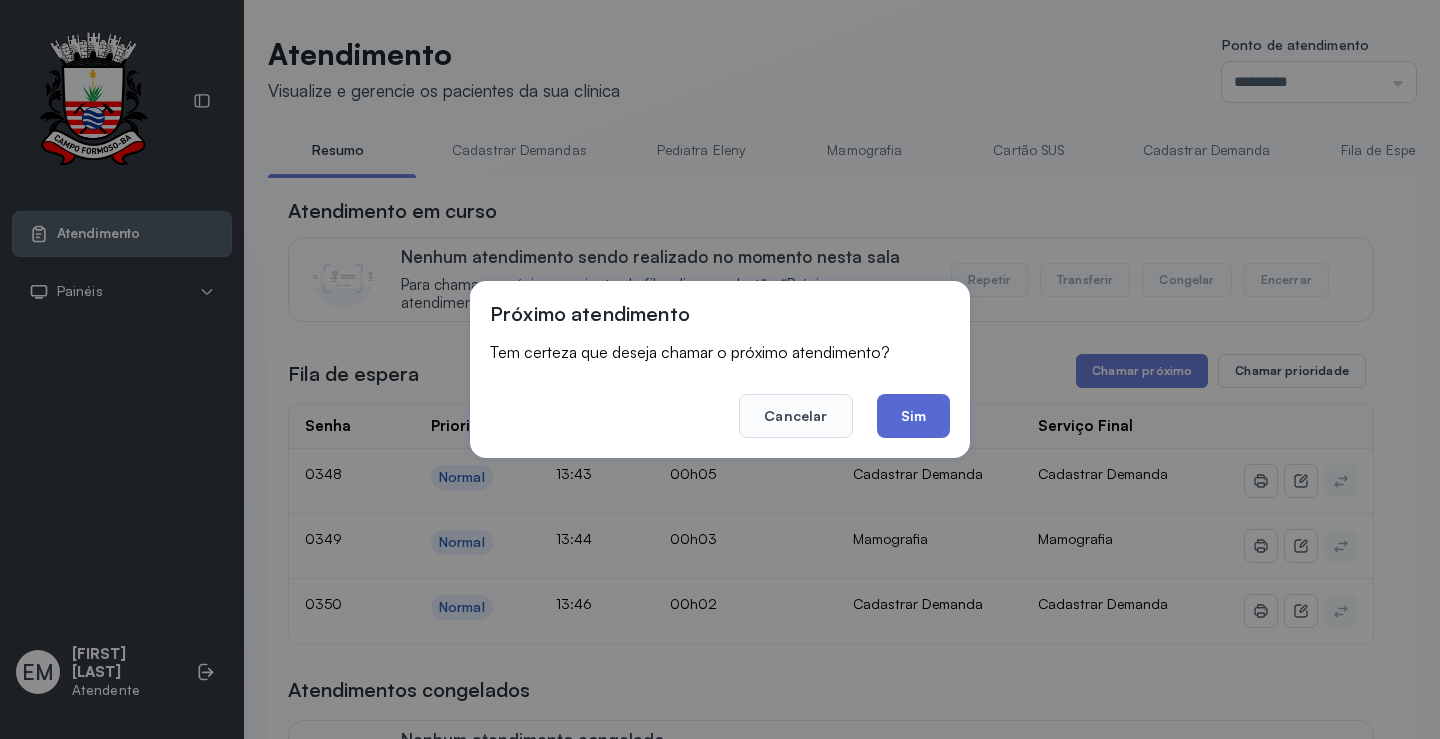 click on "Sim" 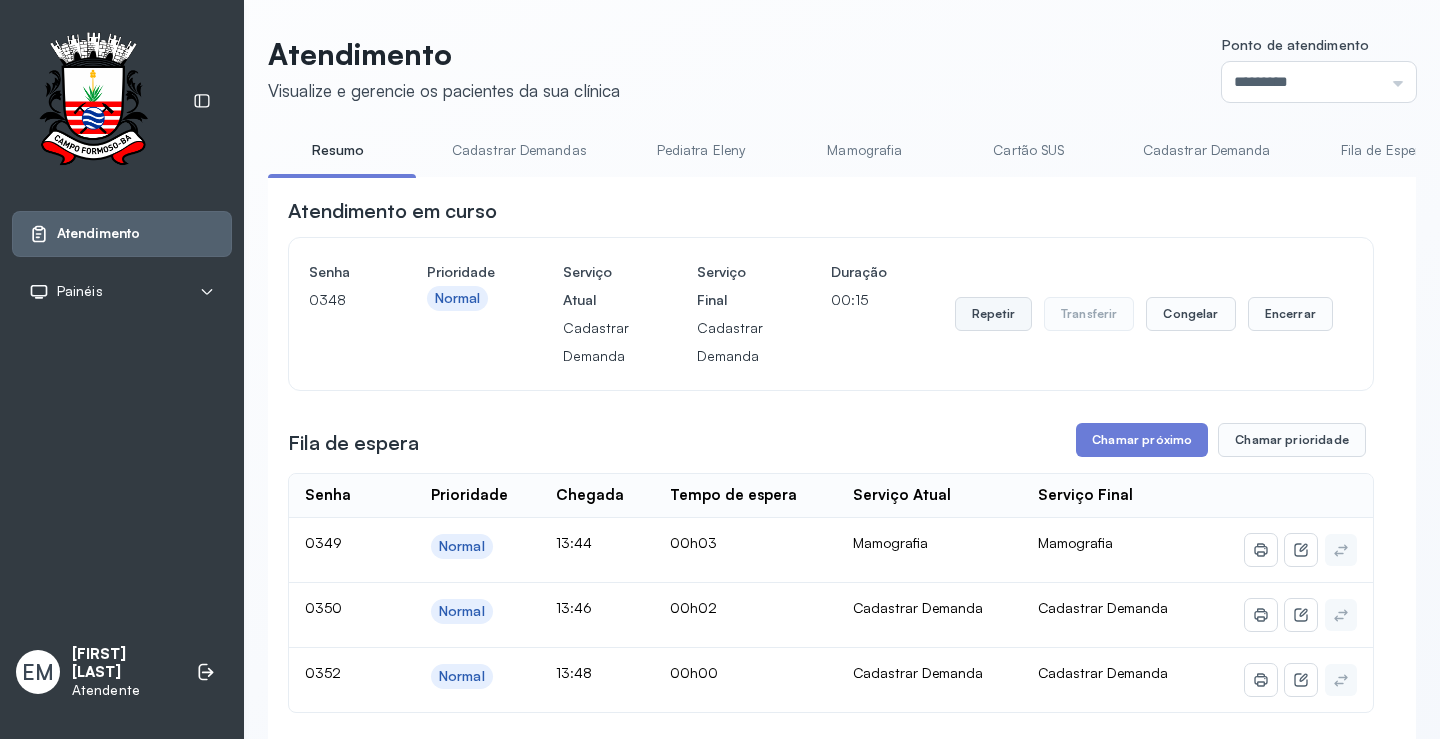 click on "Repetir" at bounding box center (993, 314) 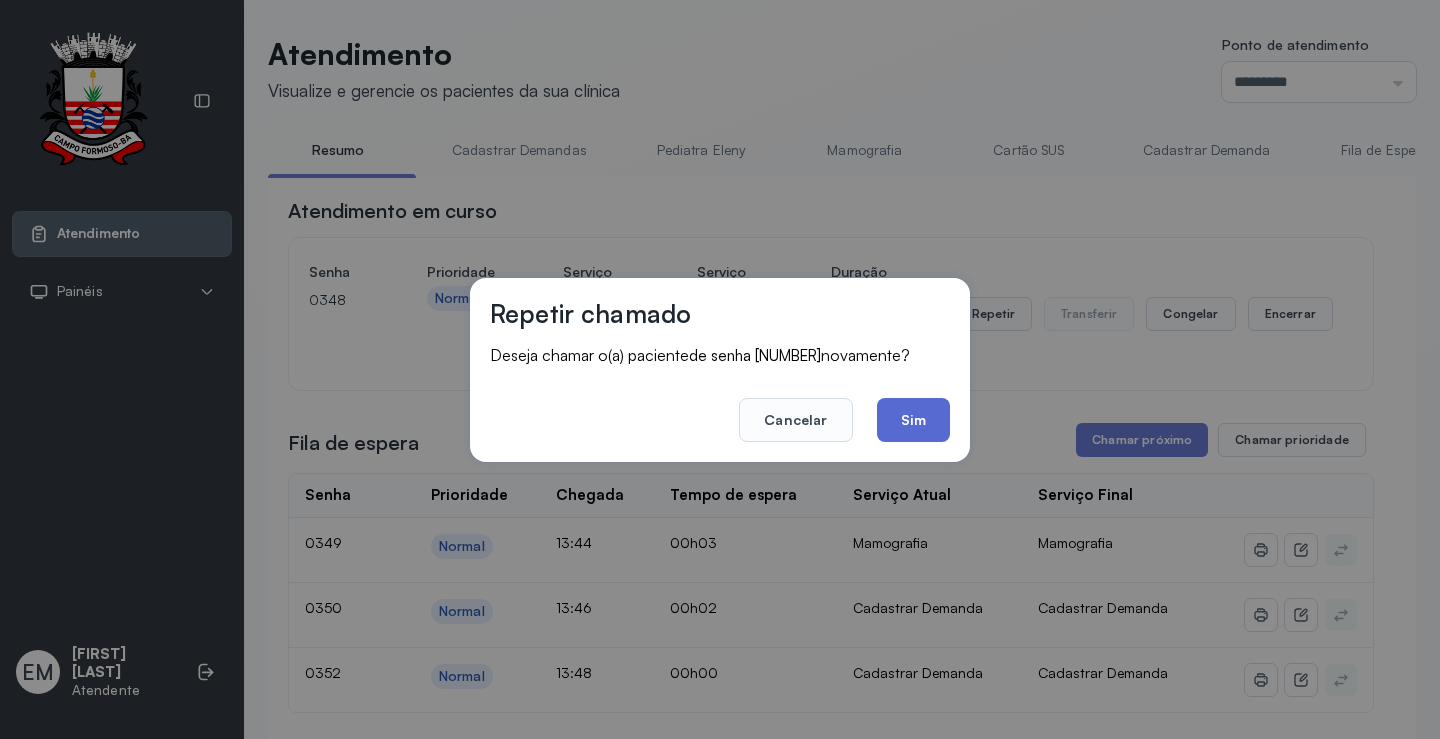 click on "Sim" 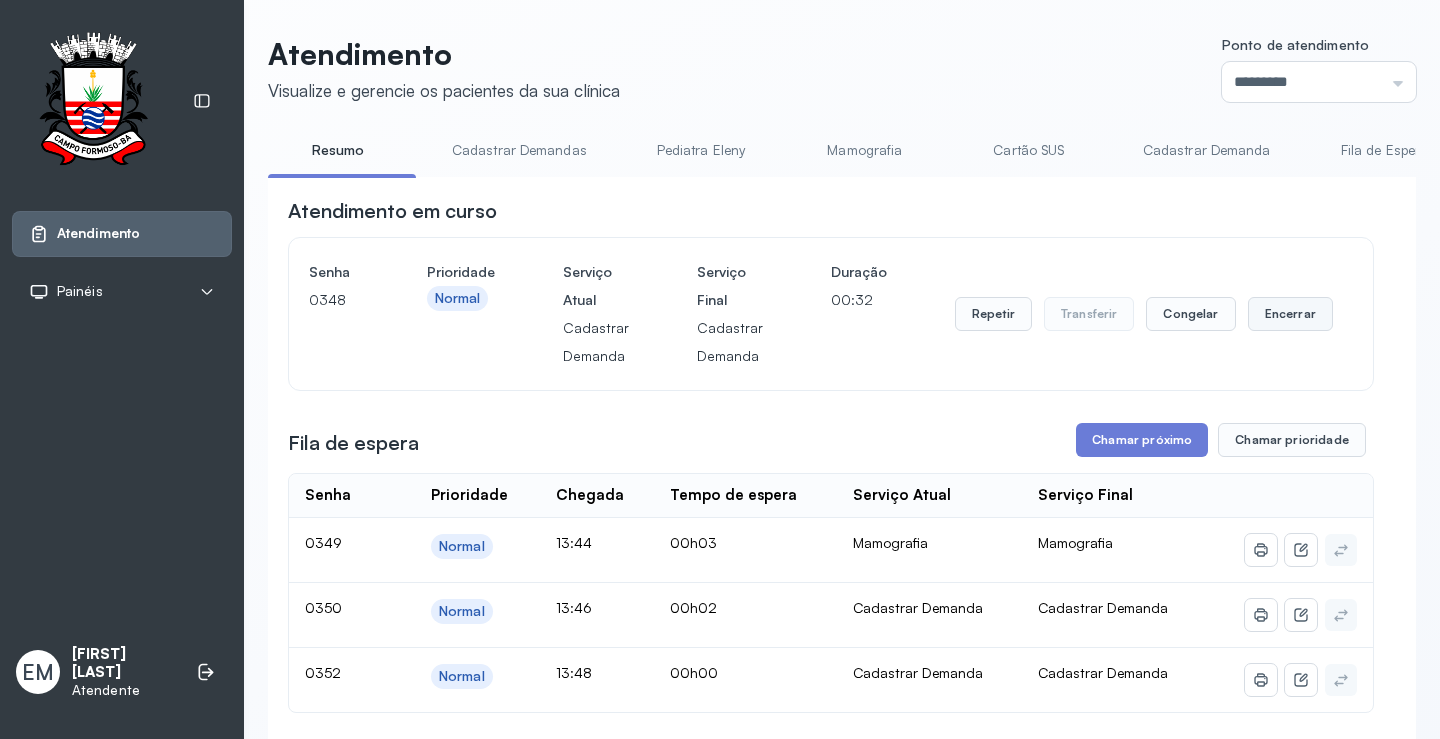 click on "Encerrar" at bounding box center [1290, 314] 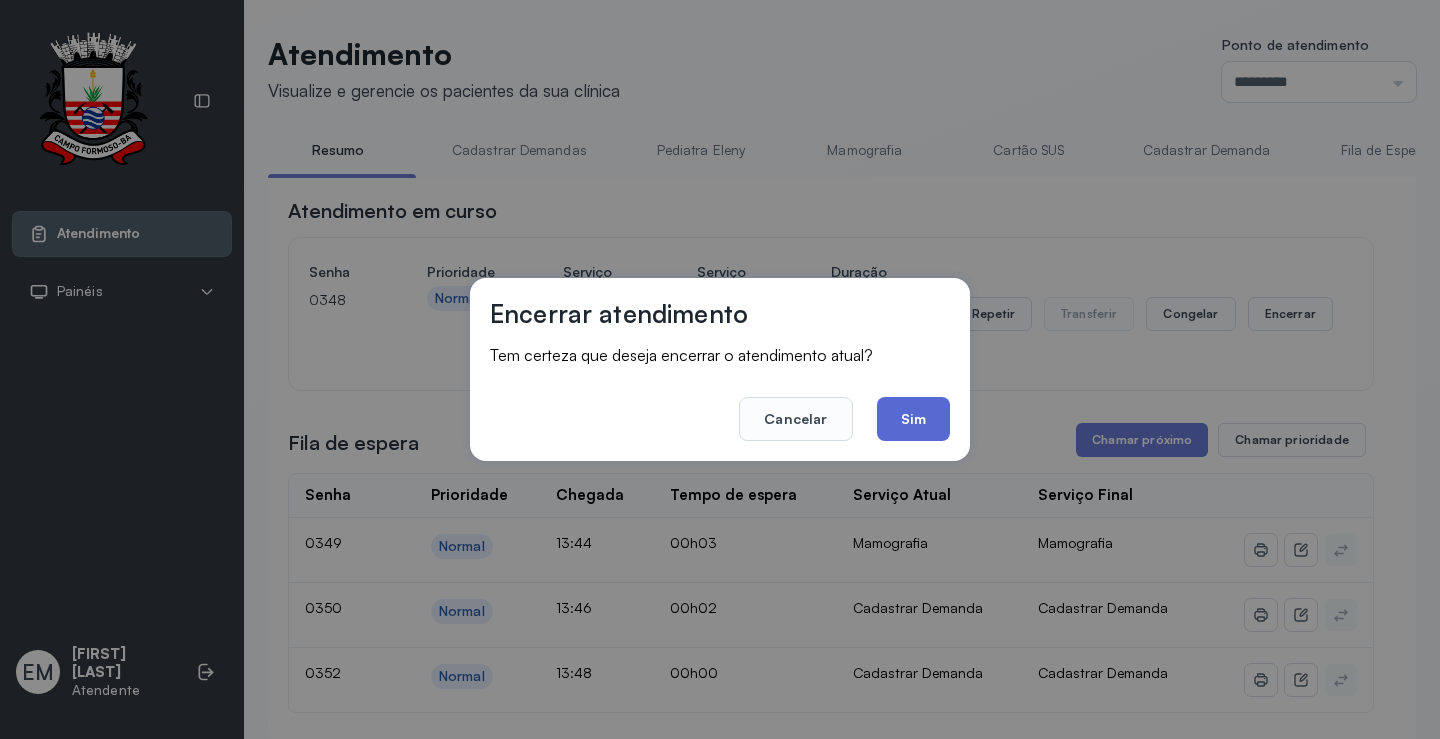 click on "Sim" 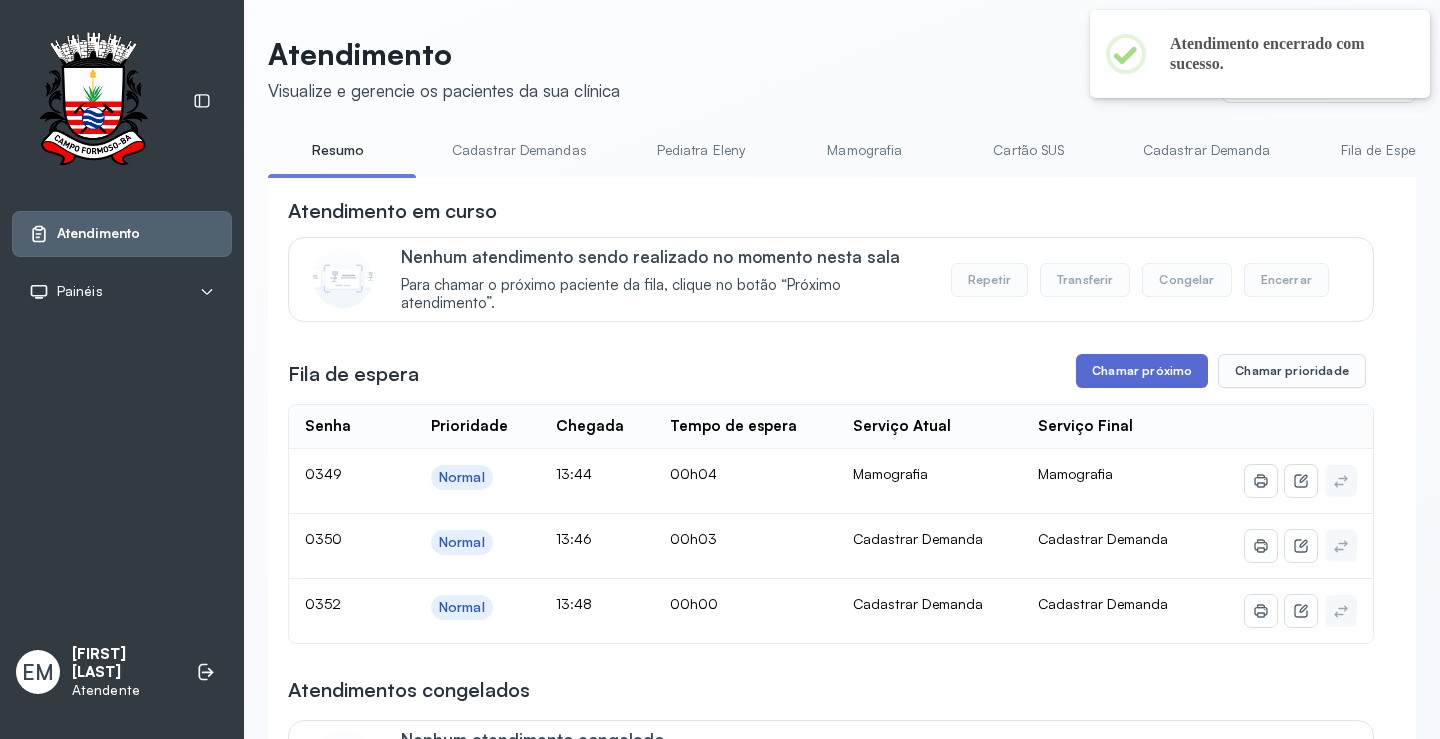 click on "Chamar próximo" at bounding box center [1142, 371] 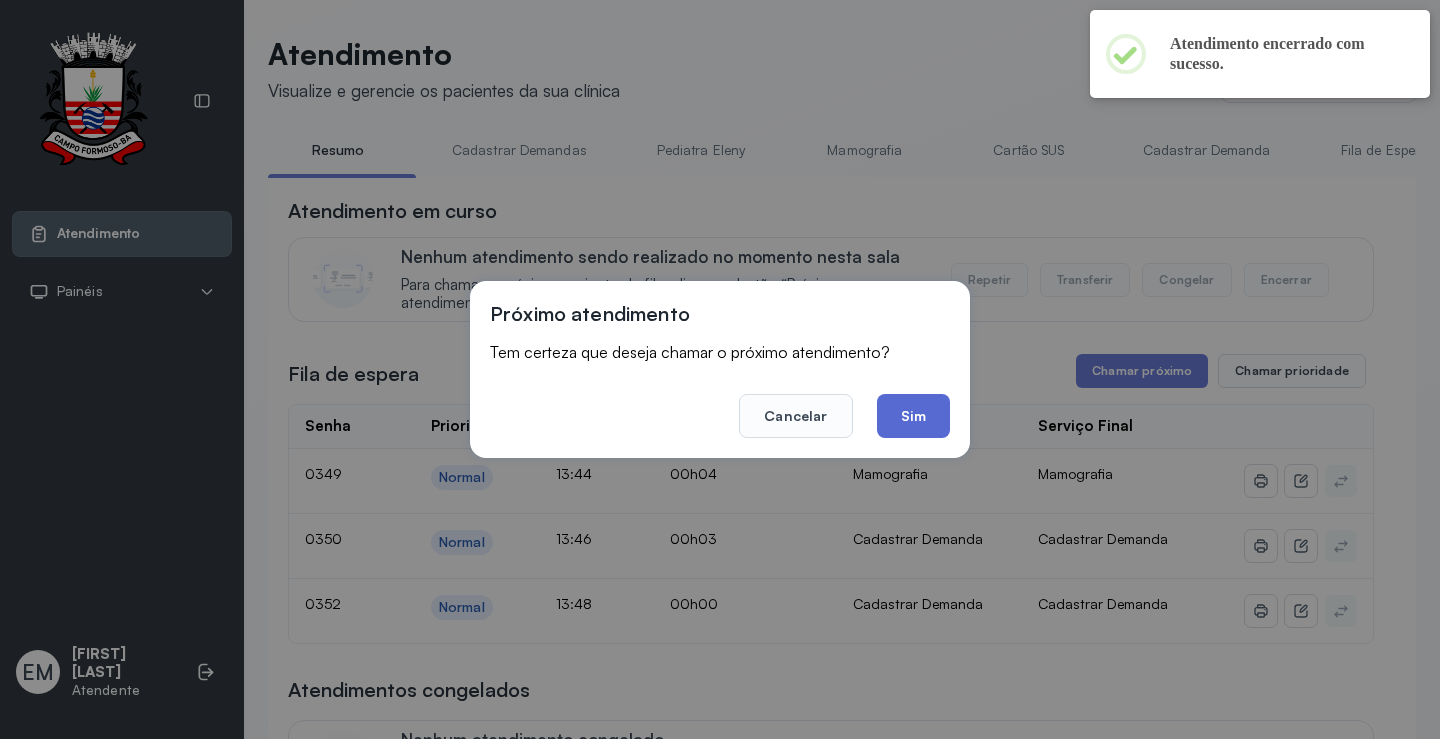 click on "Sim" 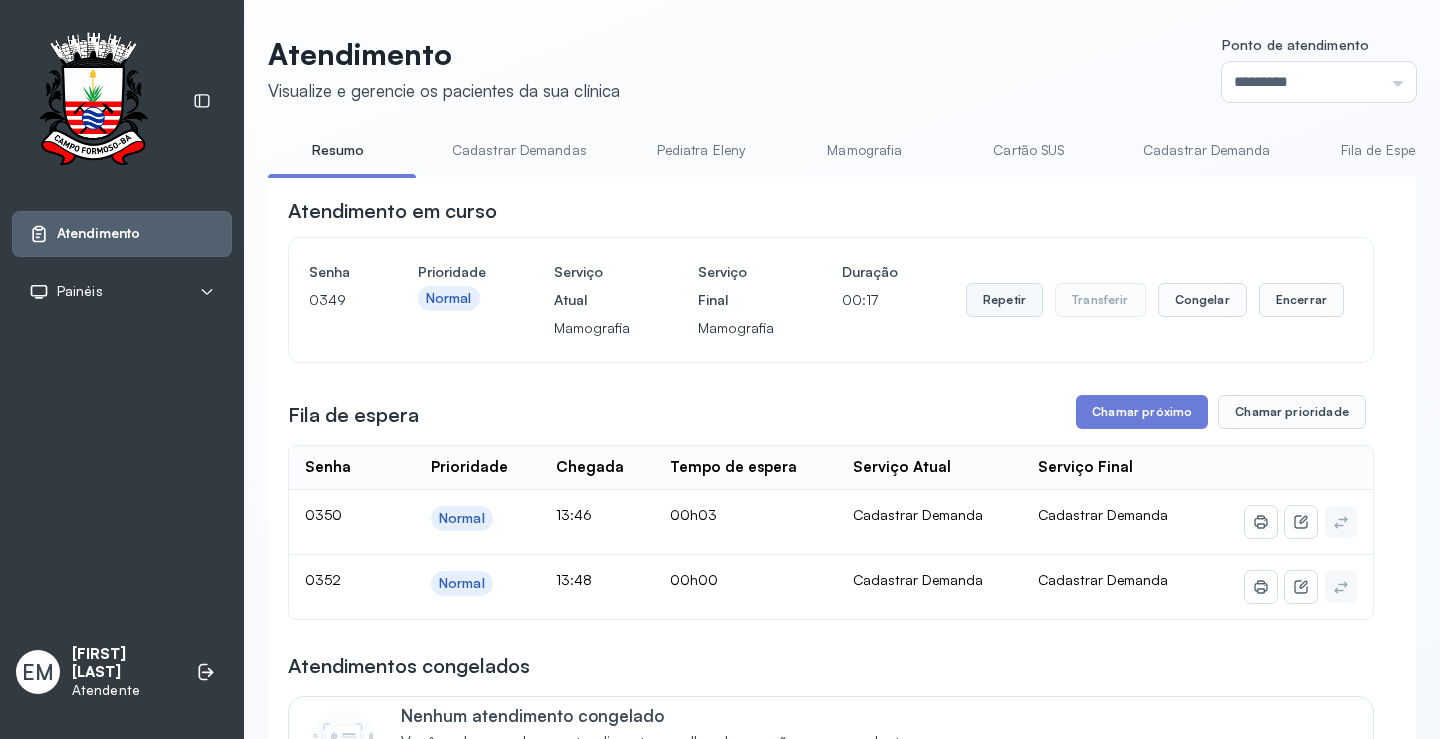 click on "Repetir" at bounding box center [1004, 300] 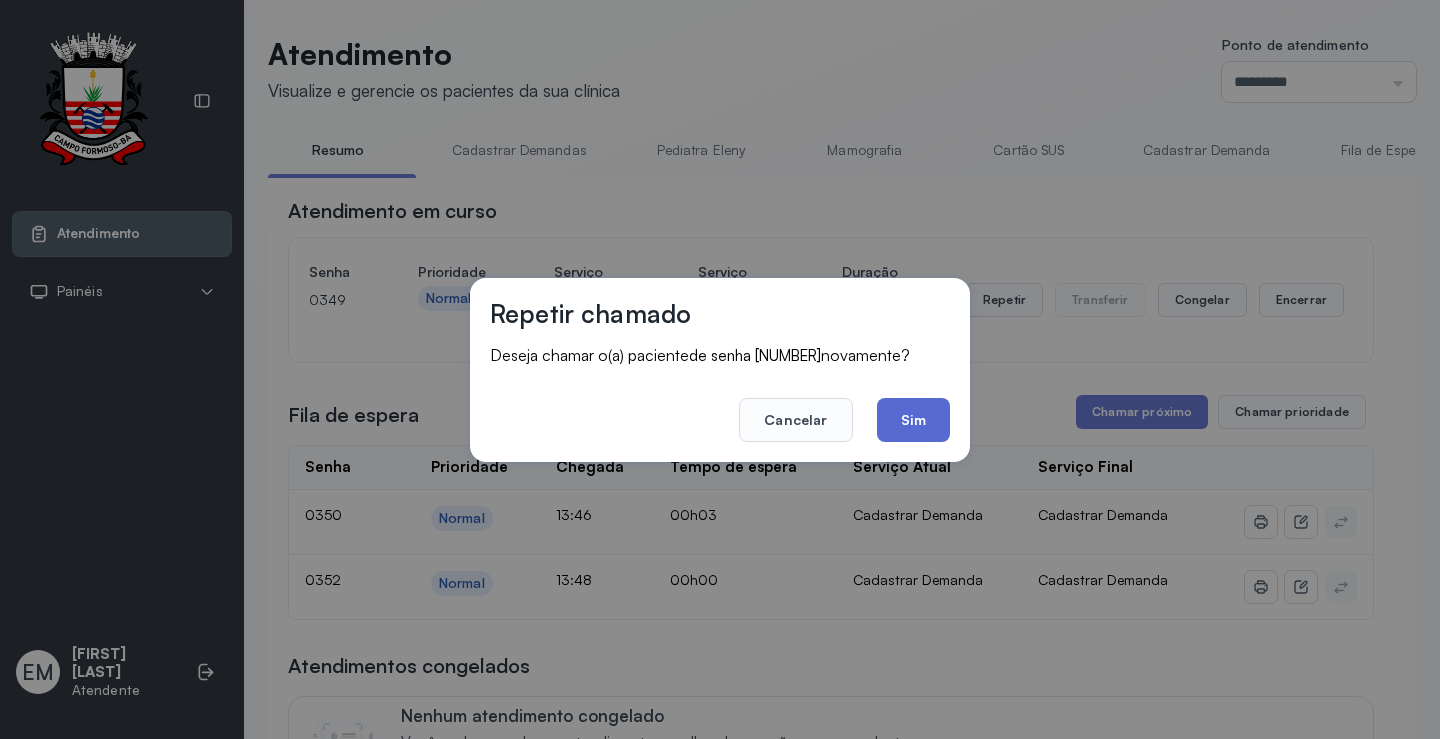 click on "Sim" 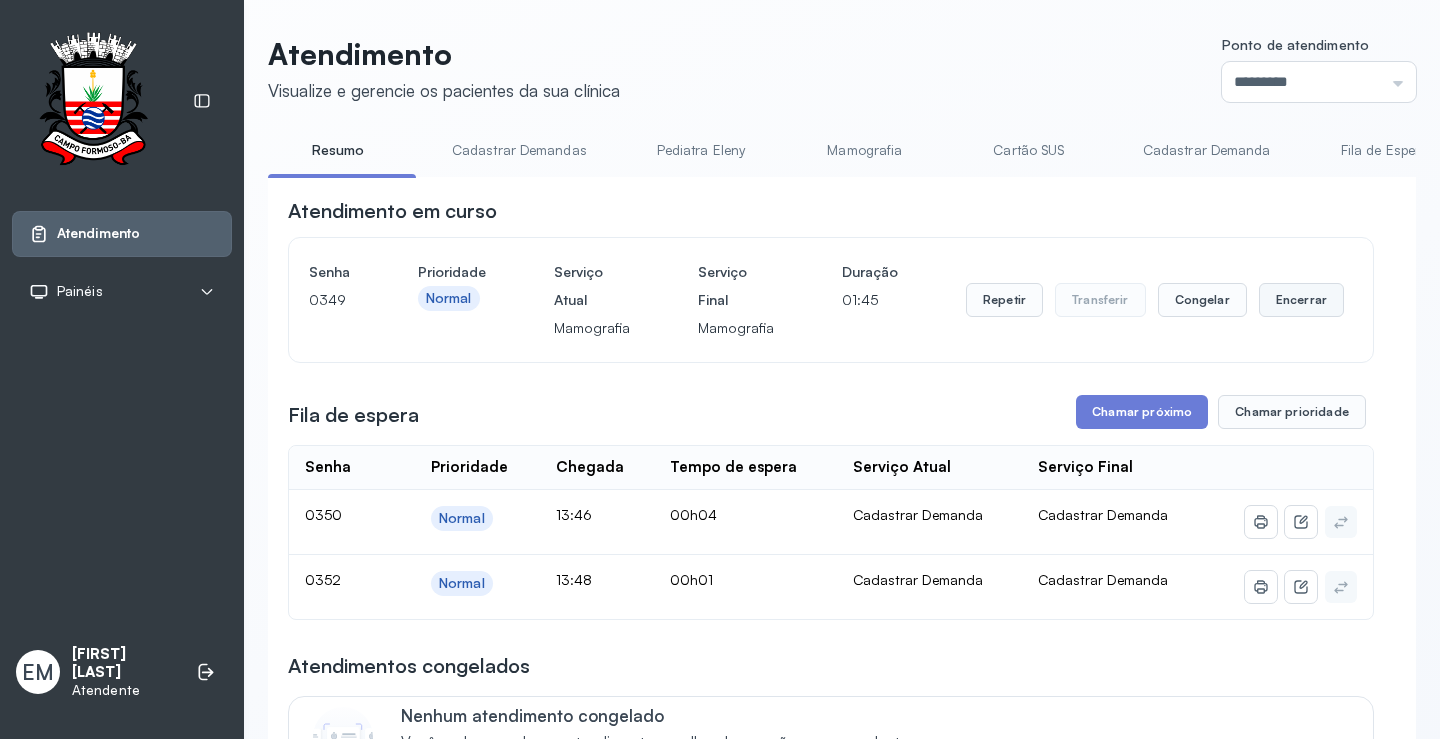 click on "Encerrar" at bounding box center [1301, 300] 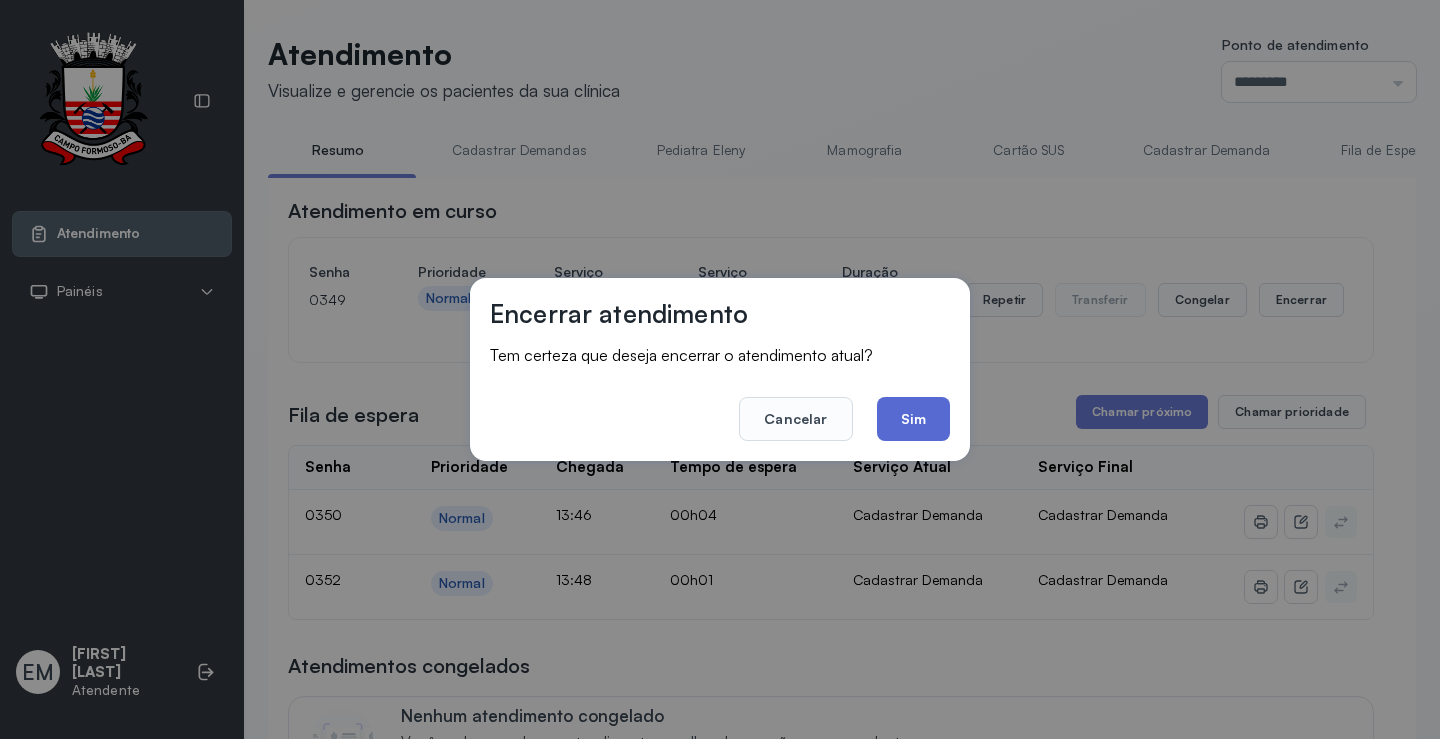 click on "Sim" 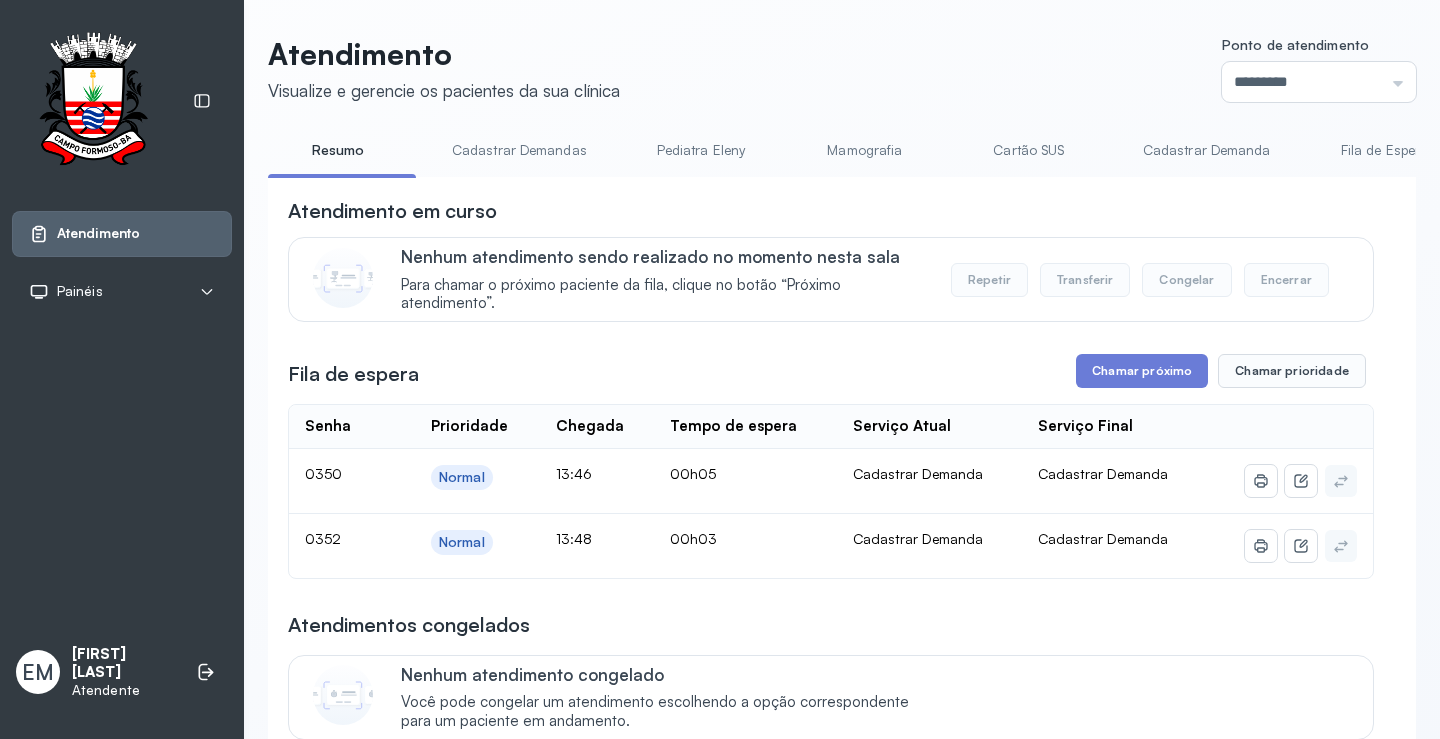 click on "**********" at bounding box center (831, 2183) 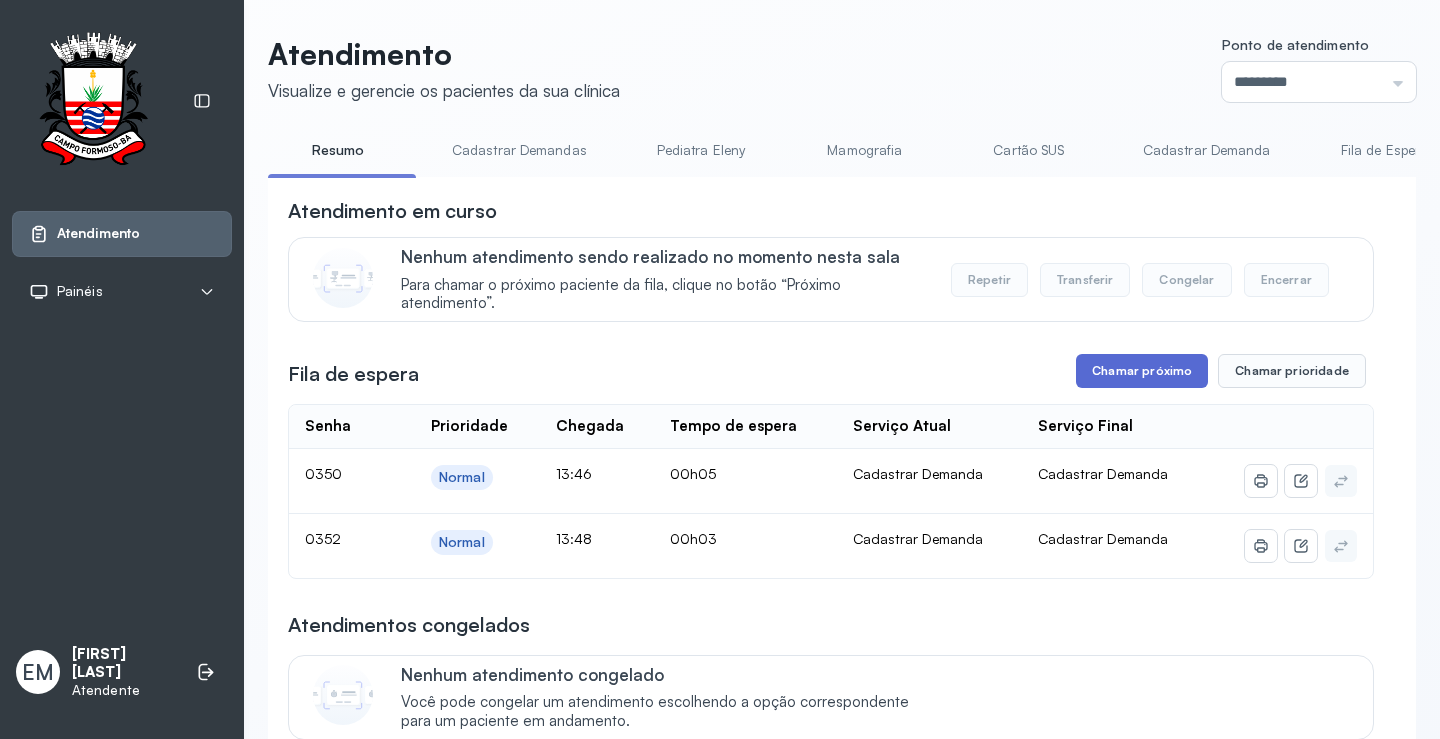click on "Chamar próximo" at bounding box center [1142, 371] 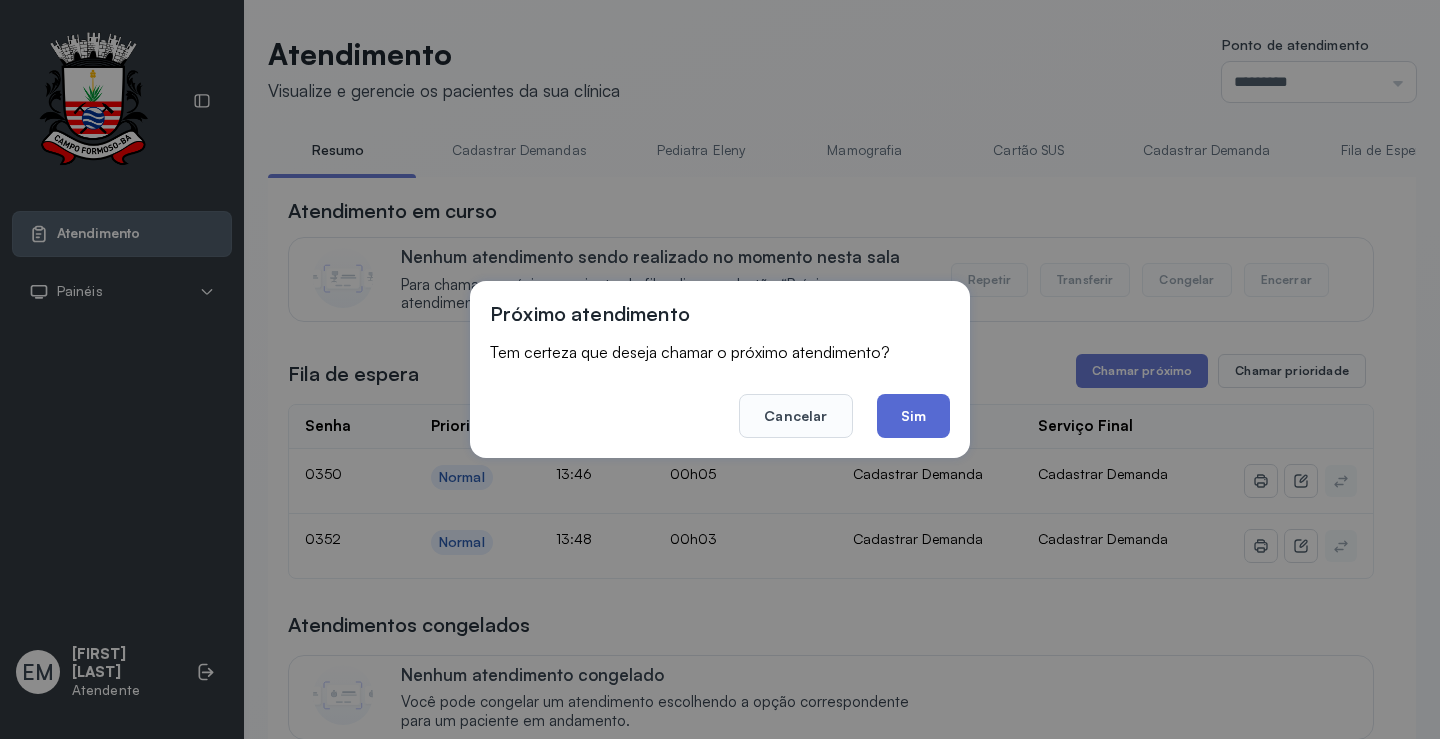 click on "Sim" 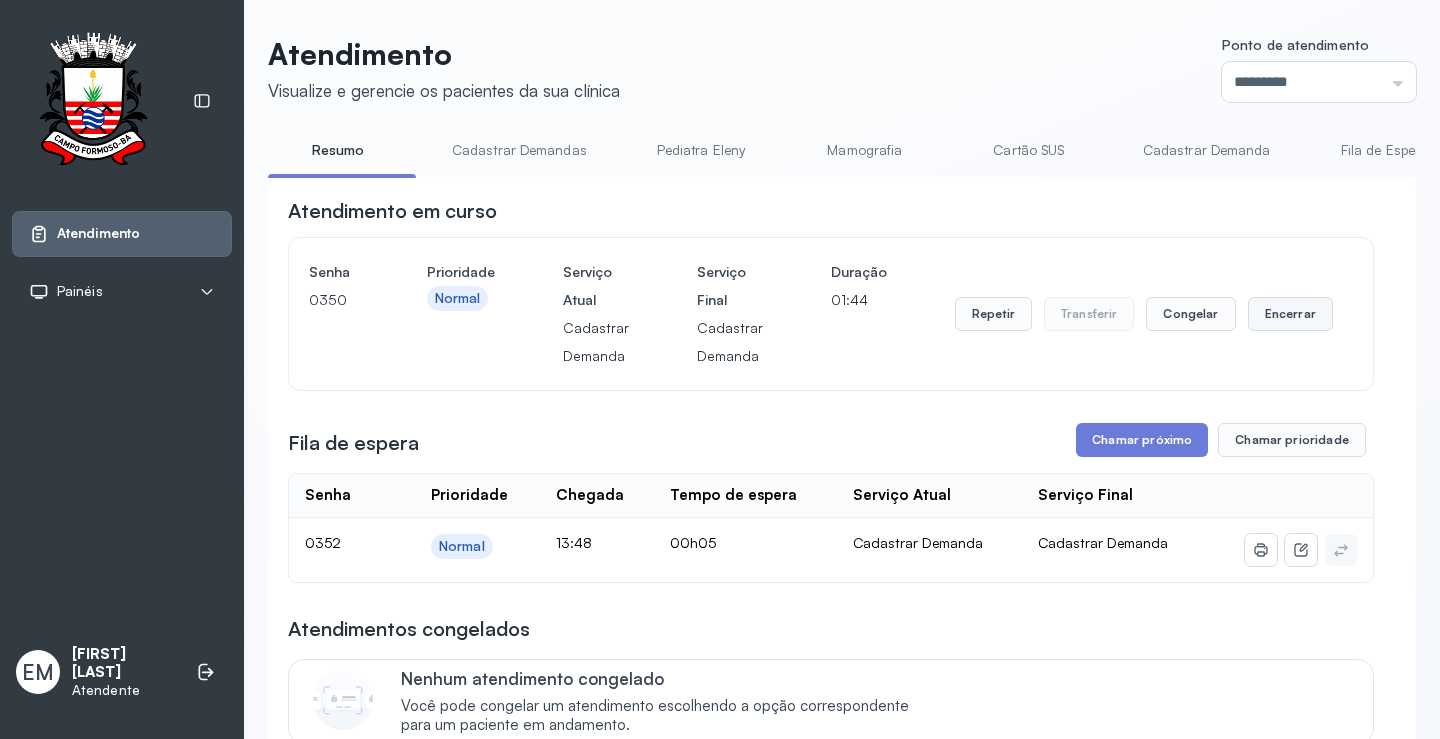 click on "Encerrar" at bounding box center [1290, 314] 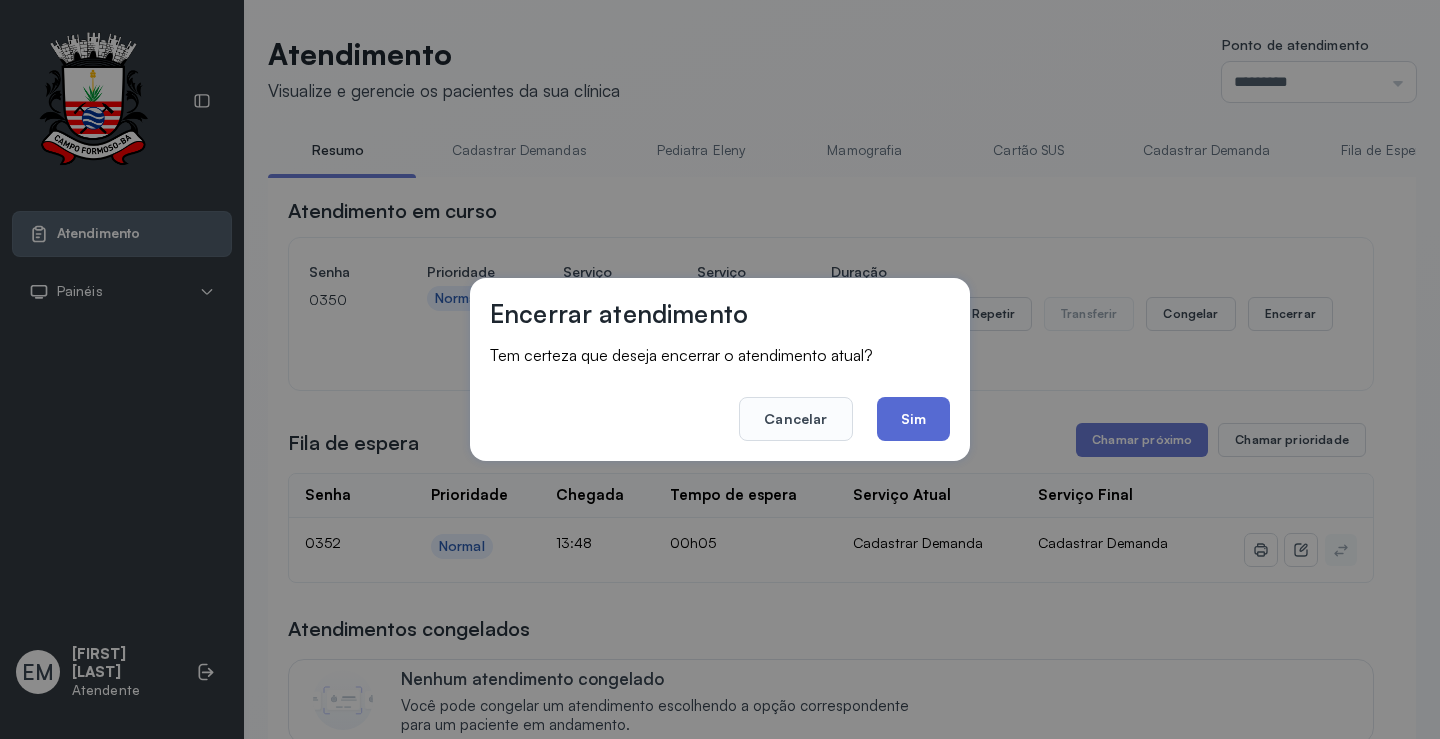 click on "Sim" 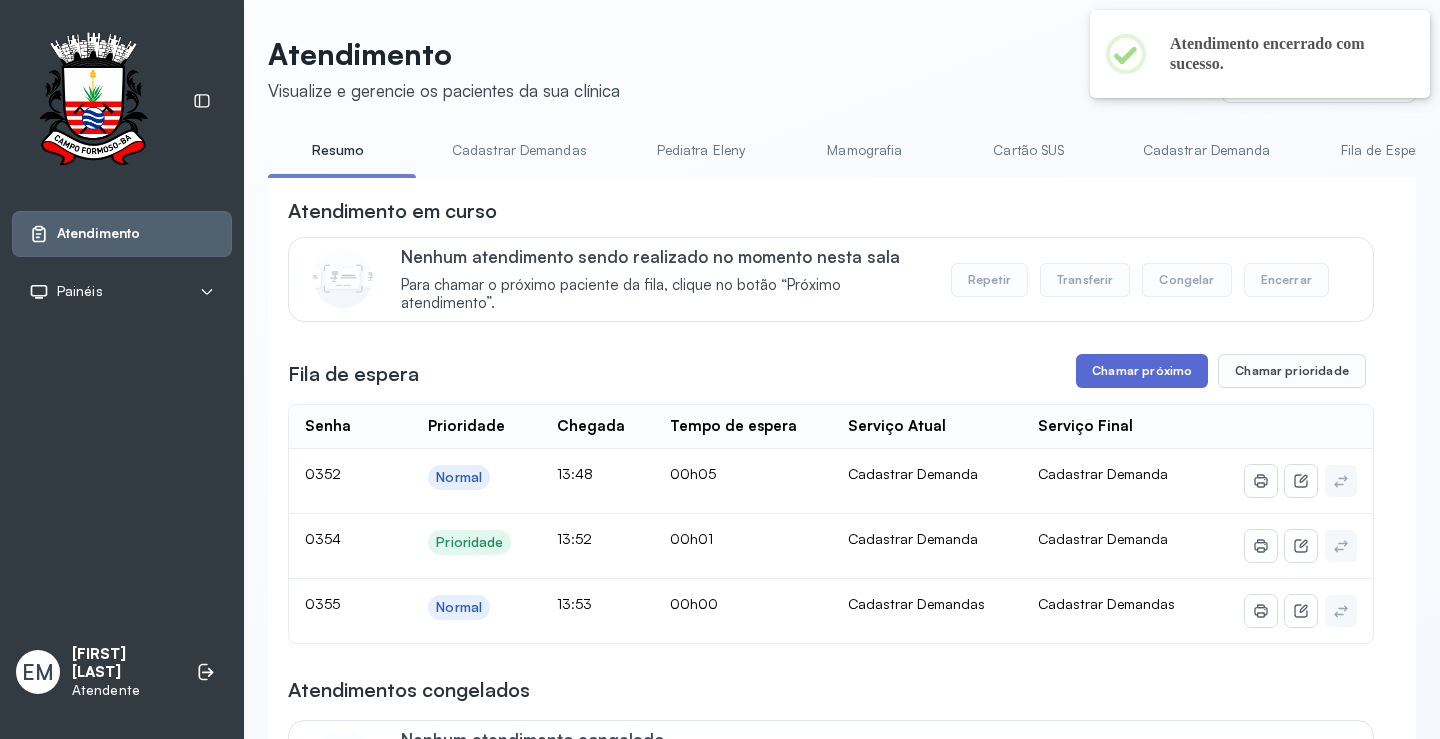 click on "Chamar próximo" at bounding box center [1142, 371] 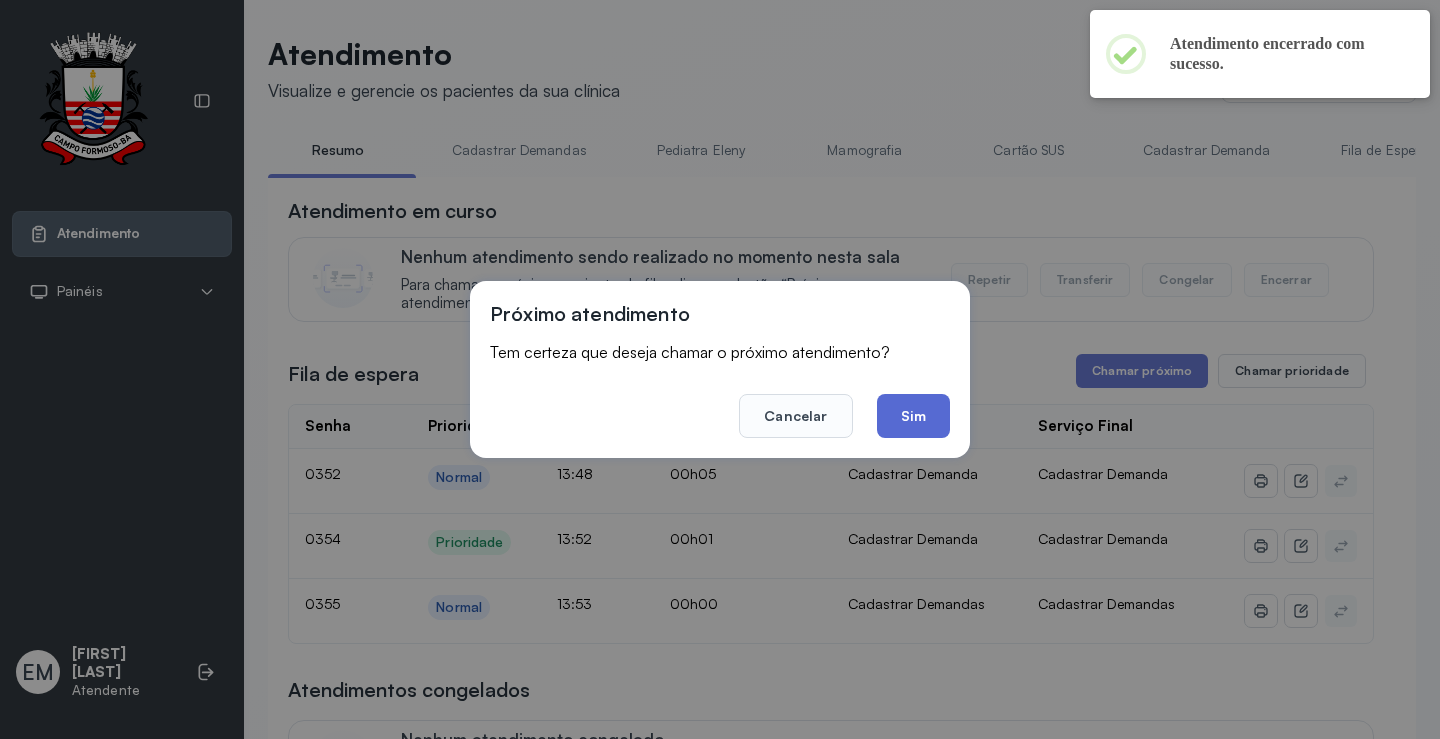 click on "Sim" 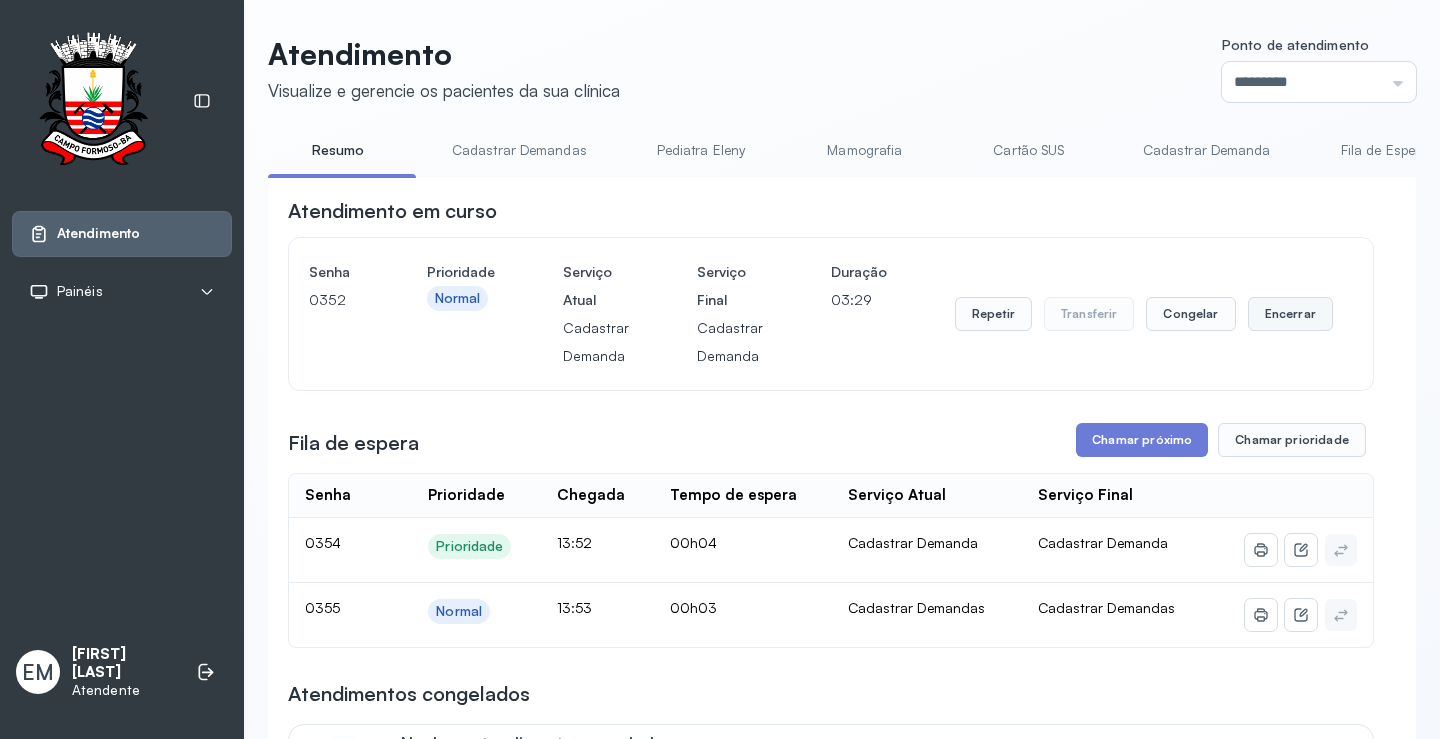 click on "Encerrar" at bounding box center [1290, 314] 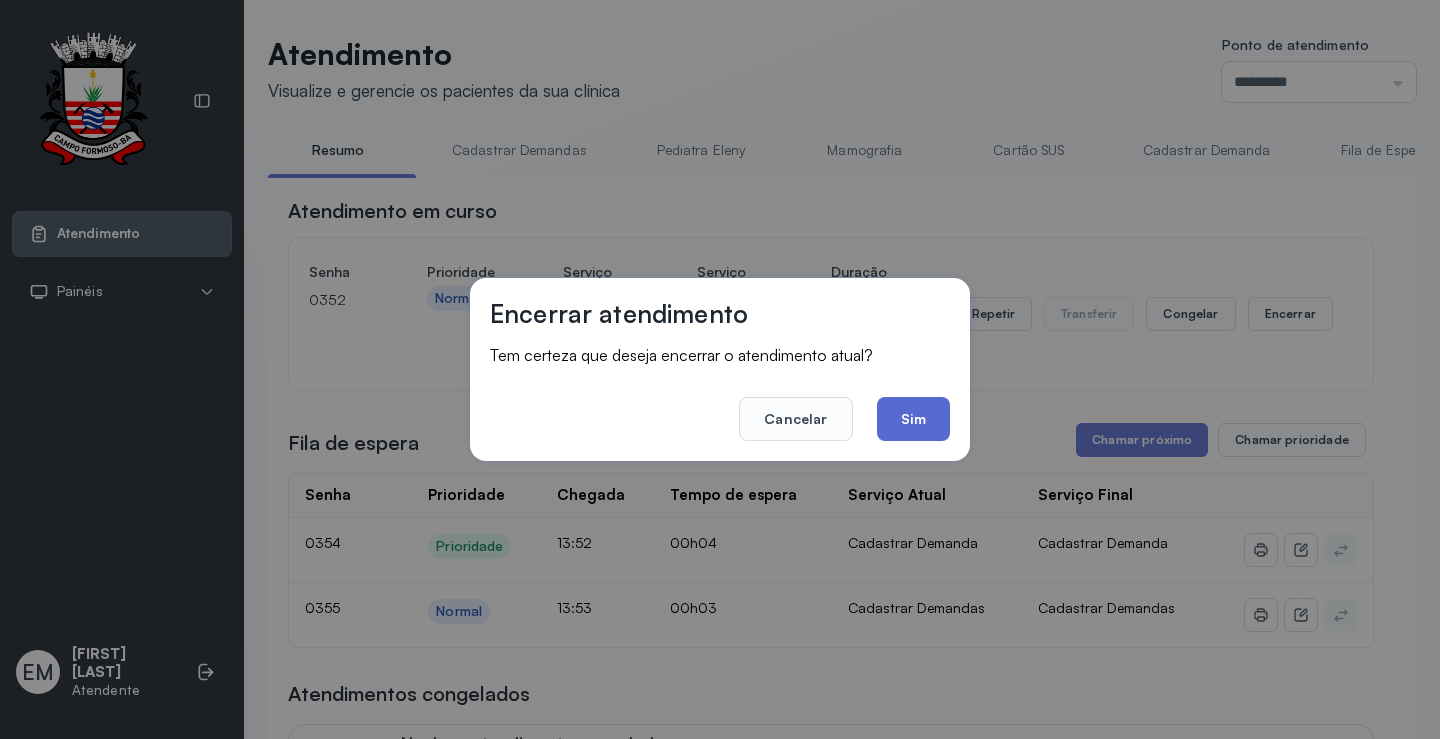 click on "Sim" 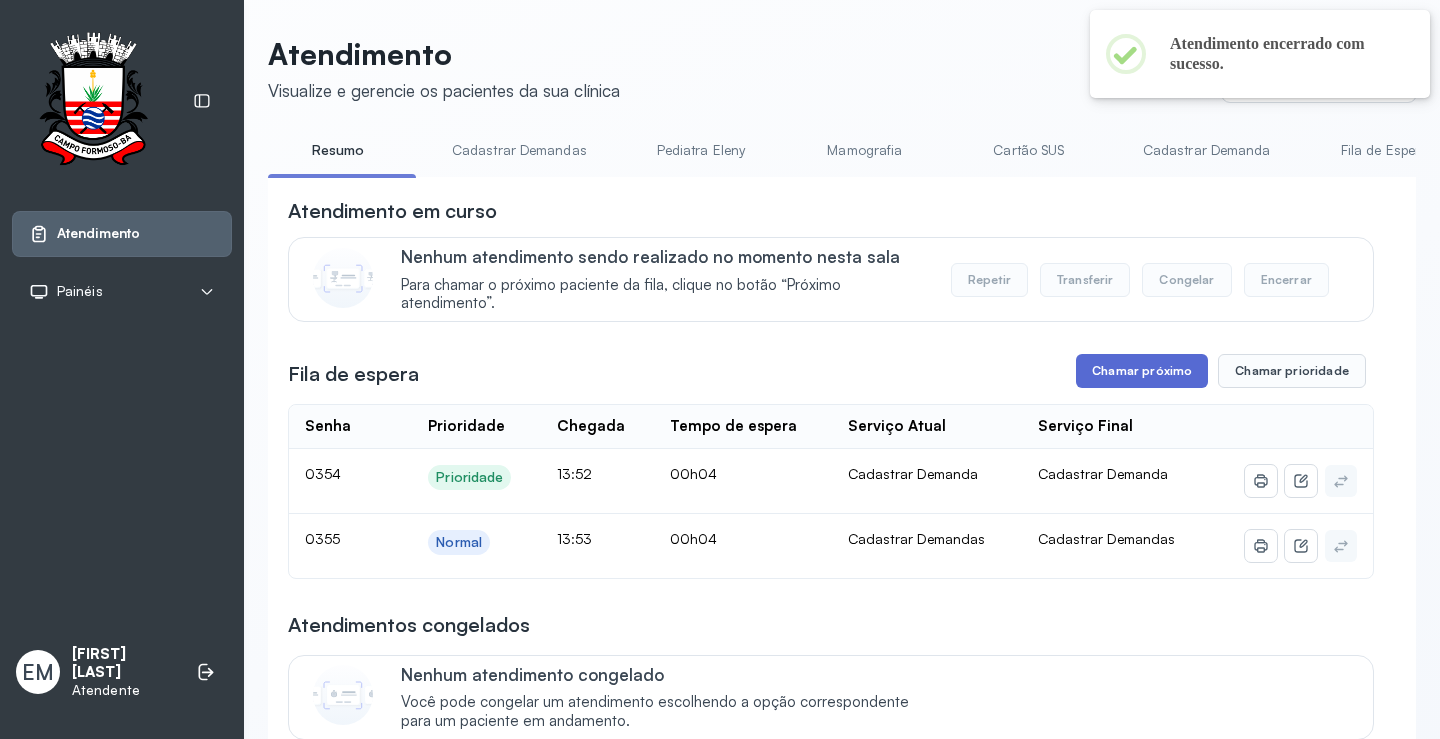 click on "Chamar próximo" at bounding box center (1142, 371) 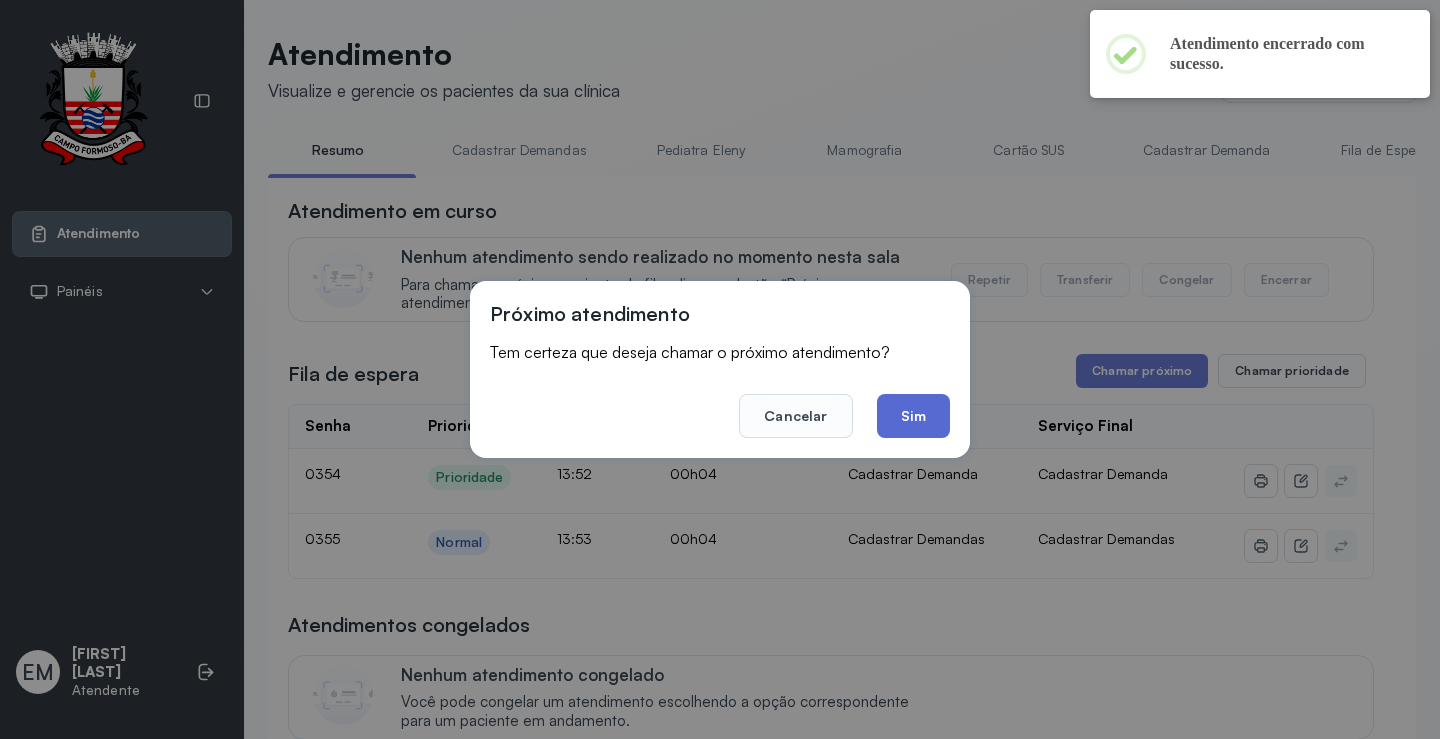 click on "Sim" 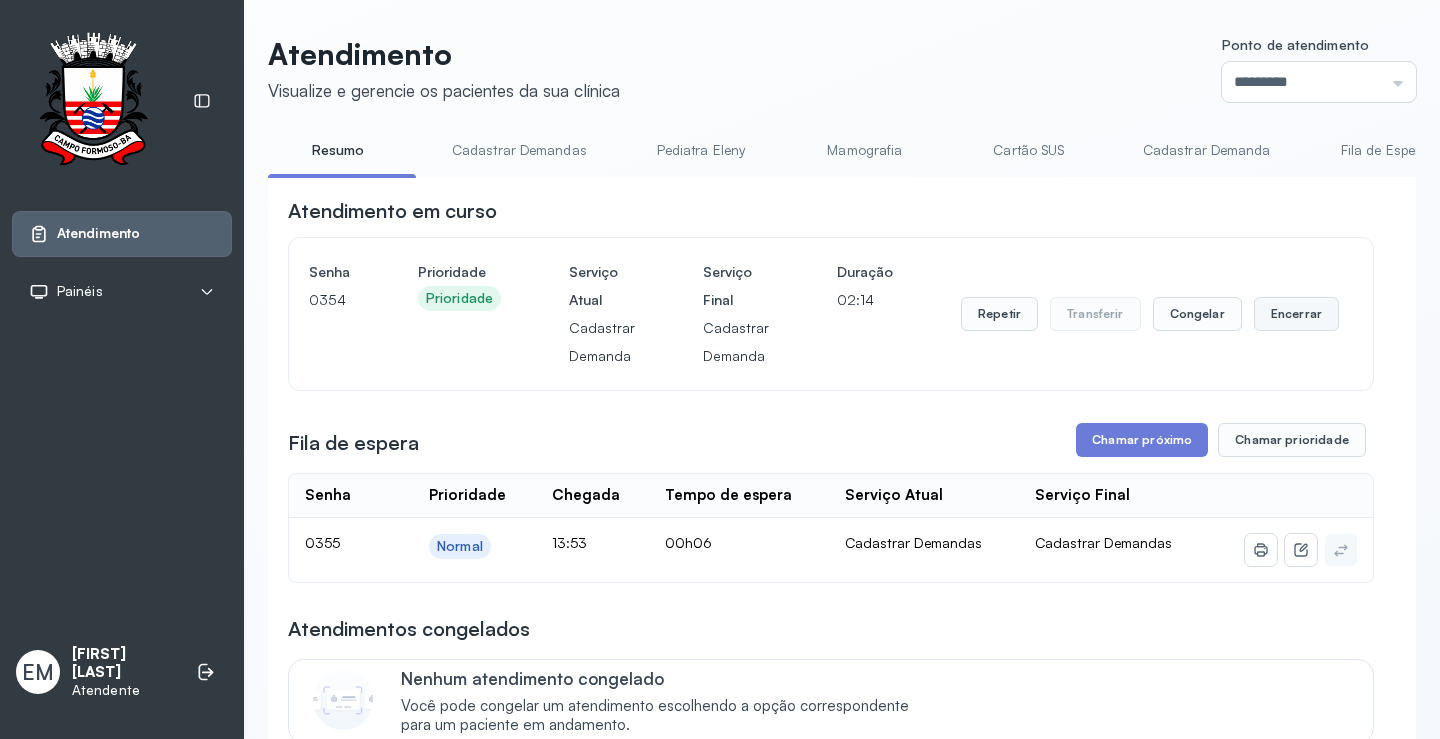 click on "Encerrar" at bounding box center (1296, 314) 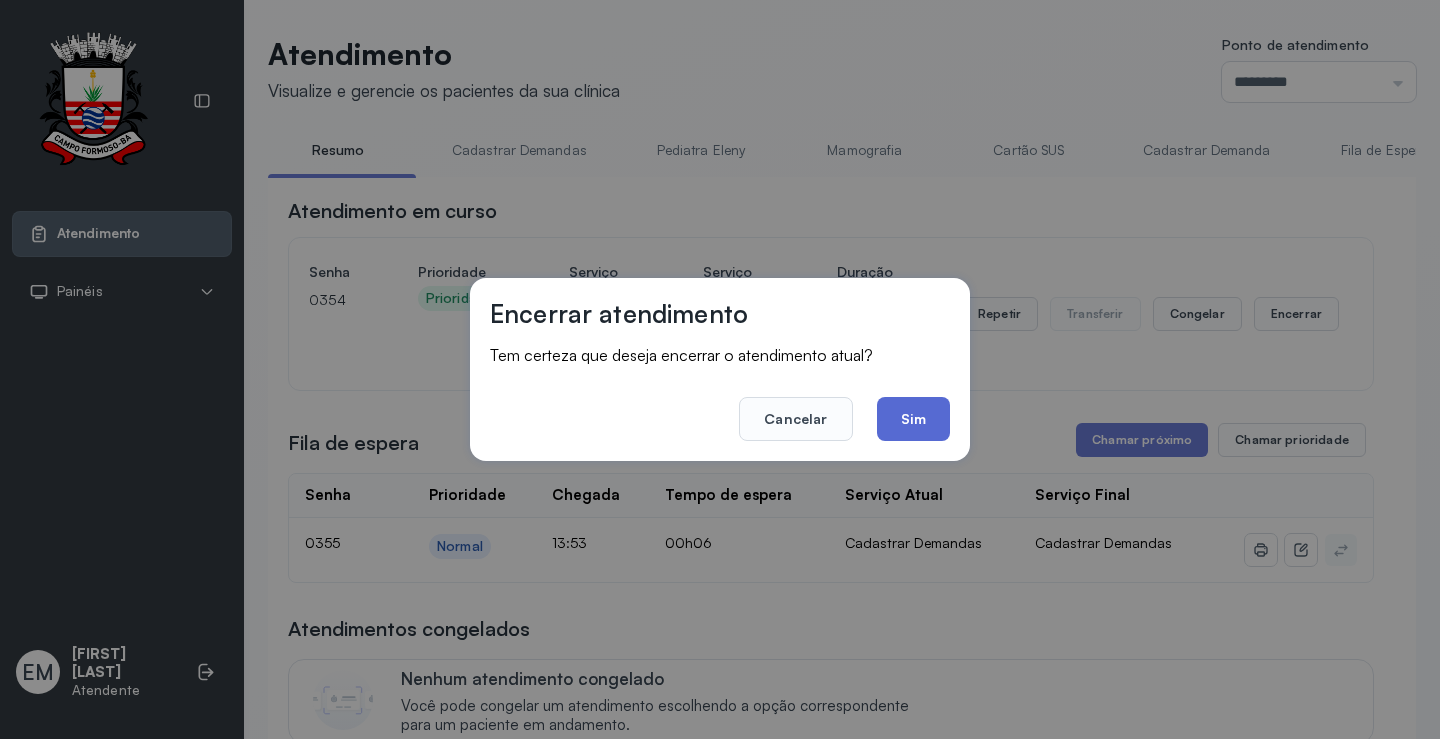 click on "Sim" 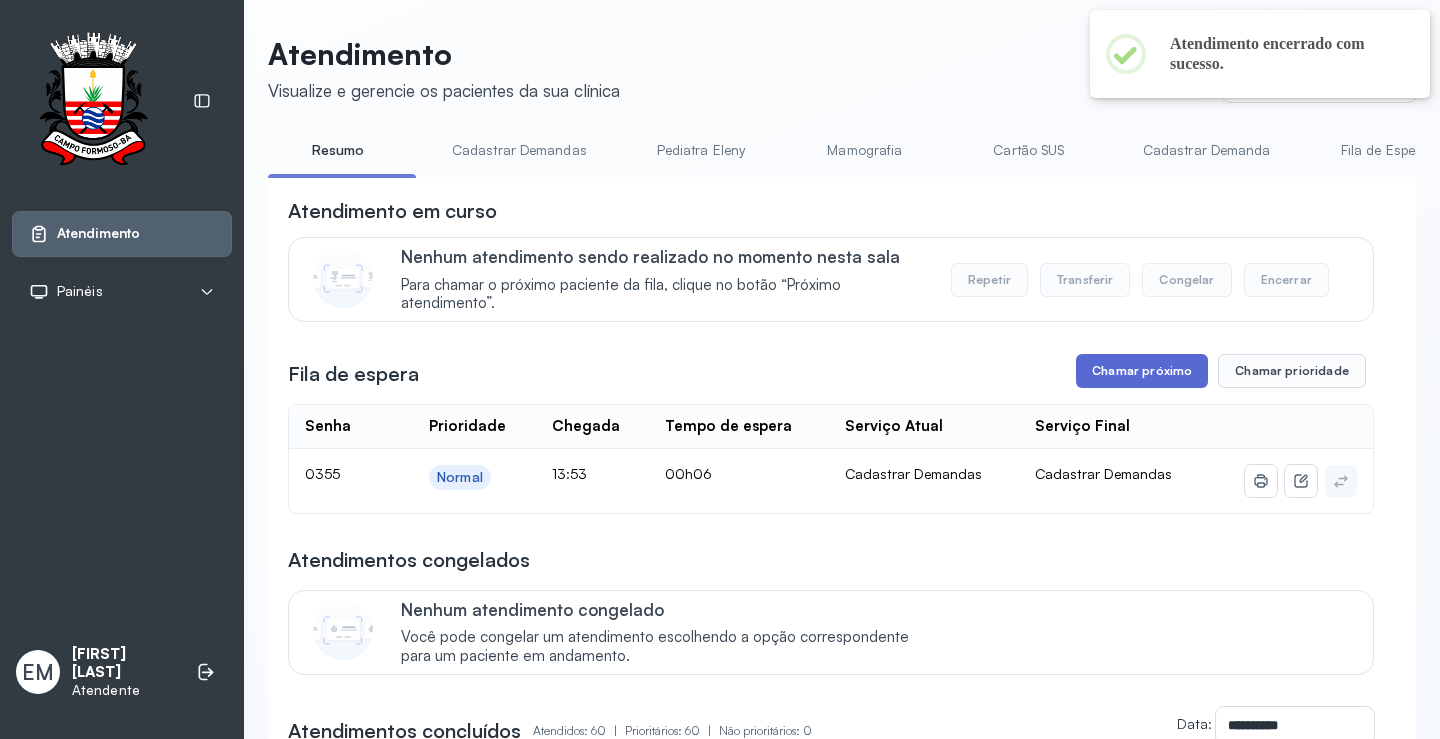 click on "Chamar próximo" at bounding box center (1142, 371) 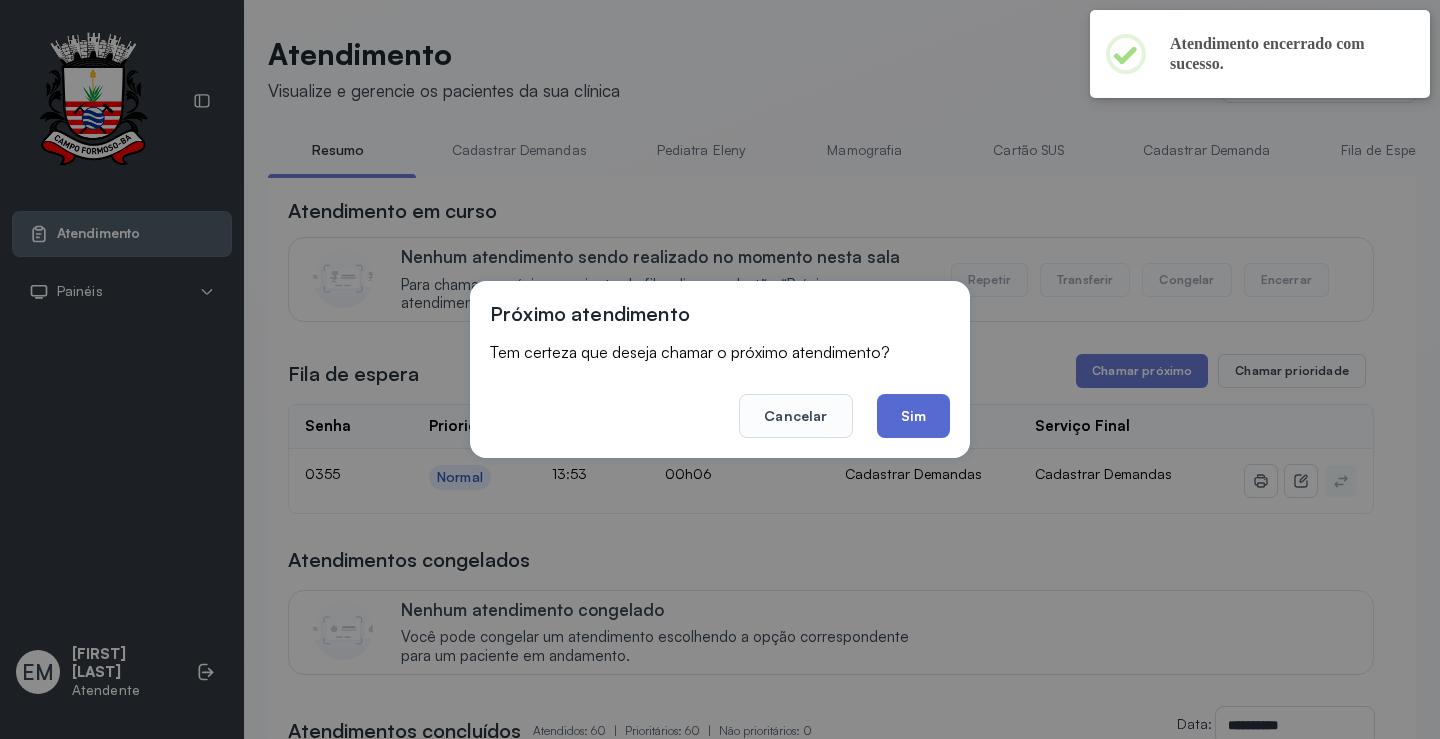 click on "Sim" 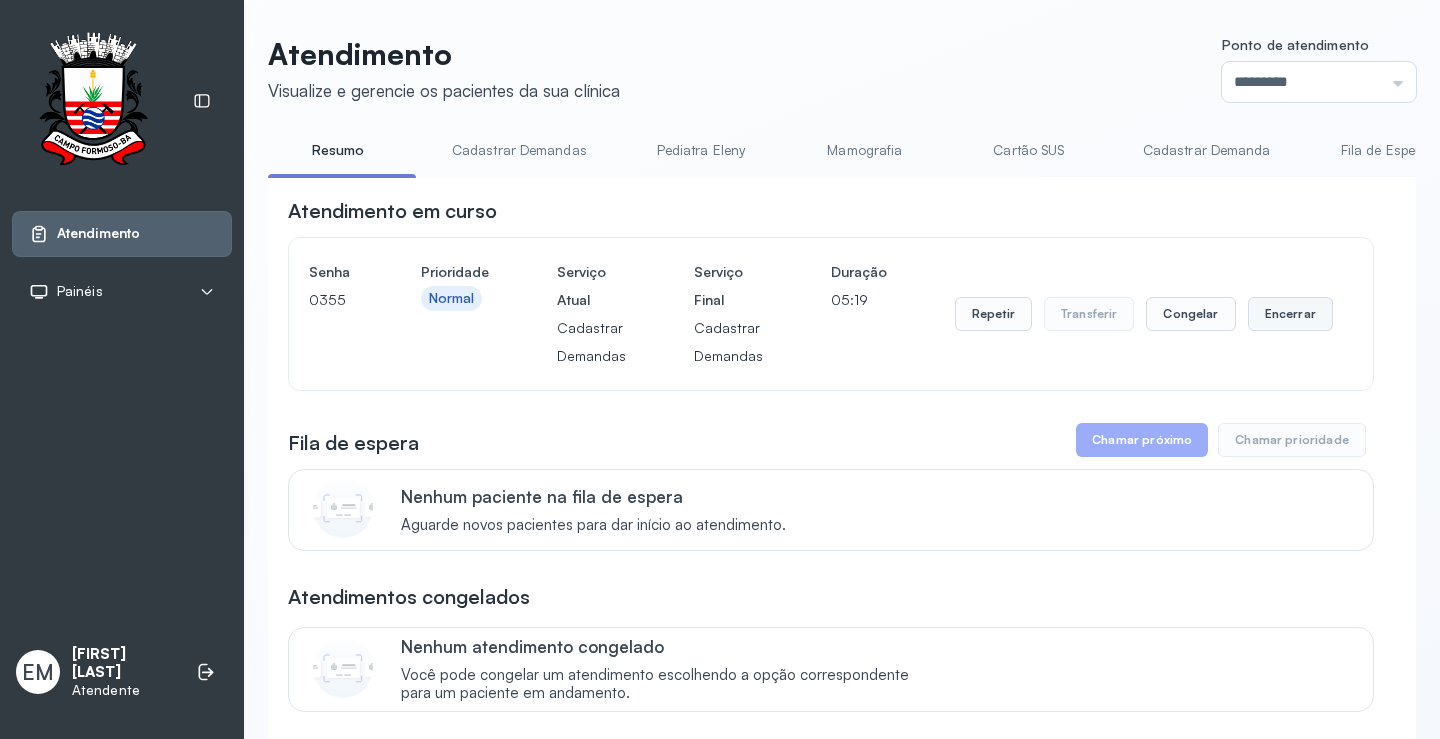click on "Encerrar" at bounding box center (1290, 314) 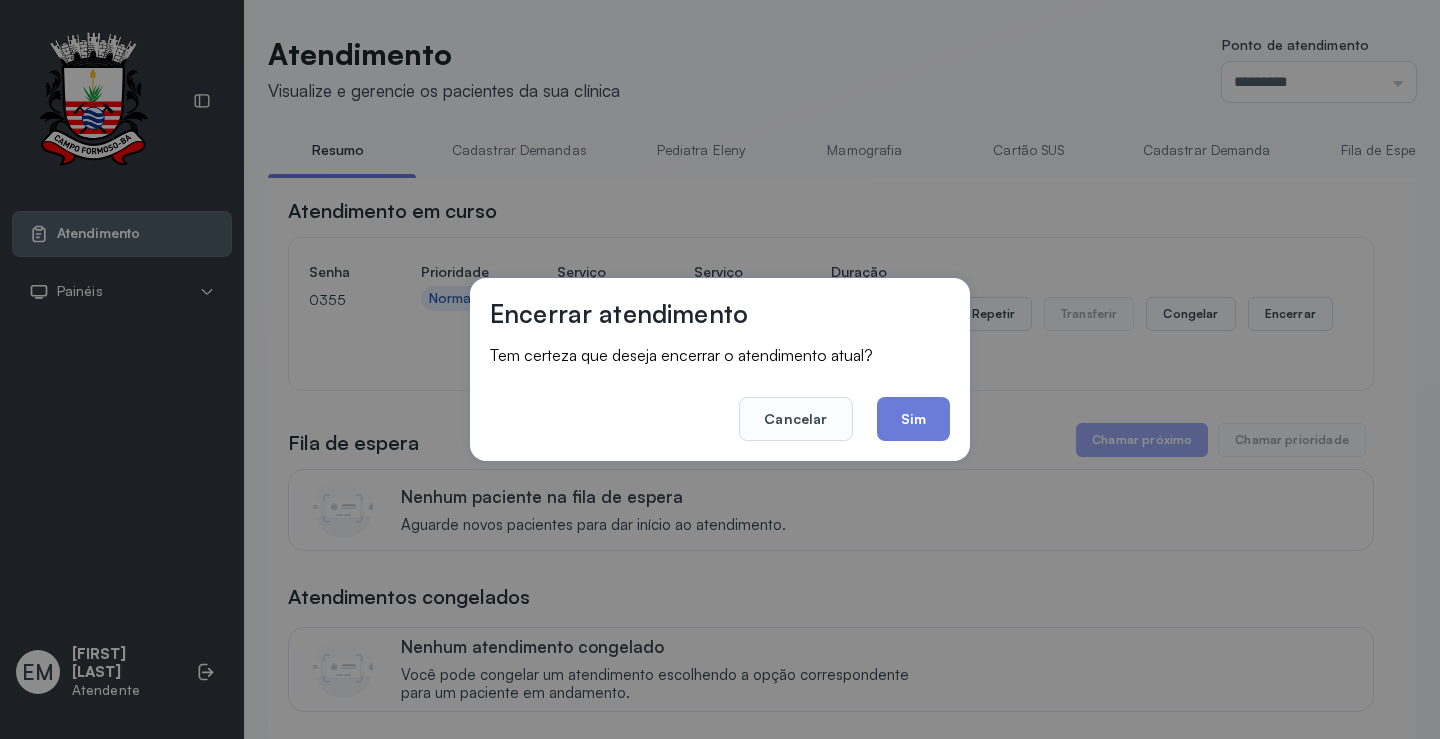 click on "Encerrar atendimento  Tem certeza que deseja encerrar o atendimento atual?  Cancelar Sim" at bounding box center (720, 369) 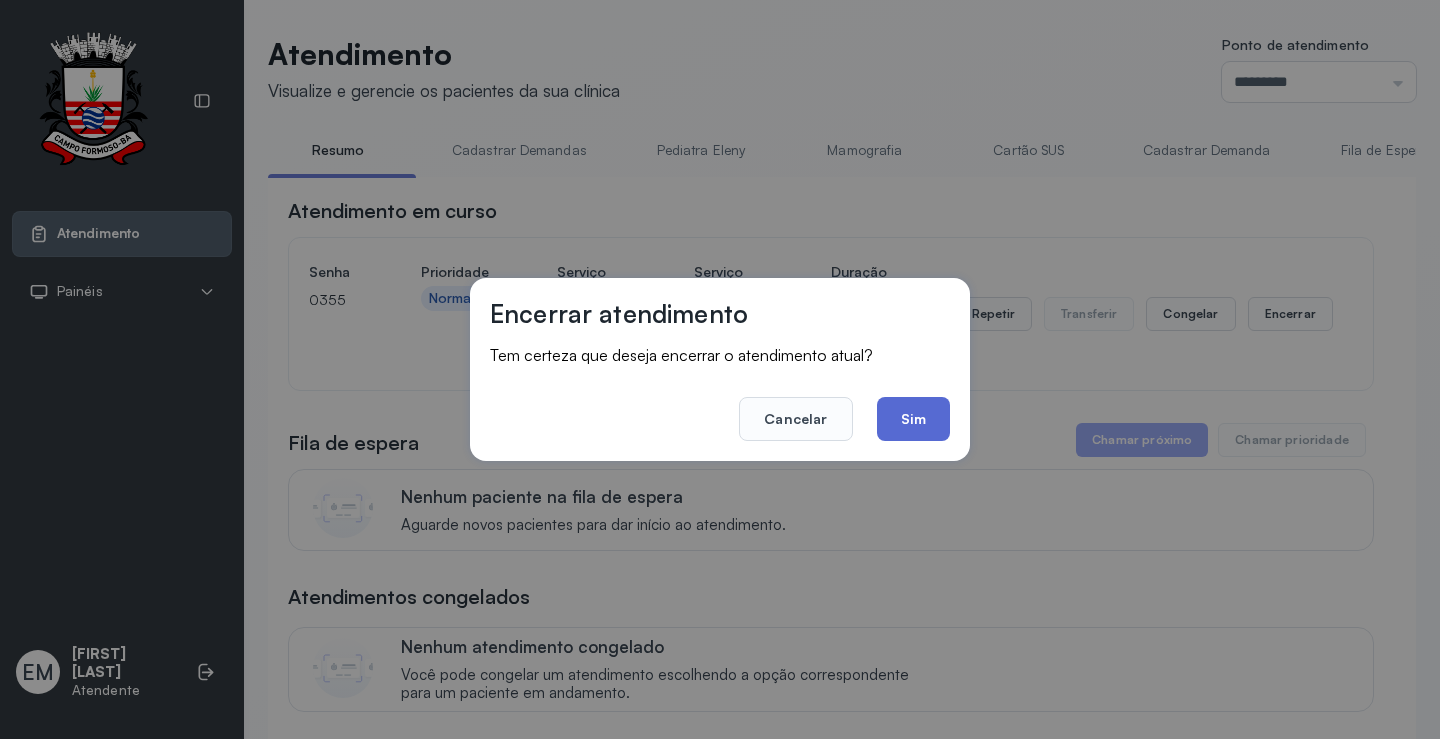 click on "Sim" 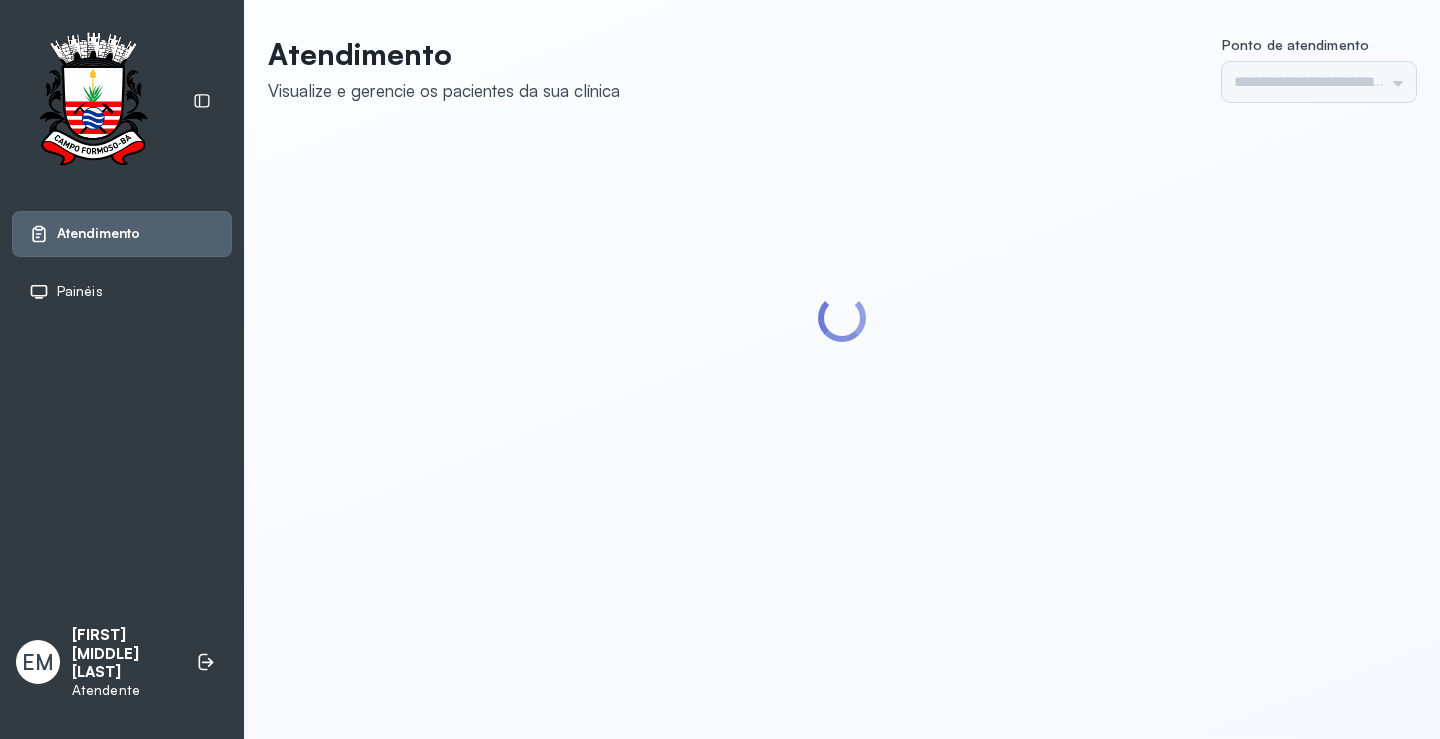 scroll, scrollTop: 0, scrollLeft: 0, axis: both 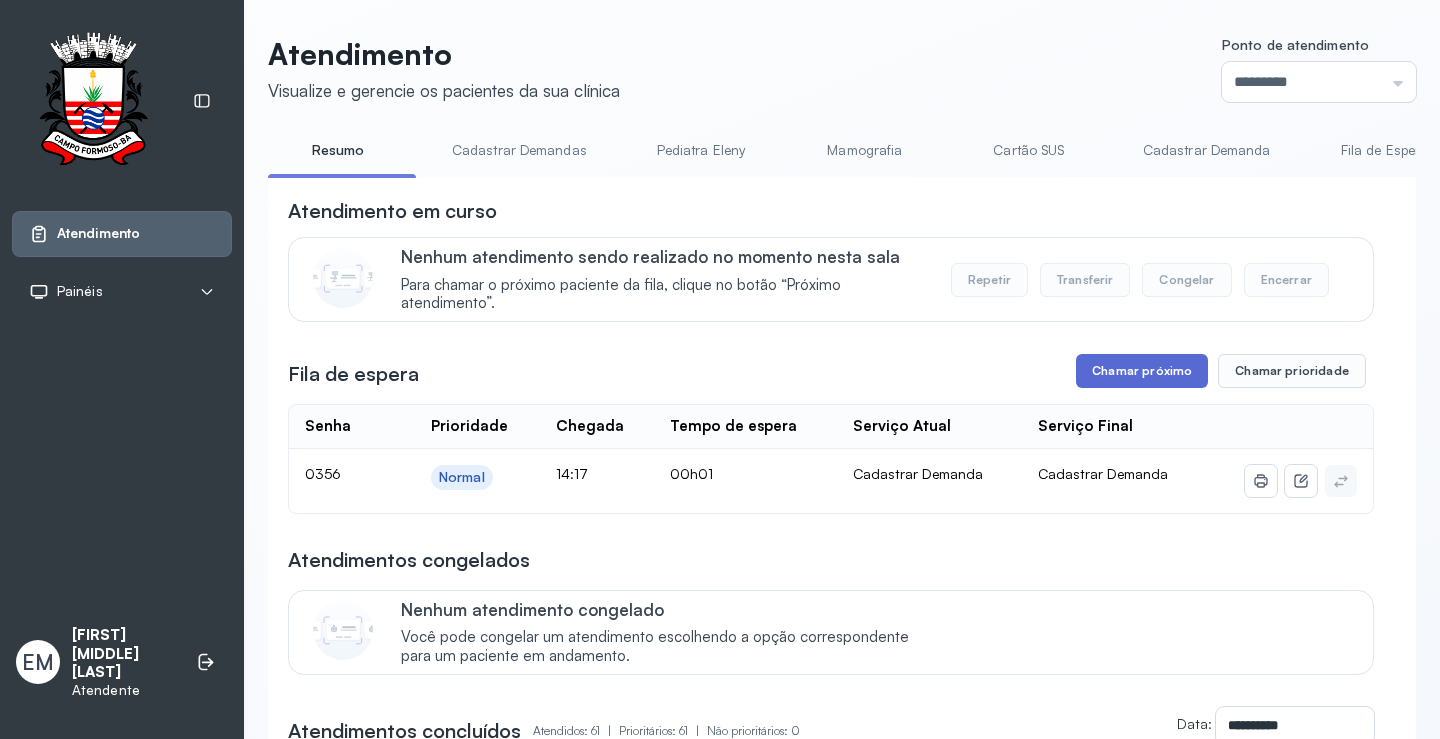 click on "Chamar próximo" at bounding box center (1142, 371) 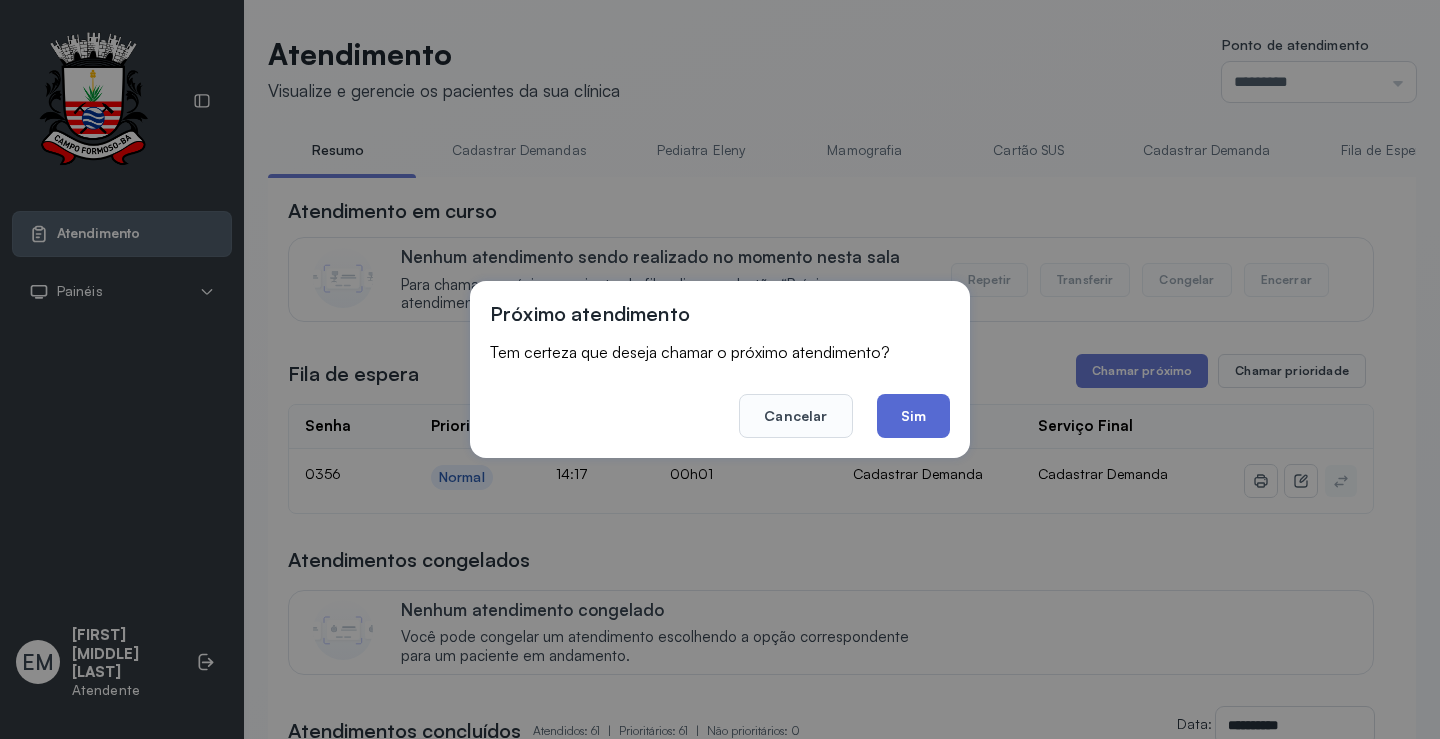 click on "Sim" 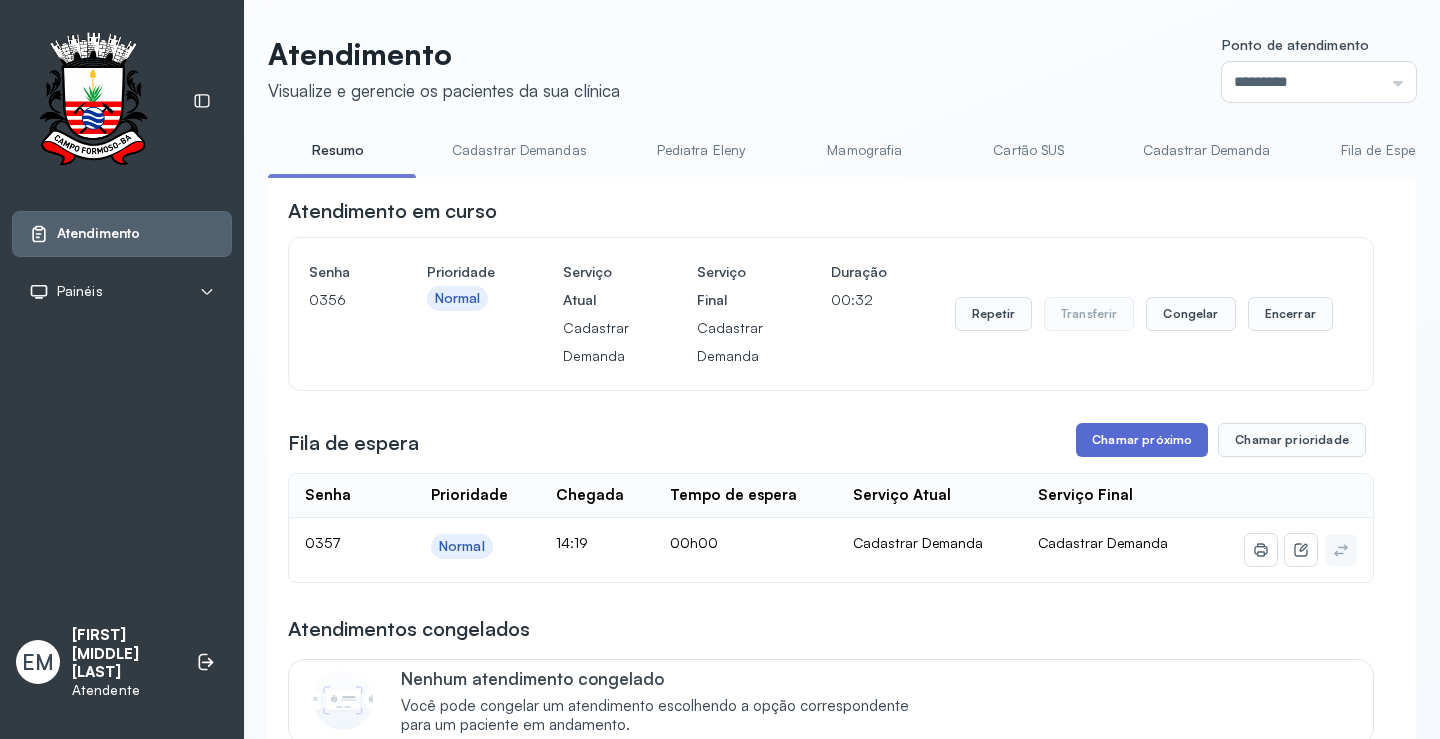 click on "Chamar próximo" at bounding box center (1142, 440) 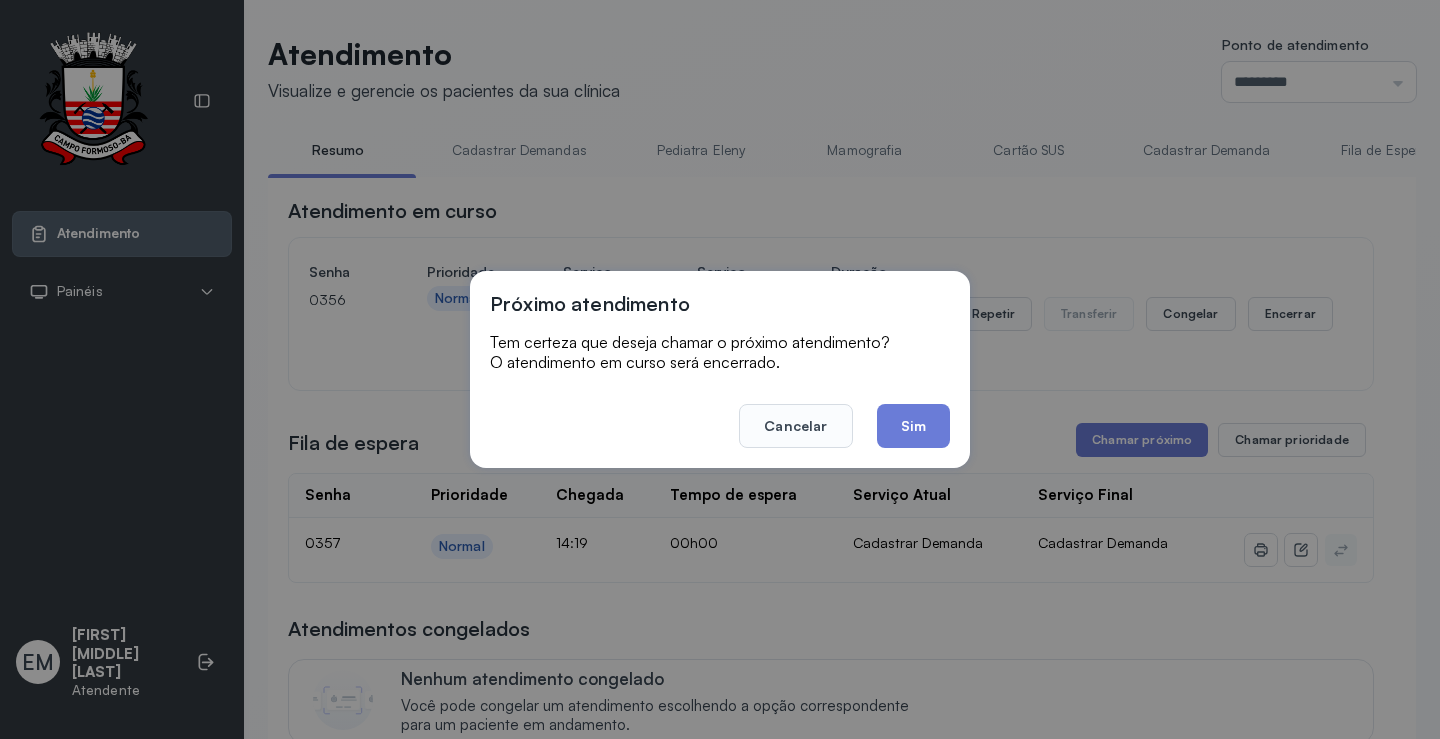 drag, startPoint x: 928, startPoint y: 442, endPoint x: 951, endPoint y: 432, distance: 25.079872 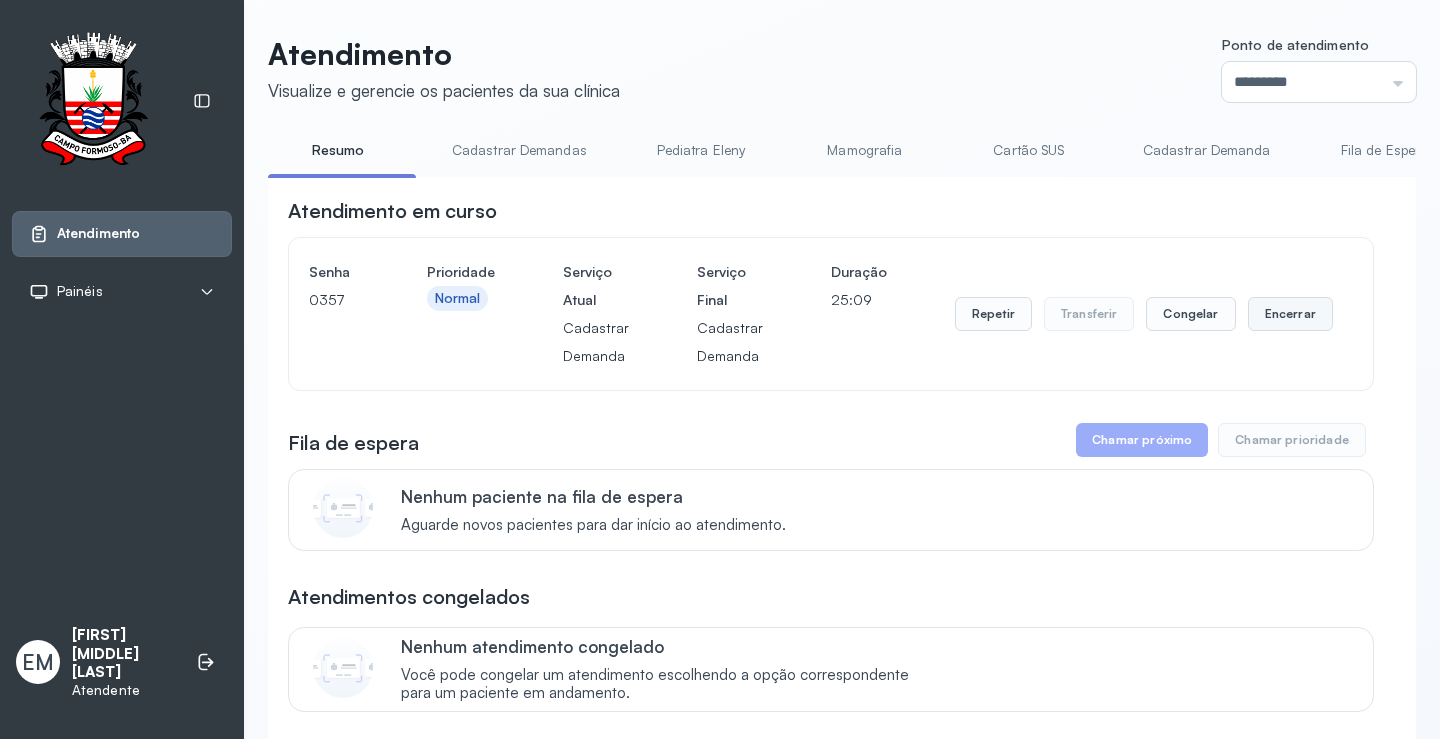 click on "Encerrar" at bounding box center (1290, 314) 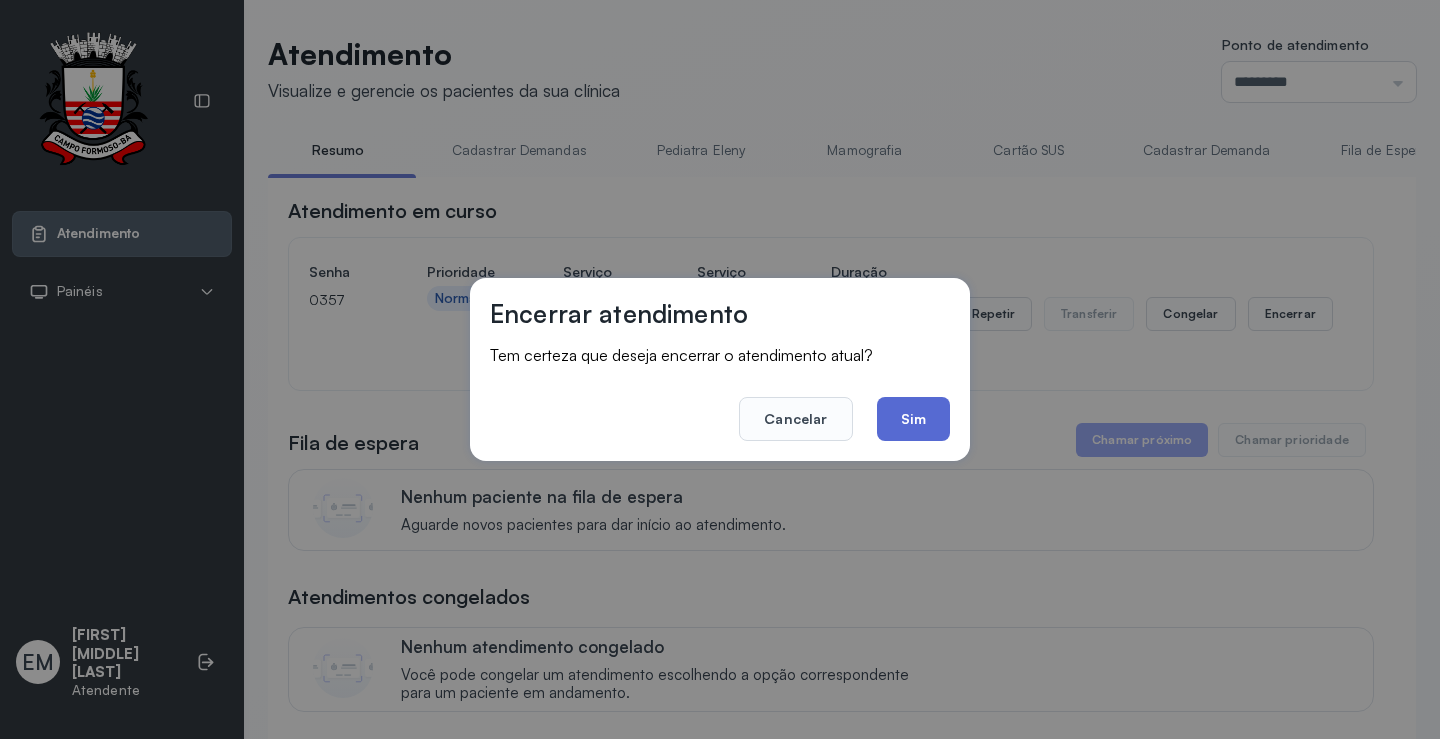 click on "Sim" 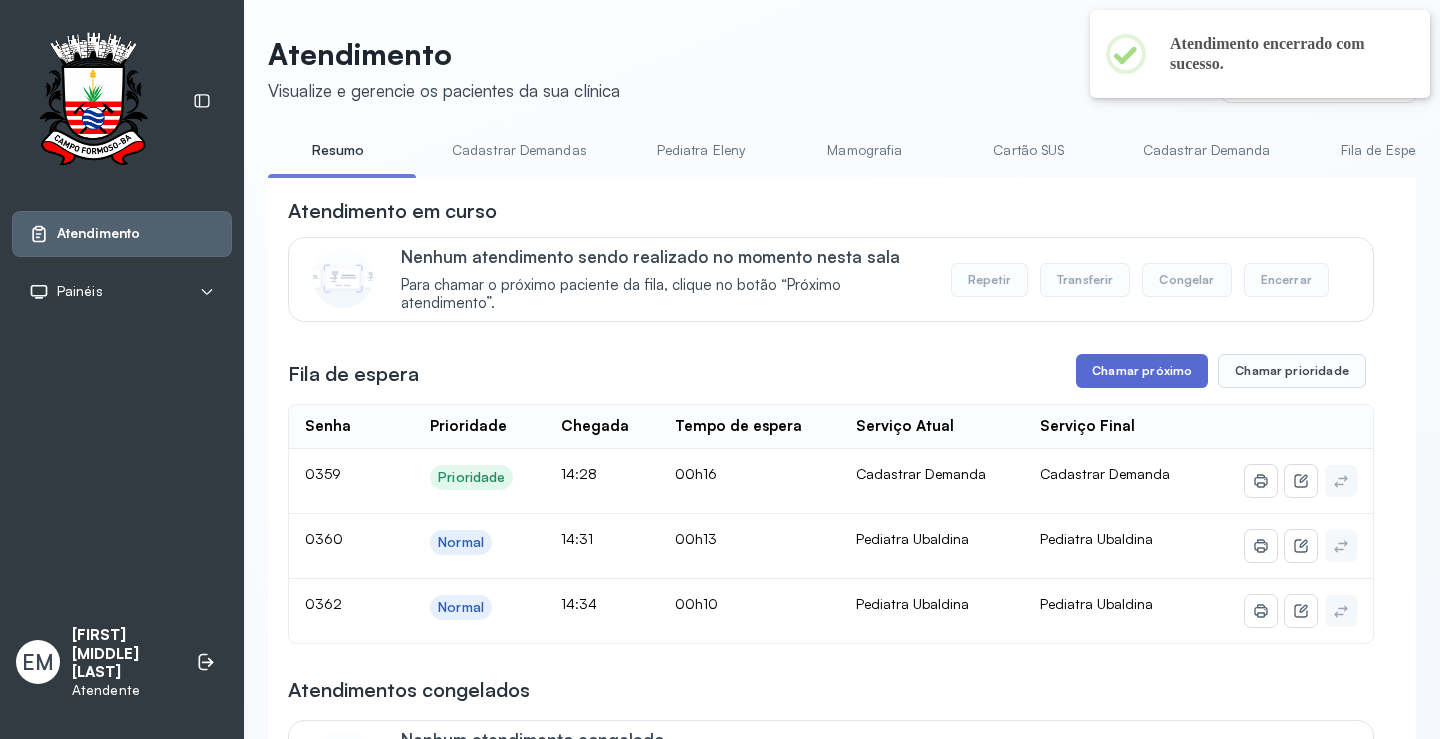 click on "Chamar próximo" at bounding box center (1142, 371) 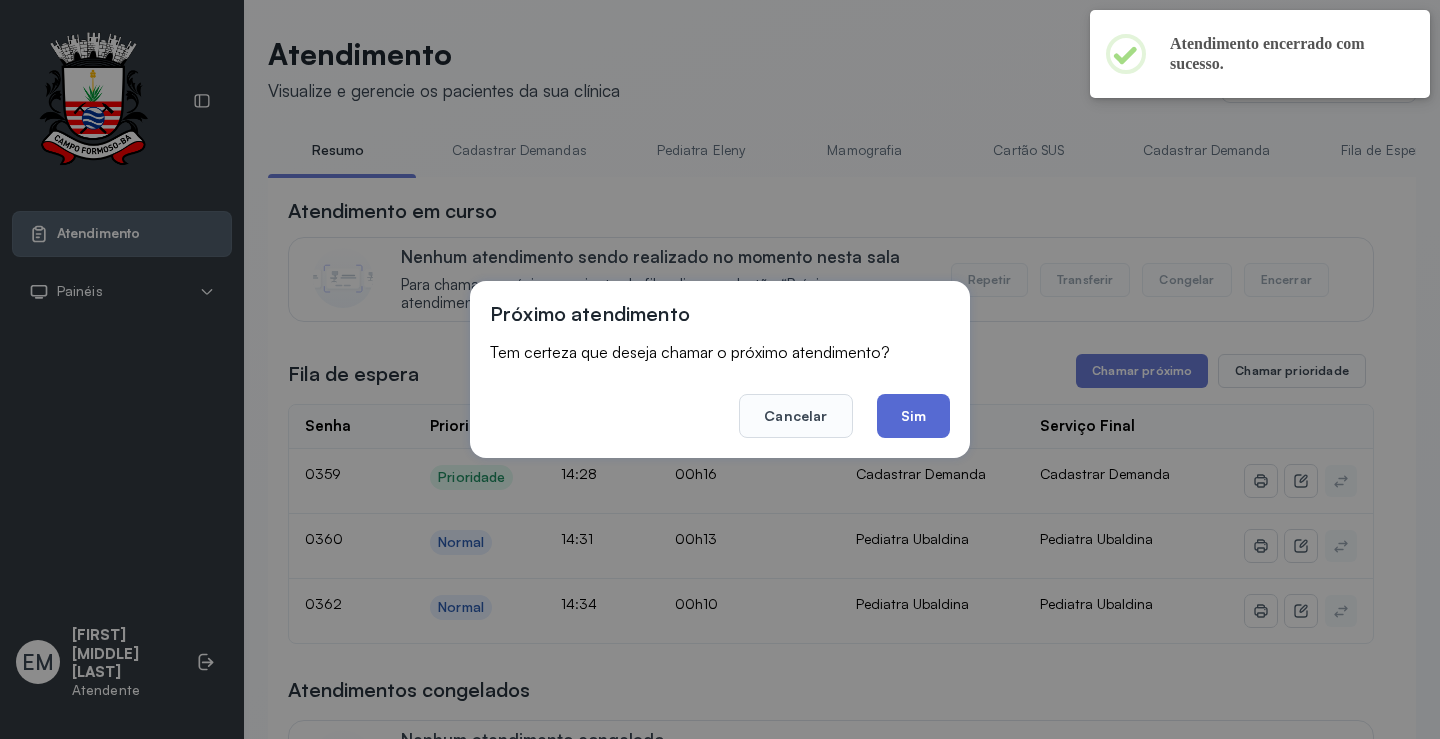 click on "Sim" 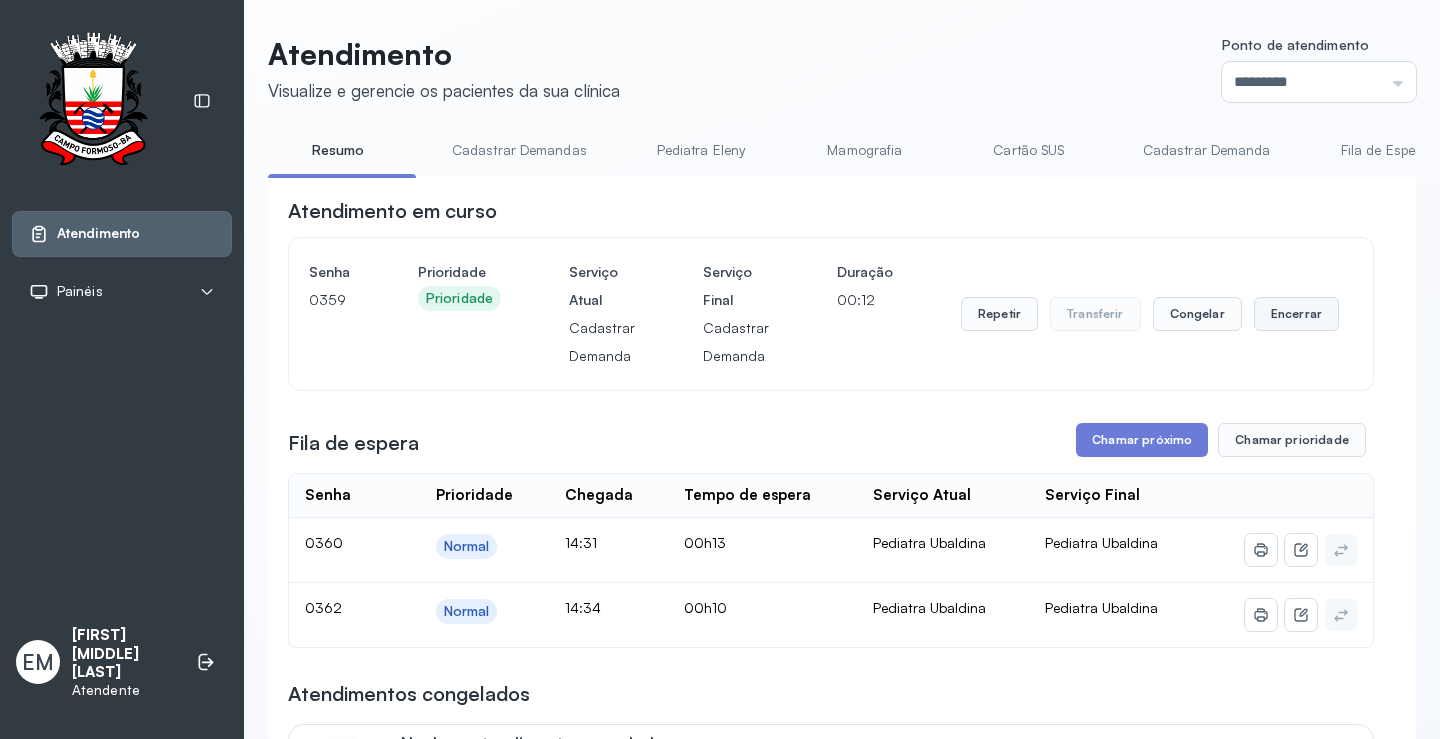 click on "Encerrar" at bounding box center [1296, 314] 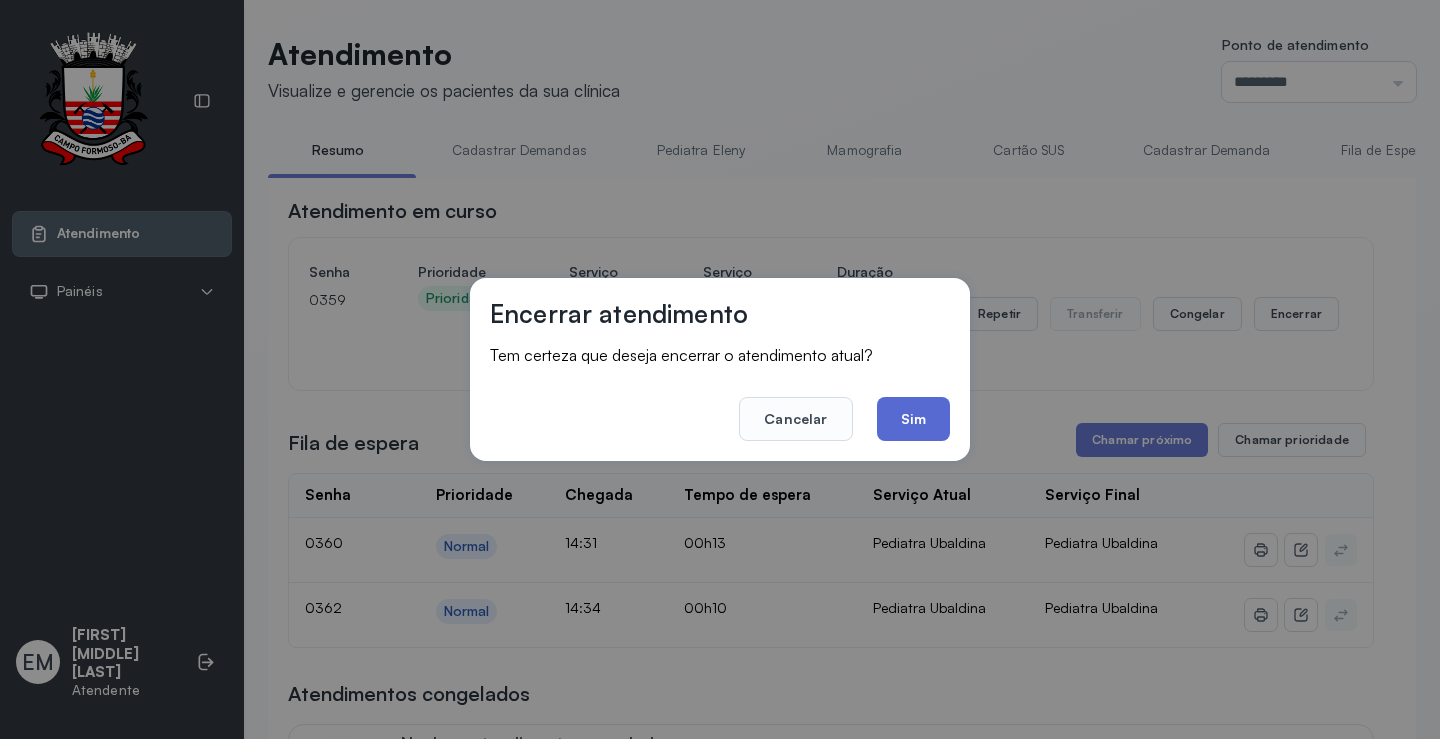 click on "Sim" 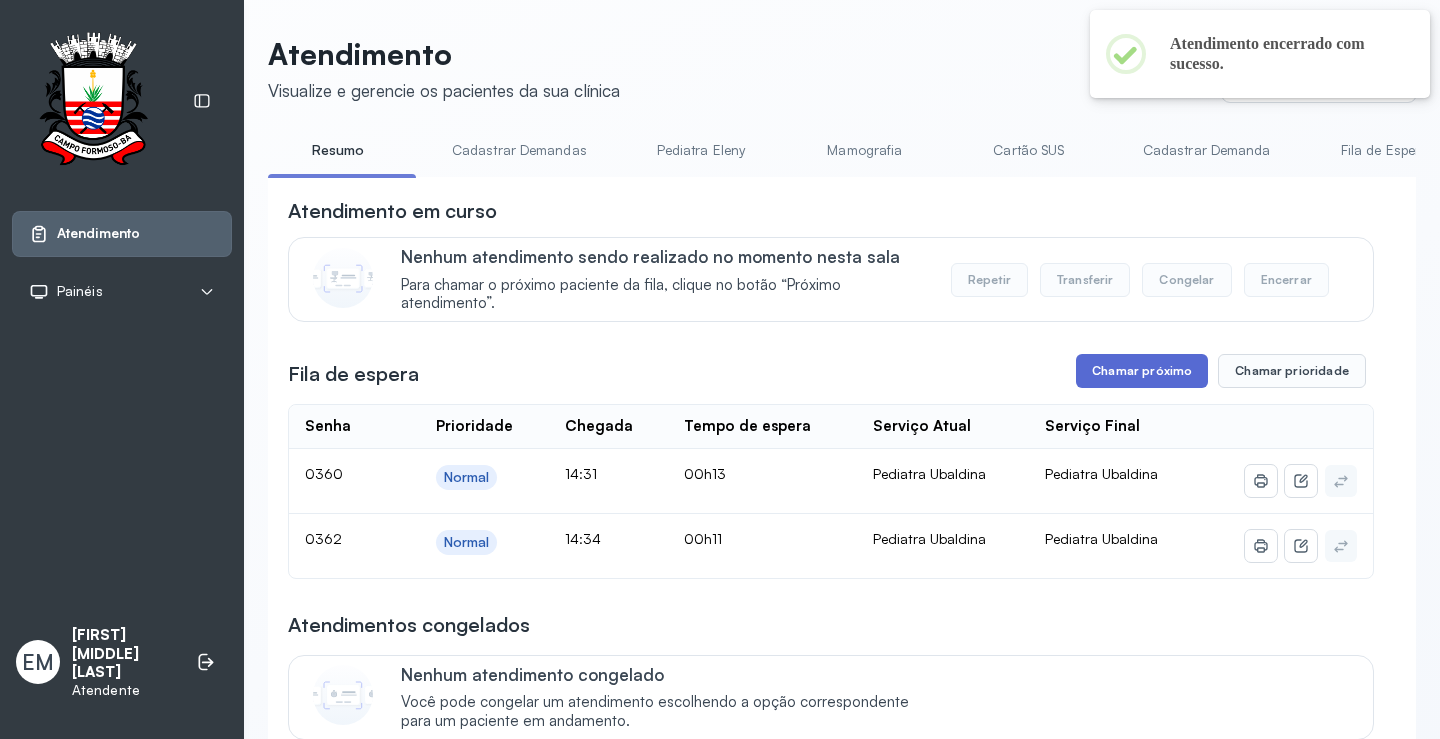 click on "Chamar próximo" at bounding box center [1142, 371] 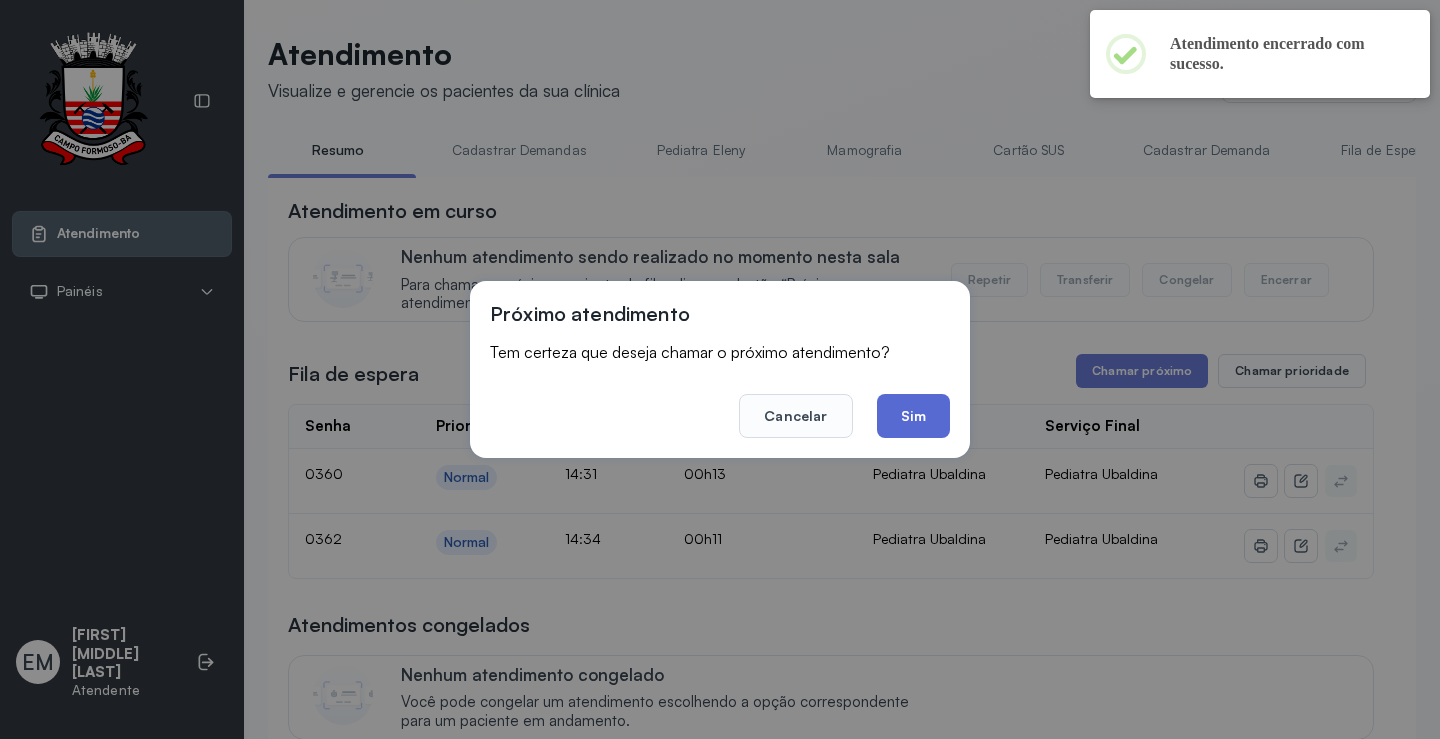 click on "Sim" 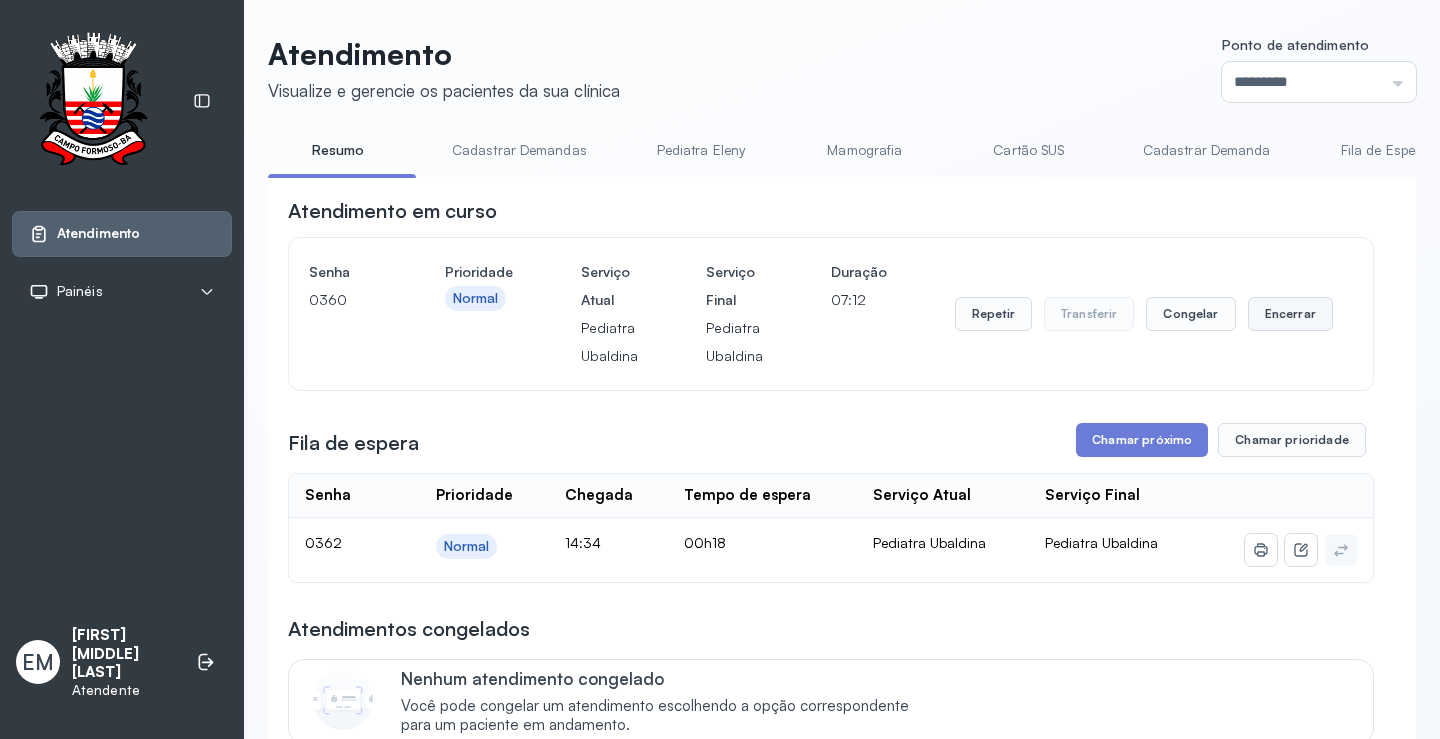 click on "Encerrar" at bounding box center (1290, 314) 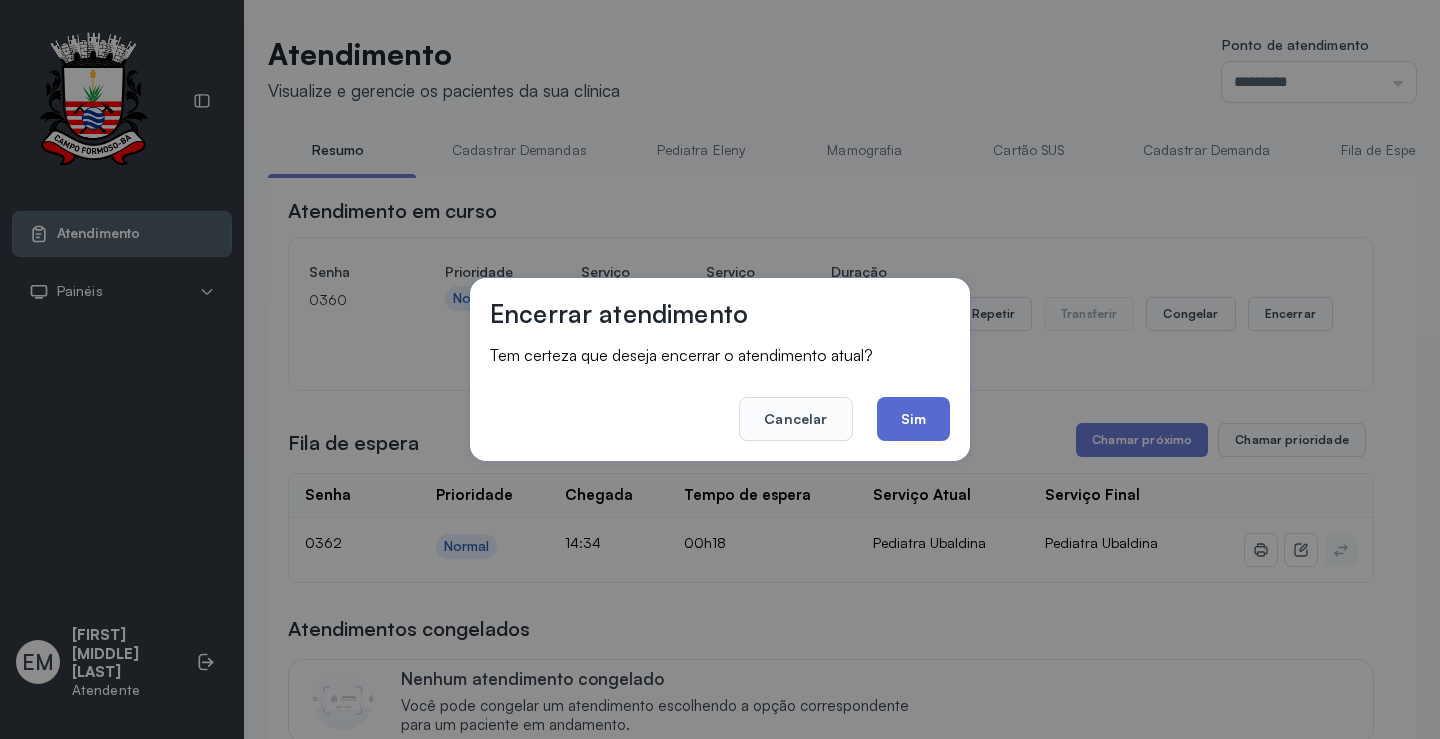 click on "Sim" 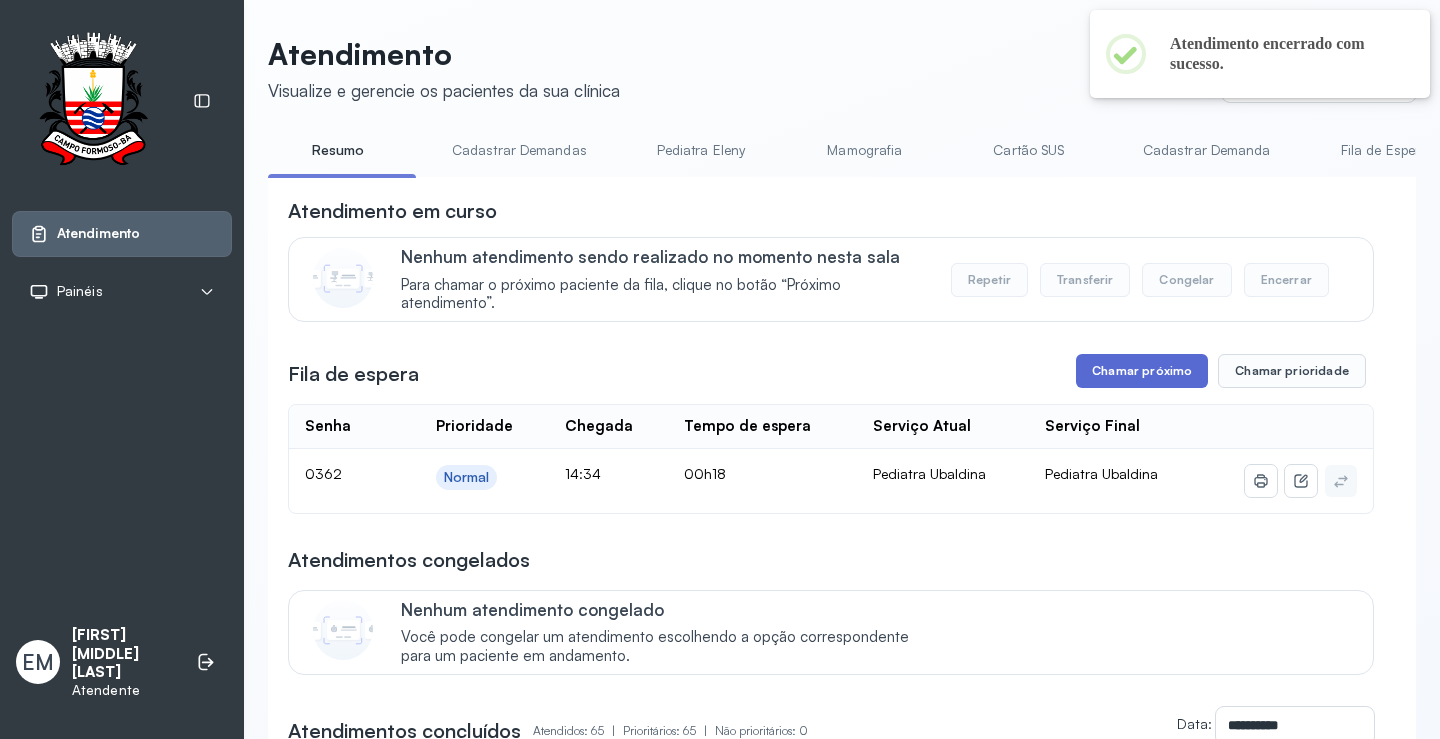click on "Chamar próximo" at bounding box center (1142, 371) 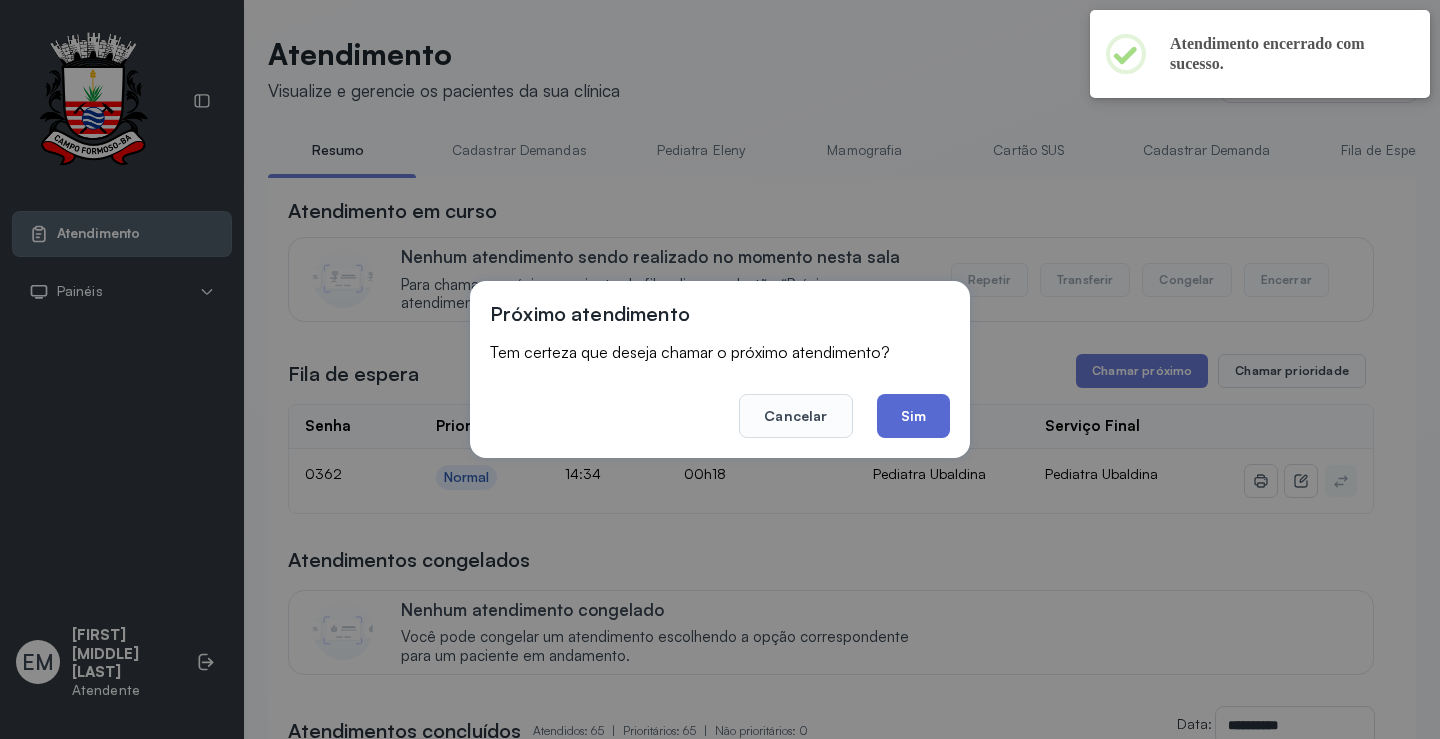 click on "Sim" 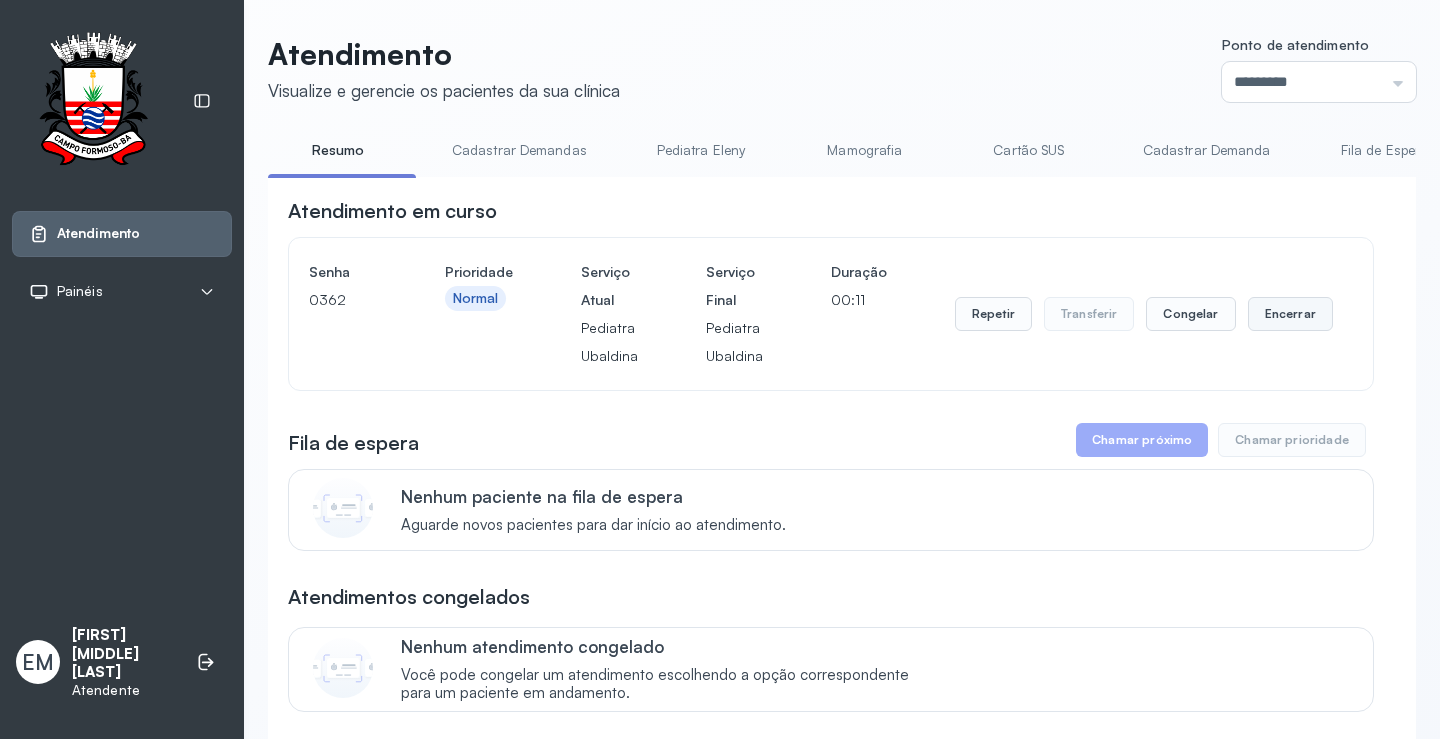 click on "Encerrar" at bounding box center [1290, 314] 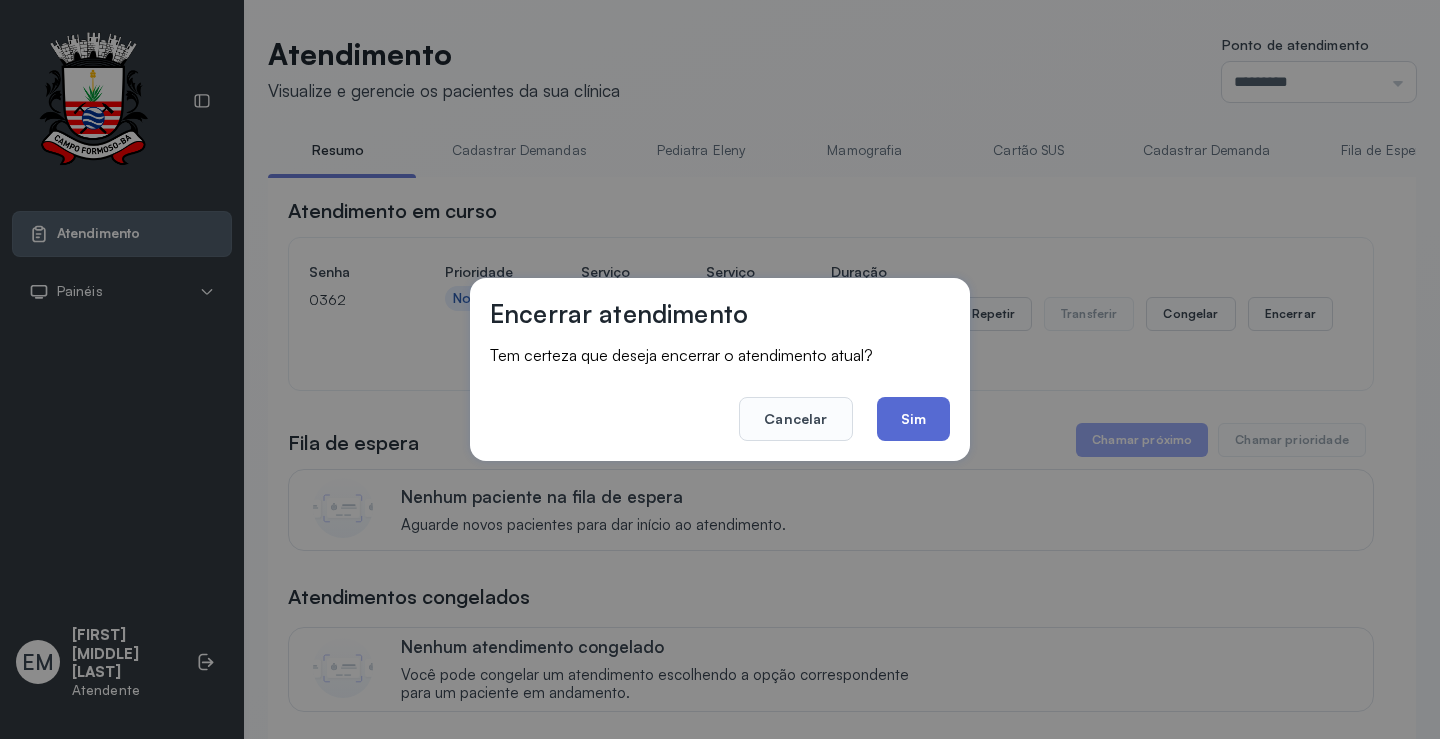 click on "Sim" 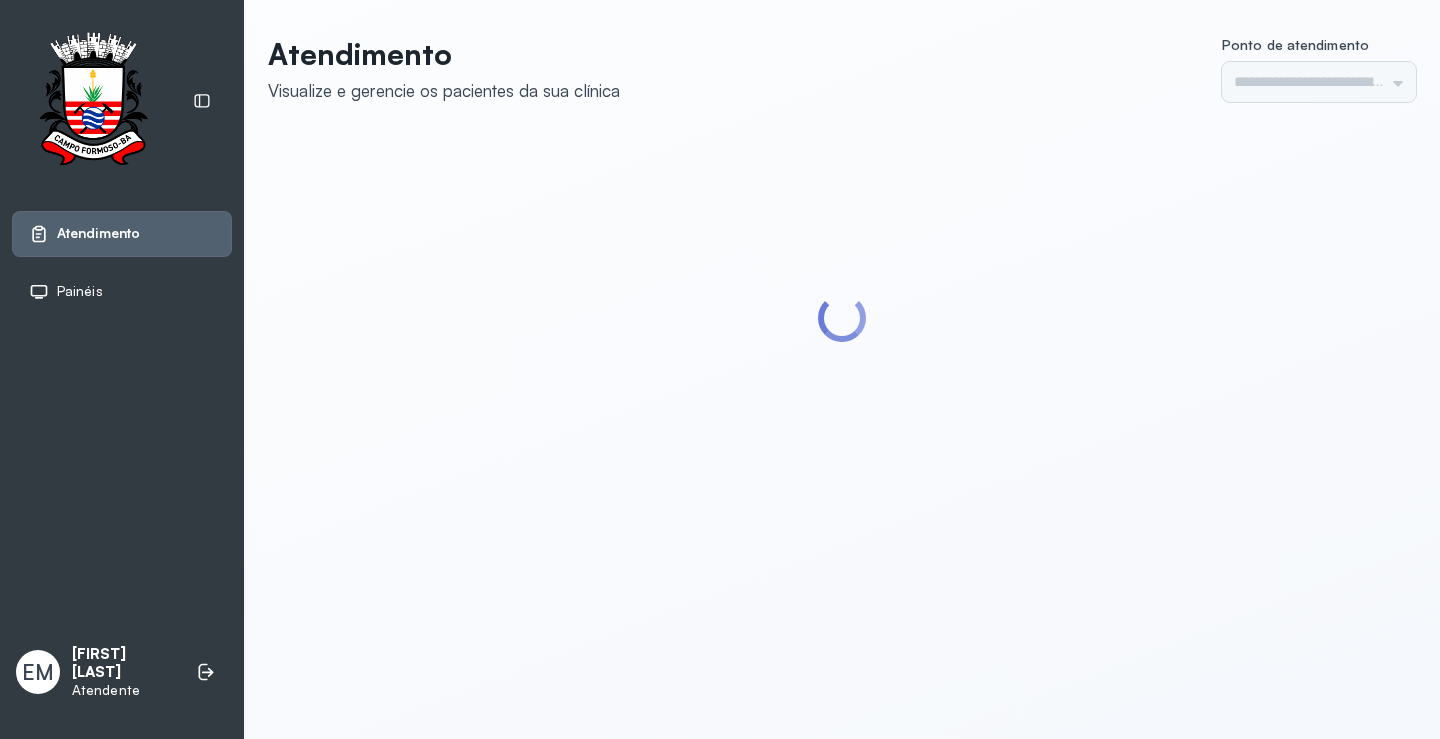 scroll, scrollTop: 0, scrollLeft: 0, axis: both 